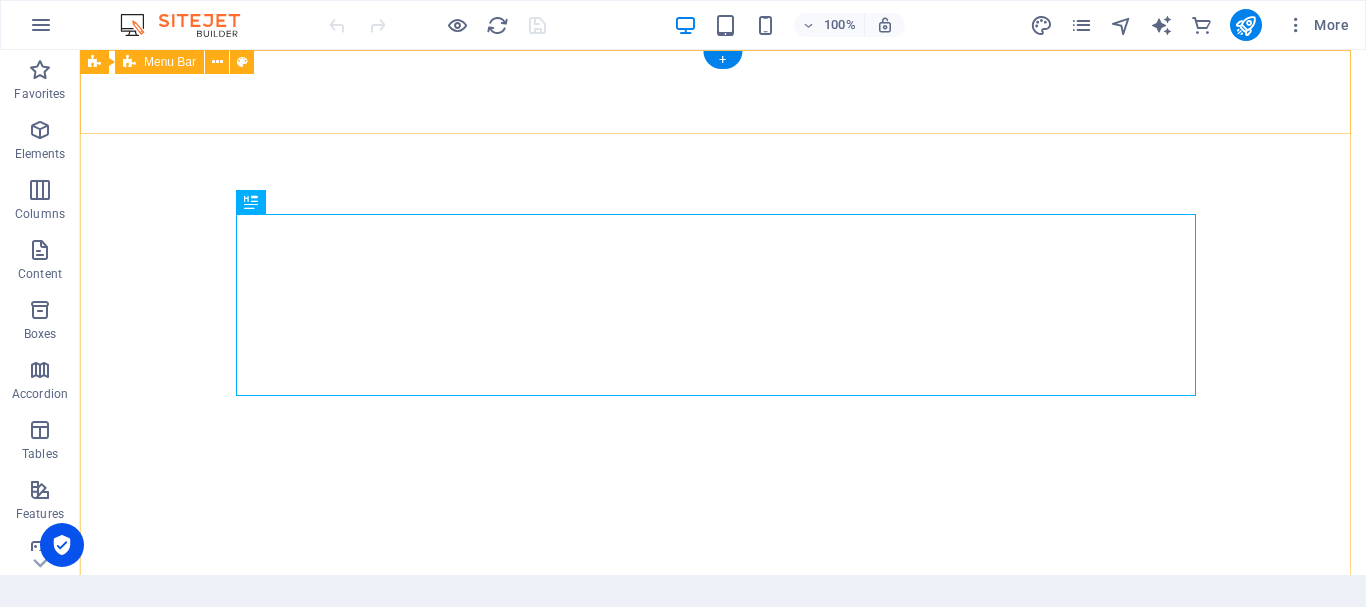 scroll, scrollTop: 0, scrollLeft: 0, axis: both 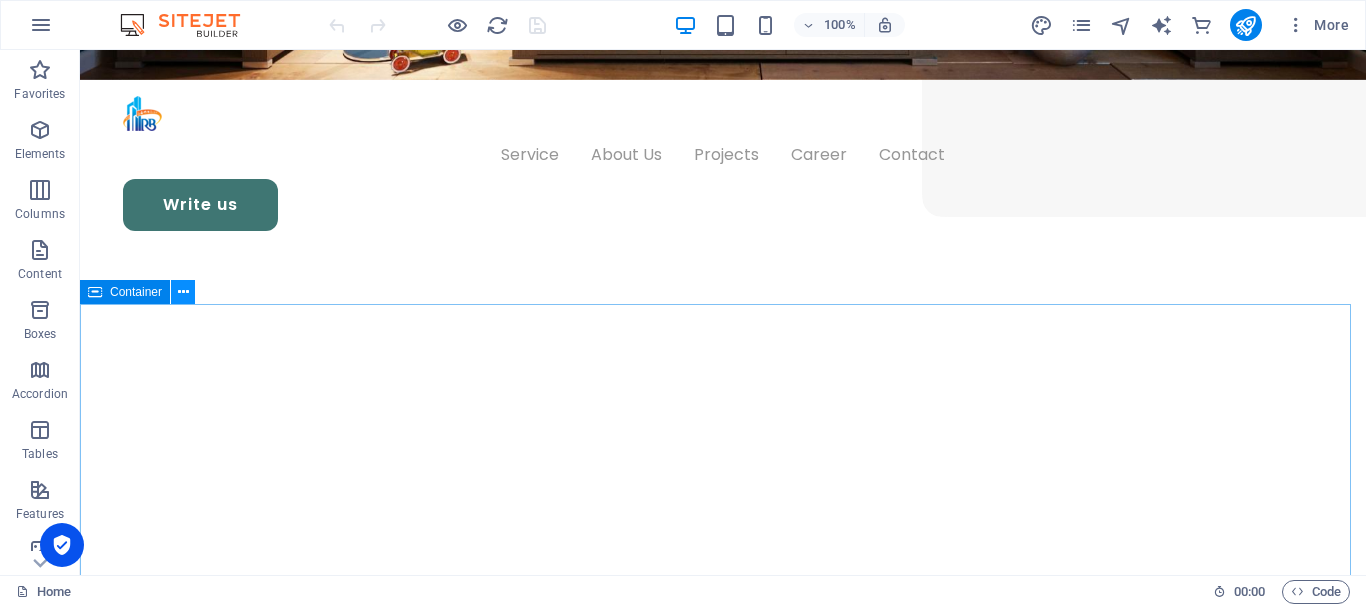 click at bounding box center (183, 292) 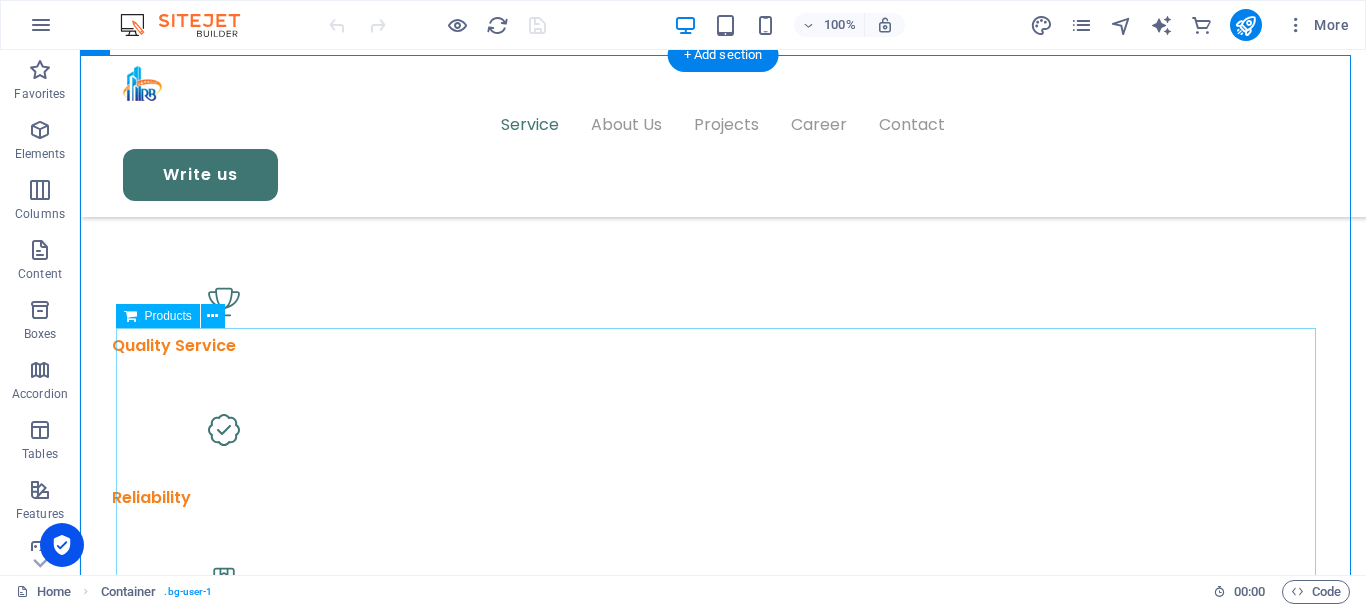 scroll, scrollTop: 1000, scrollLeft: 0, axis: vertical 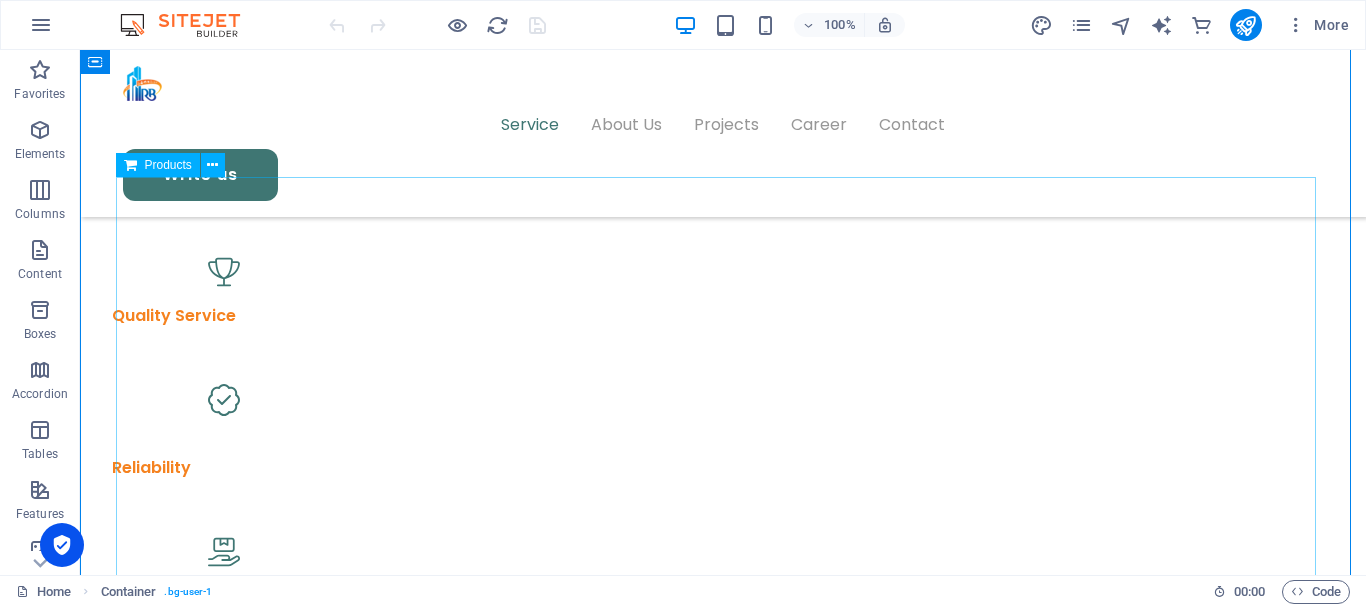 click on "Products" at bounding box center [168, 165] 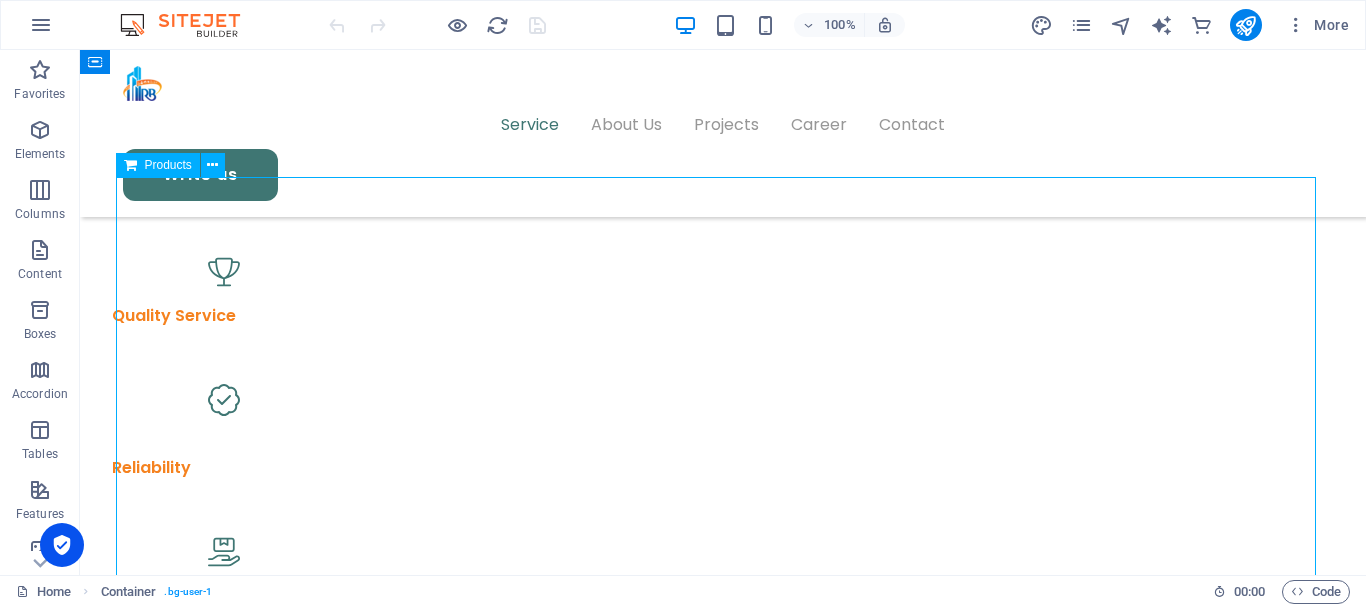 click on "Products" at bounding box center [168, 165] 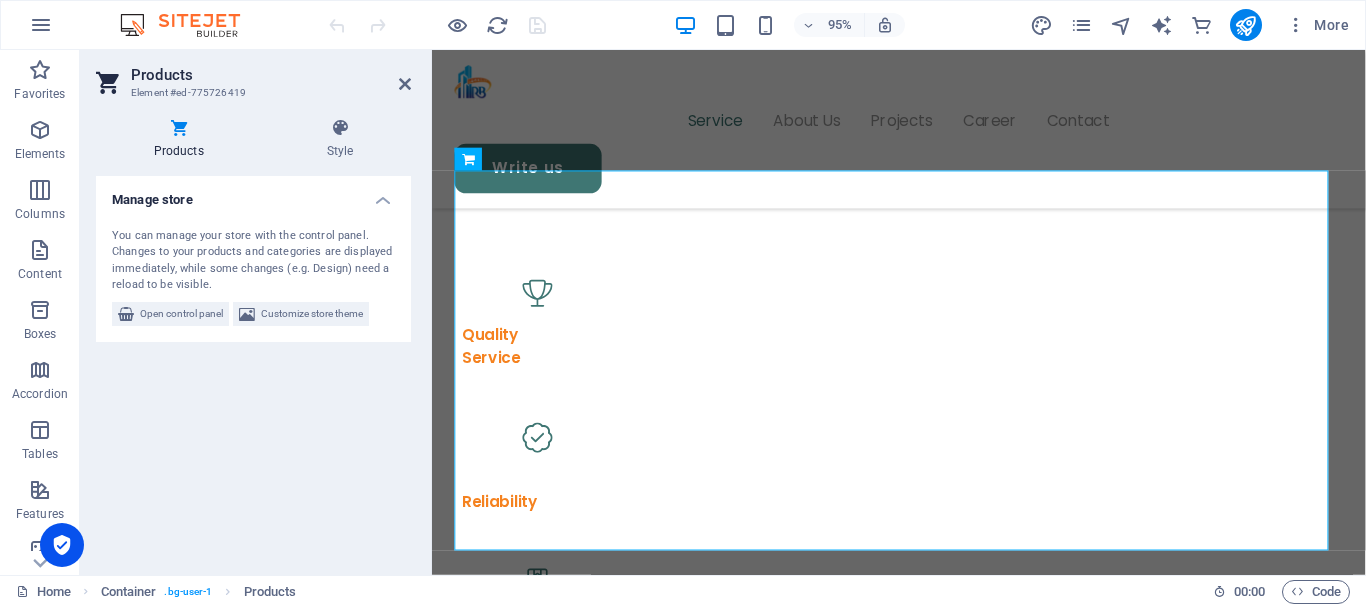 scroll, scrollTop: 1066, scrollLeft: 0, axis: vertical 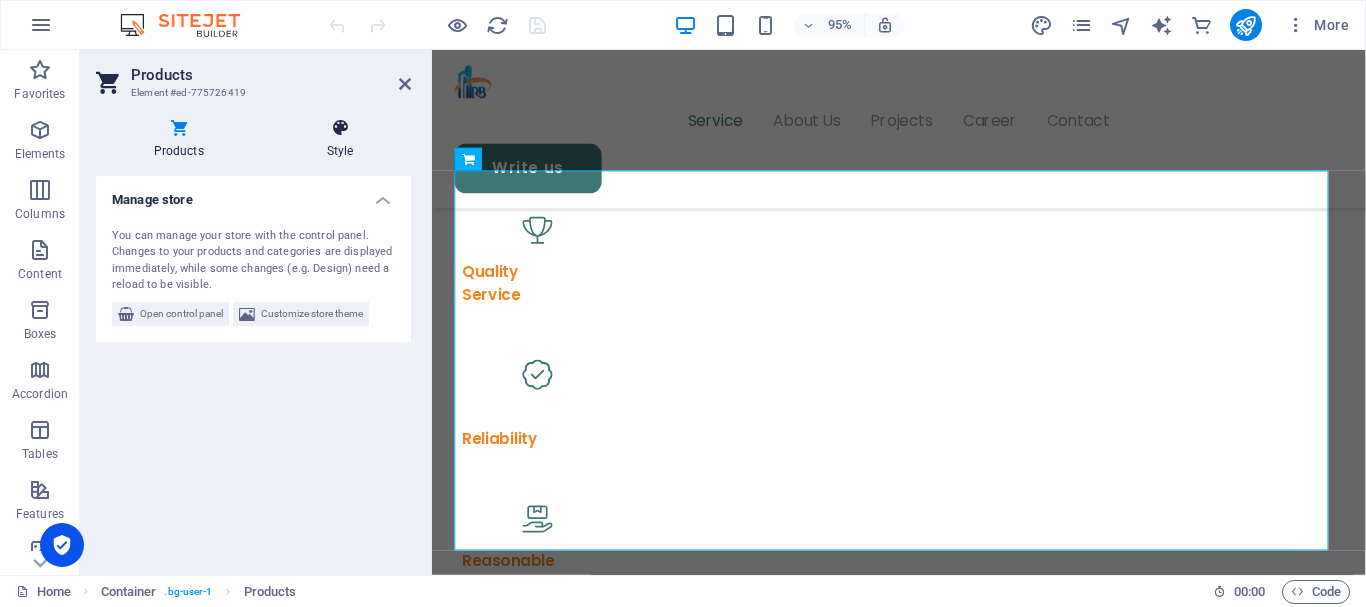 click at bounding box center [340, 128] 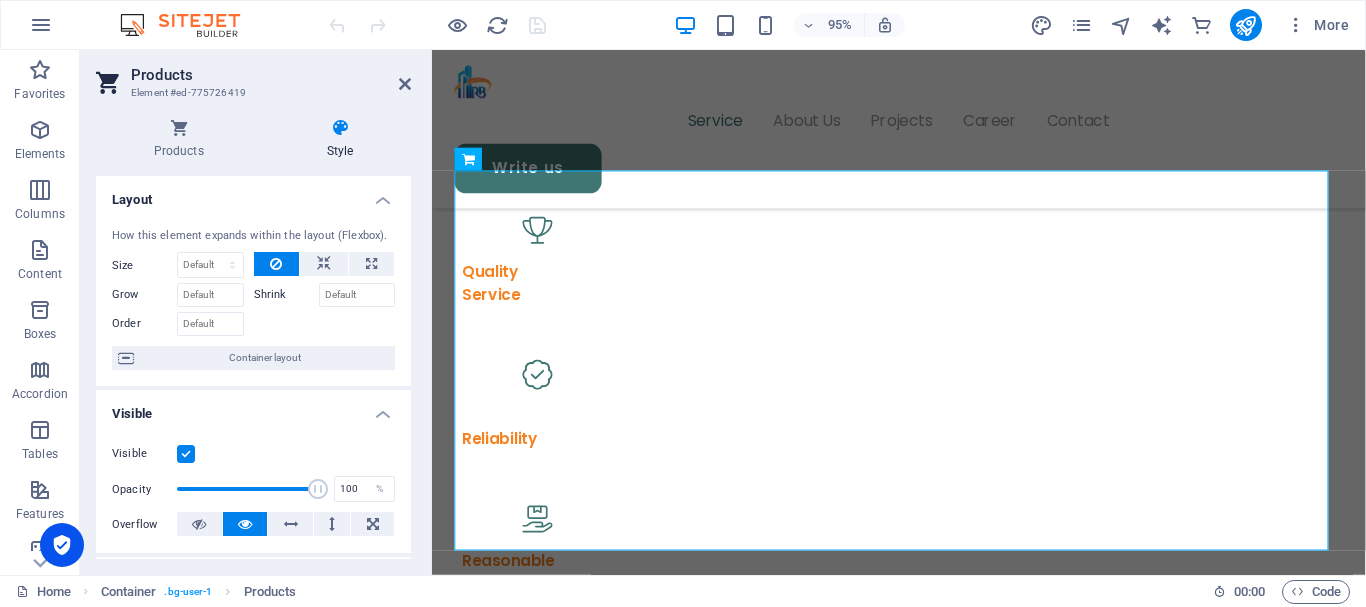 click on "How this element expands within the layout (Flexbox). Size Default auto px % 1/1 1/2 1/3 1/4 1/5 1/6 1/7 1/8 1/9 1/10 Grow Shrink Order Container layout" at bounding box center (253, 299) 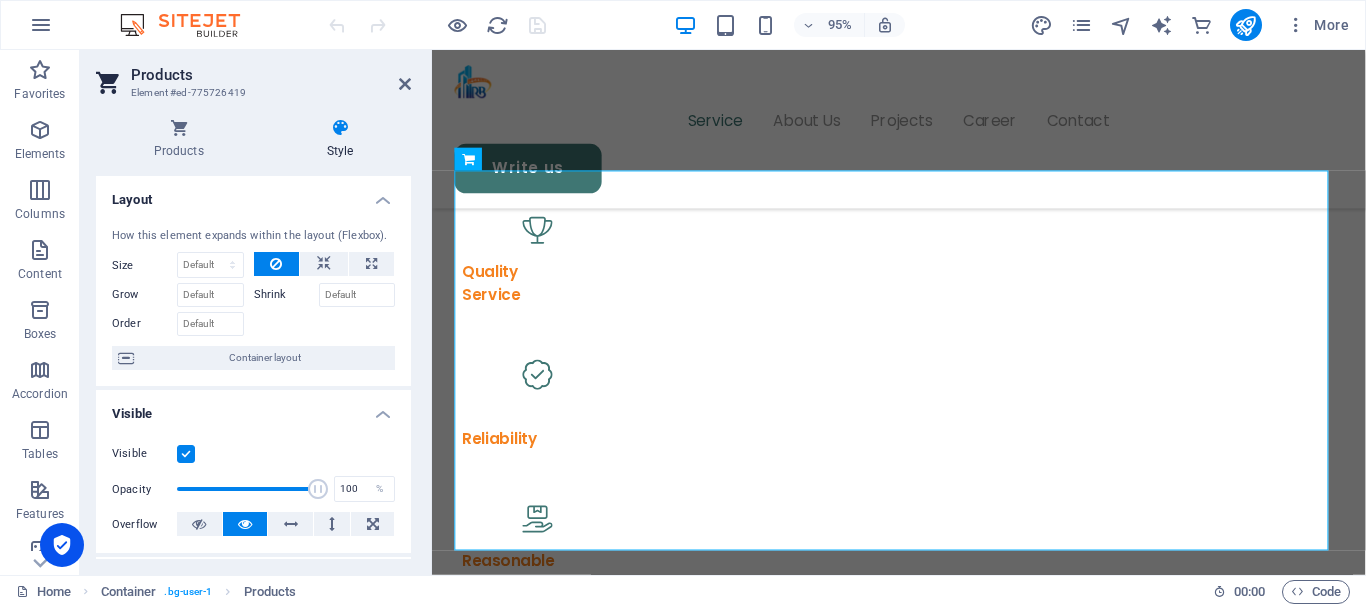 click on "How this element expands within the layout (Flexbox). Size Default auto px % 1/1 1/2 1/3 1/4 1/5 1/6 1/7 1/8 1/9 1/10 Grow Shrink Order Container layout" at bounding box center (253, 299) 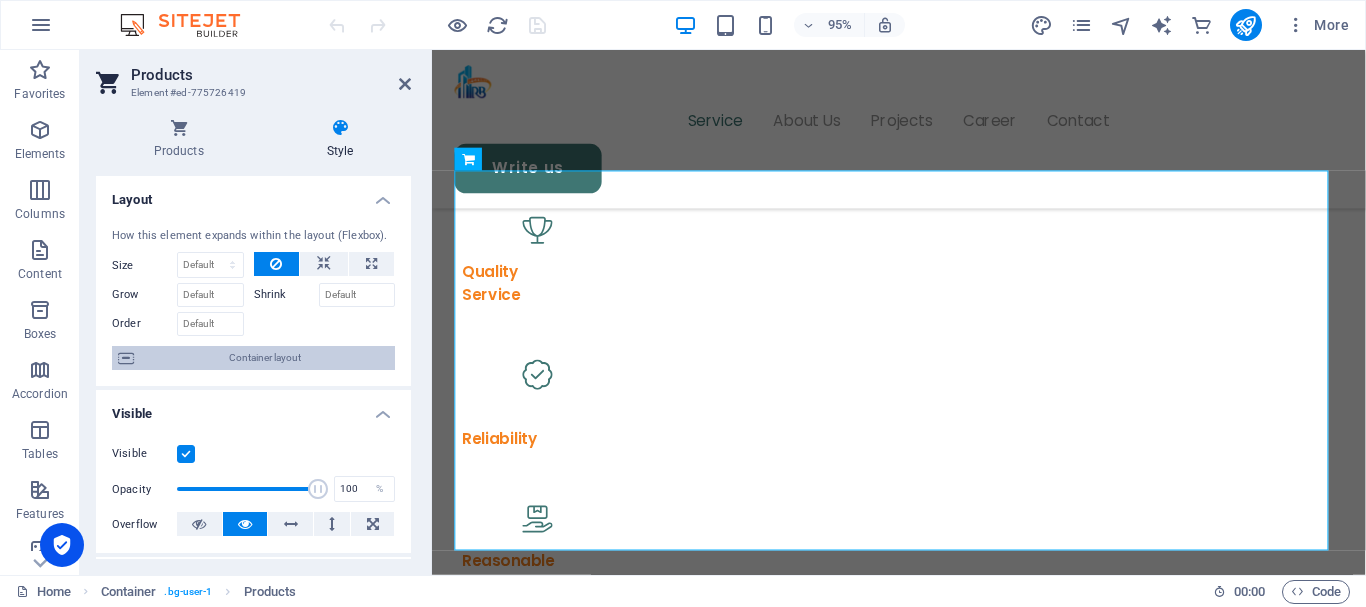 click on "Container layout" at bounding box center [264, 358] 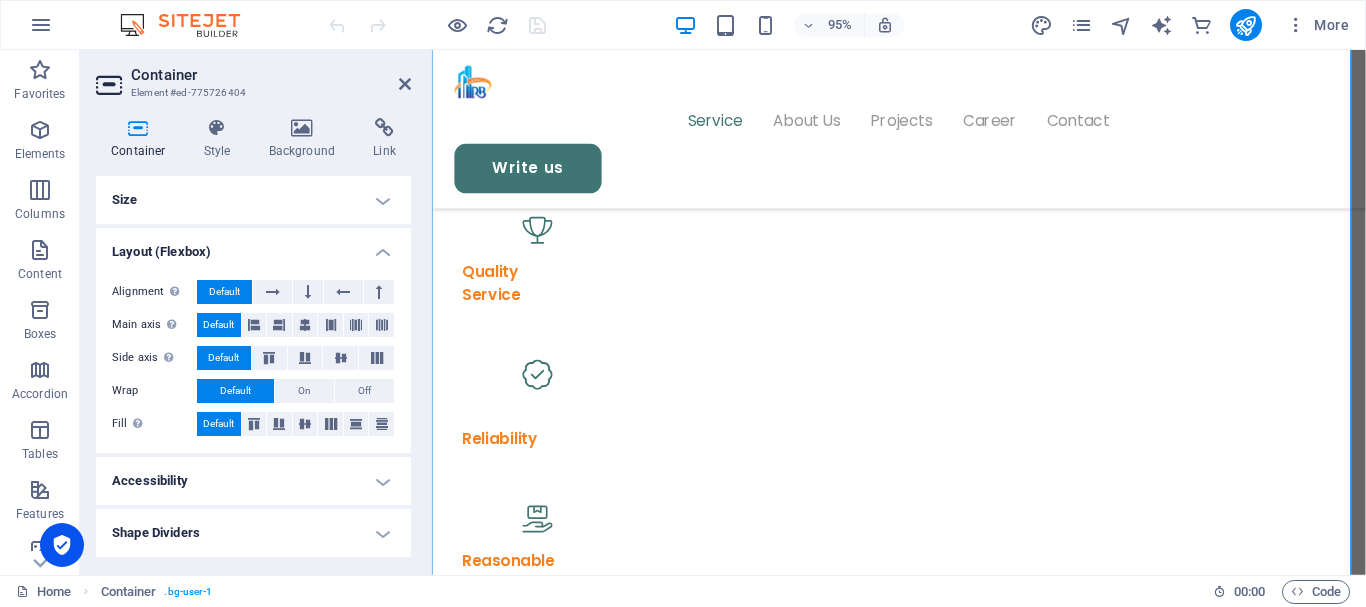 click on "Accessibility" at bounding box center (253, 481) 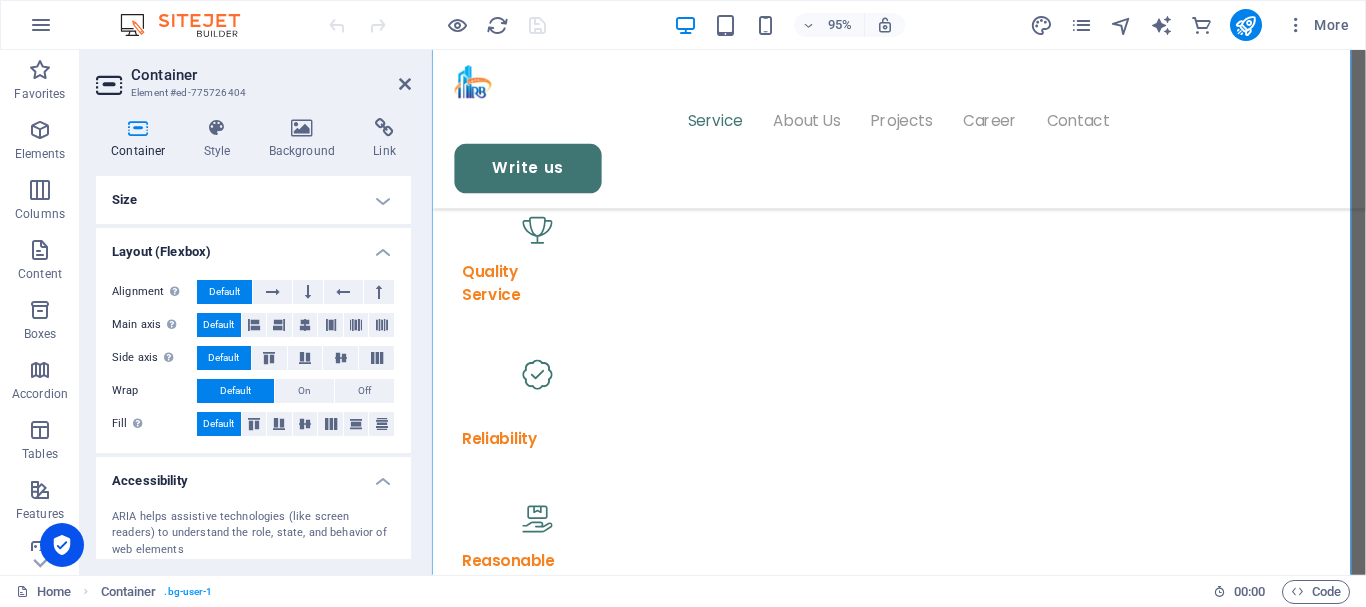 scroll, scrollTop: 131, scrollLeft: 0, axis: vertical 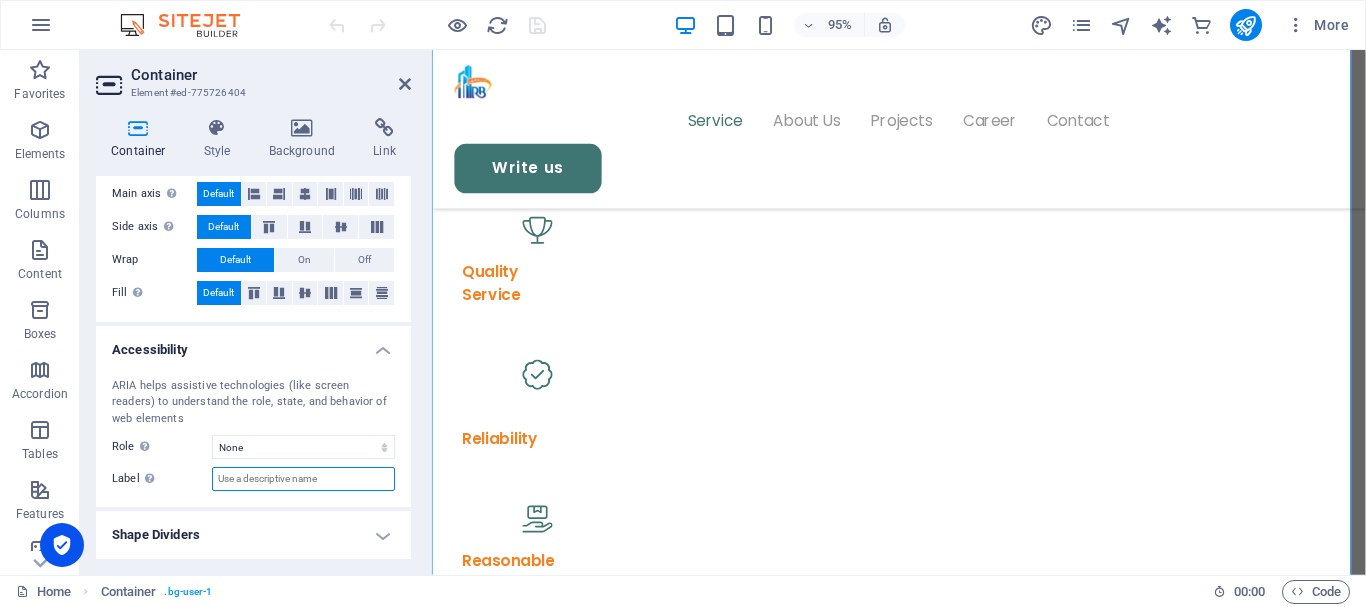 click on "Label Use the  ARIA label  to provide a clear and descriptive name for elements that aren not self-explanatory on their own." at bounding box center (303, 479) 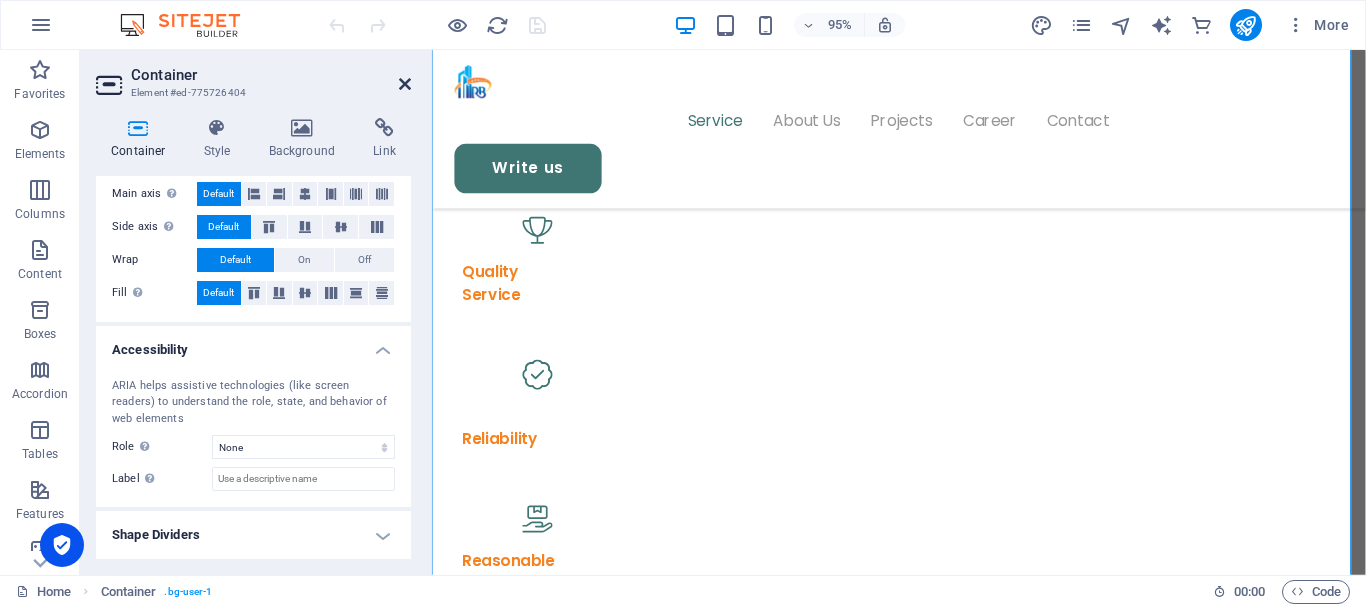 click at bounding box center (405, 84) 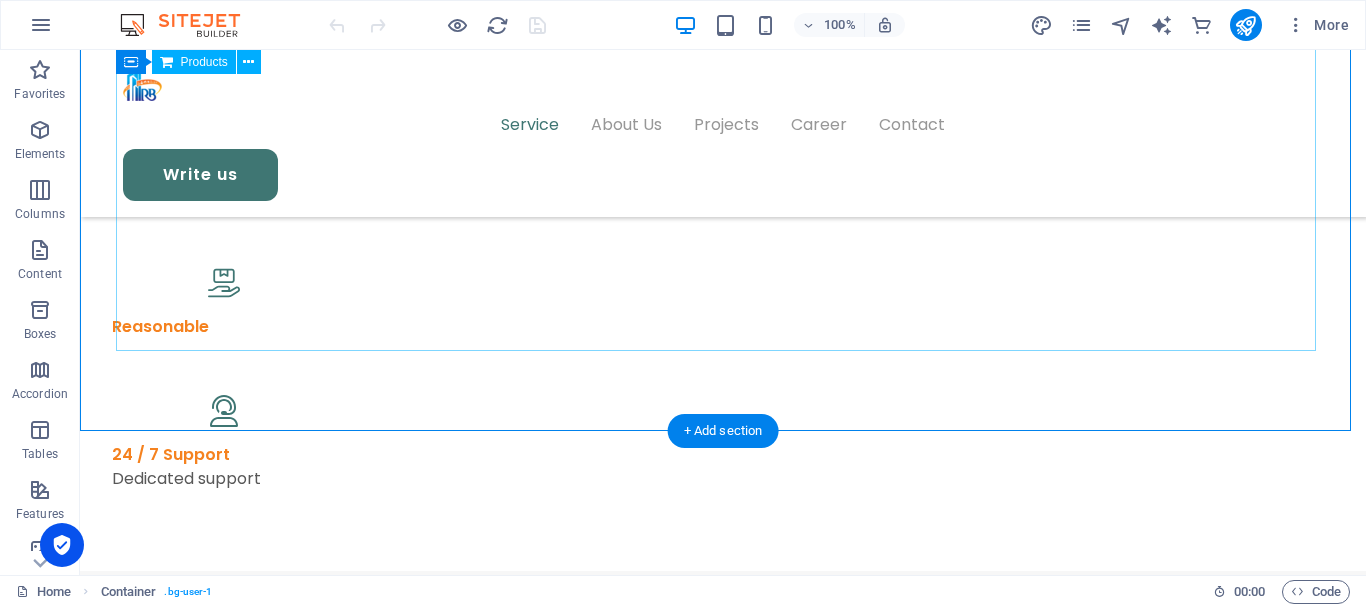 scroll, scrollTop: 1300, scrollLeft: 0, axis: vertical 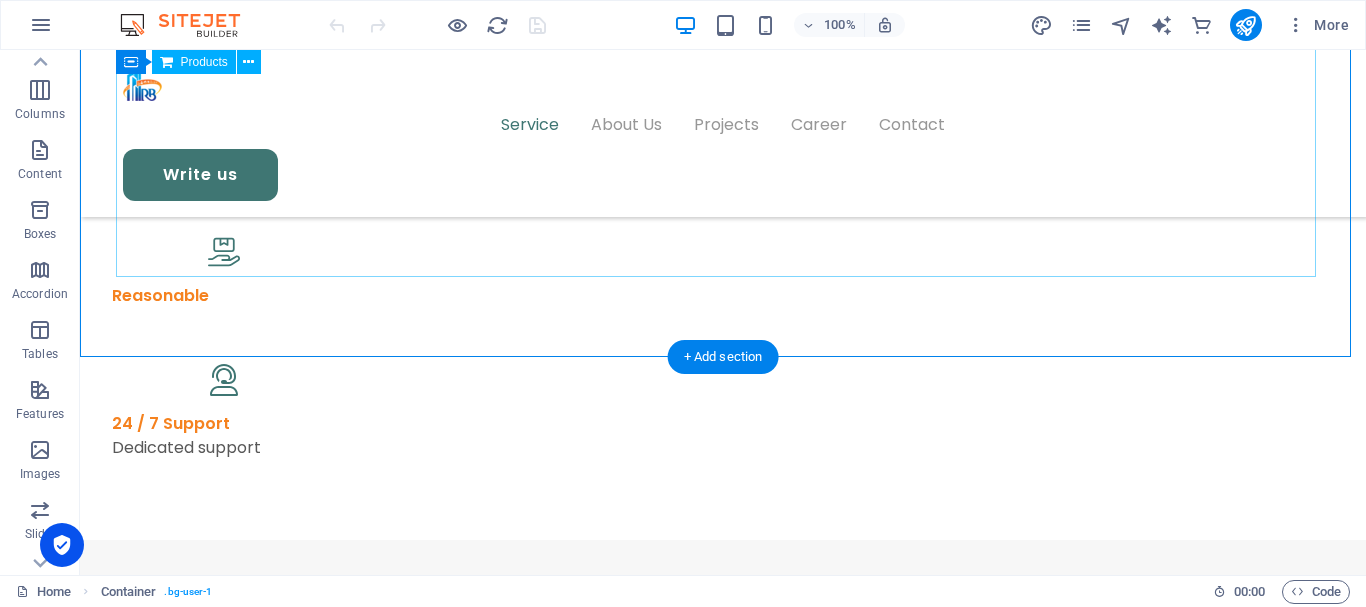click at bounding box center (723, 1013) 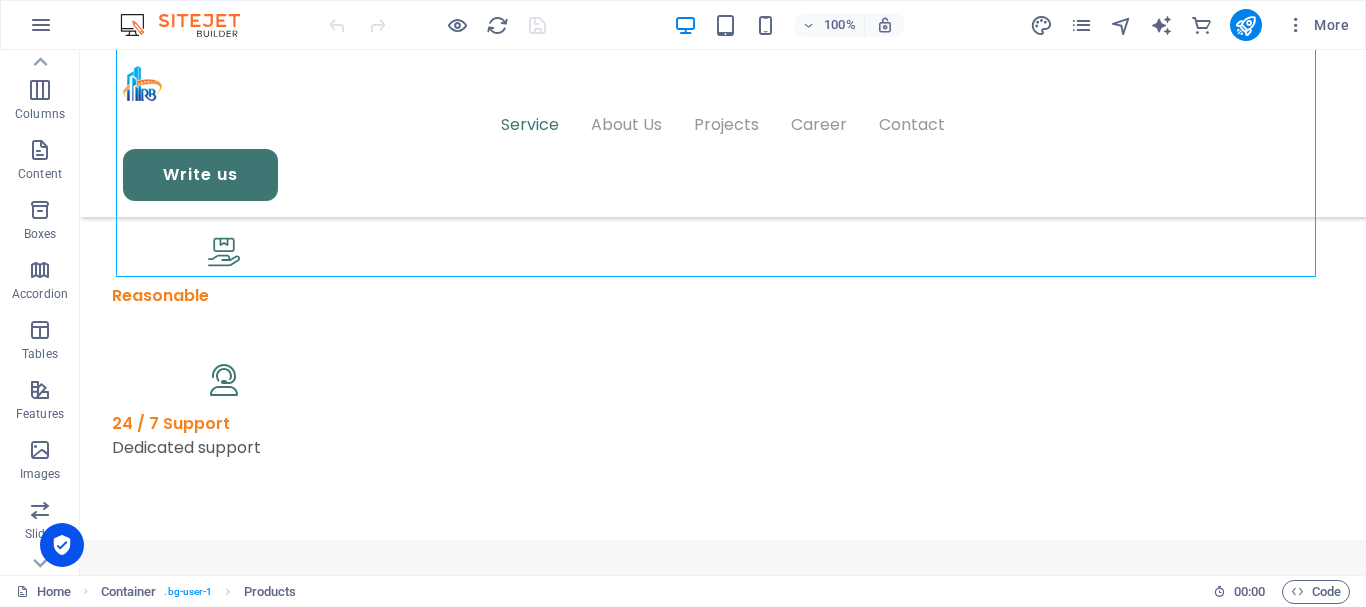 click on "Home Container . bg-user-1 Products 00 : 00 Code" at bounding box center (683, 591) 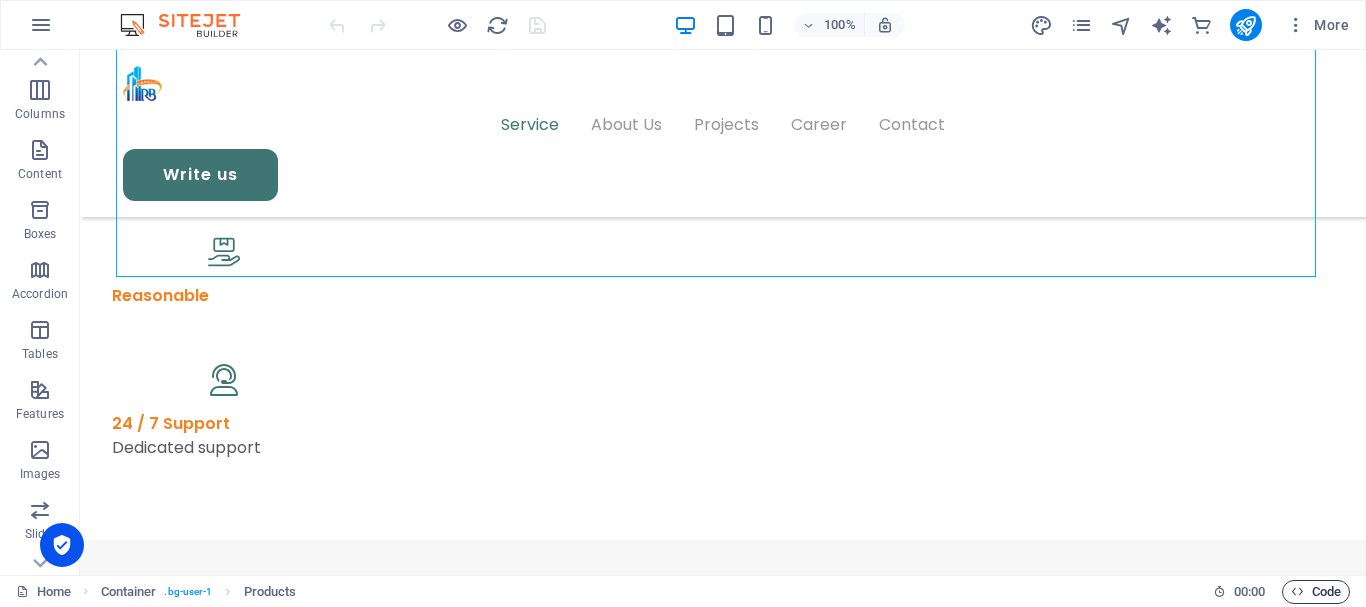 click on "Code" at bounding box center [1316, 592] 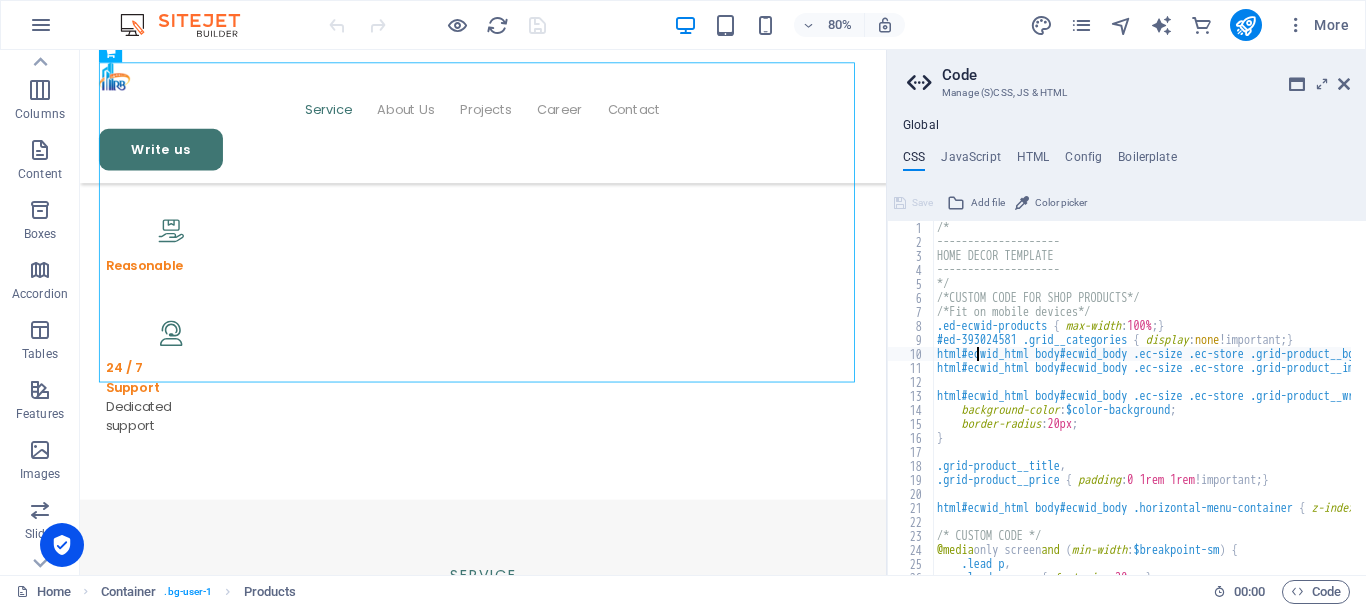 click on "/* -------------------- HOME DECOR TEMPLATE -------------------- */ /*CUSTOM CODE FOR SHOP PRODUCTS*/ /*Fit on mobile devices*/ .ed-ecwid-products   {   max-width :  100% ;  } #ed-393024581   .grid__categories   {   display :  none  !important;  } html#ecwid_html   body#ecwid_body   .ec-size   .ec-store   .grid-product__bg   {   background-color : unset !important;  } html#ecwid_html   body#ecwid_body   .ec-size   .ec-store   .grid-product__image-wrap   {   border-radius :  20px   20px   0   0 ;  } html#ecwid_html   body#ecwid_body   .ec-size   .ec-store   .grid-product__wrap-inner   {      background-color :  $color-background ;      border-radius :  20px ; } .grid-product__title , .grid-product__price   {   padding :  0   1rem   1rem  !important;  } html#ecwid_html   body#ecwid_body   .horizontal-menu-container   {   z-index :  1 ;  } /* CUSTOM CODE */ @media  only screen  and   ( min-width :  $breakpoint-sm )   {      .lead   p ,      .lead   p   span   {   font-size :  20px ;  }" at bounding box center (1307, 404) 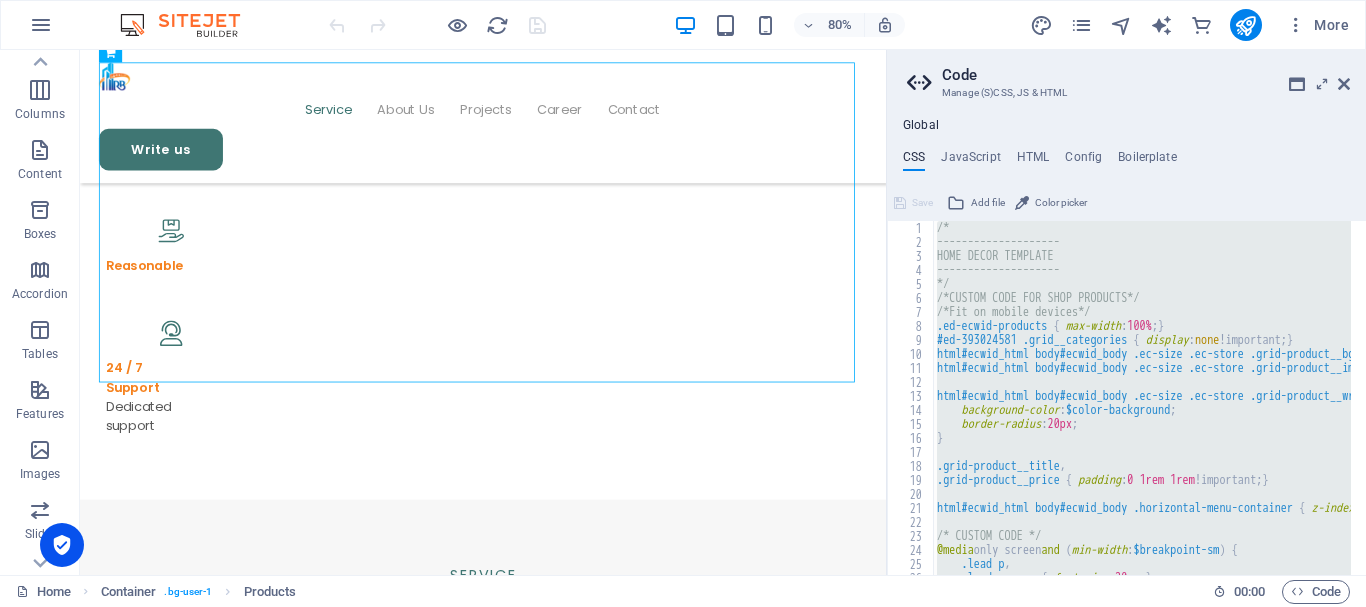 click on "/* -------------------- HOME DECOR TEMPLATE -------------------- */ /*CUSTOM CODE FOR SHOP PRODUCTS*/ /*Fit on mobile devices*/ .ed-ecwid-products   {   max-width :  100% ;  } #ed-393024581   .grid__categories   {   display :  none  !important;  } html#ecwid_html   body#ecwid_body   .ec-size   .ec-store   .grid-product__bg   {   background-color : unset !important;  } html#ecwid_html   body#ecwid_body   .ec-size   .ec-store   .grid-product__image-wrap   {   border-radius :  20px   20px   0   0 ;  } html#ecwid_html   body#ecwid_body   .ec-size   .ec-store   .grid-product__wrap-inner   {      background-color :  $color-background ;      border-radius :  20px ; } .grid-product__title , .grid-product__price   {   padding :  0   1rem   1rem  !important;  } html#ecwid_html   body#ecwid_body   .horizontal-menu-container   {   z-index :  1 ;  } /* CUSTOM CODE */ @media  only screen  and   ( min-width :  $breakpoint-sm )   {      .lead   p ,      .lead   p   span   {   font-size :  20px ;  }" at bounding box center [1142, 398] 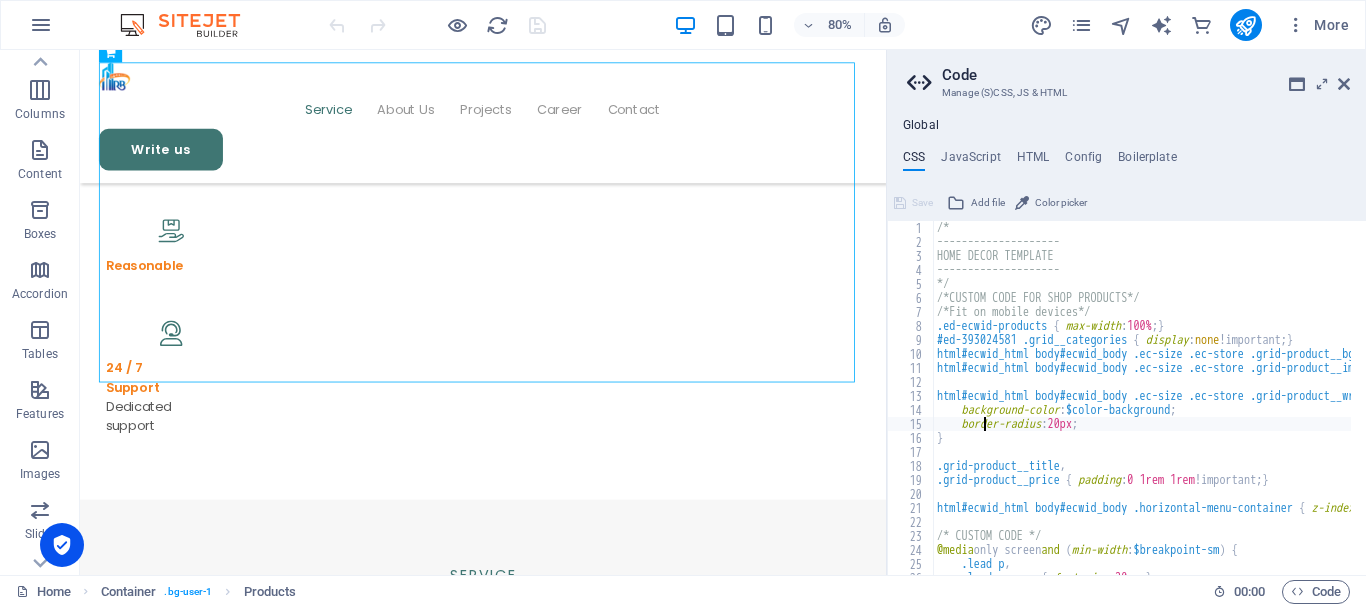 click on "/* -------------------- HOME DECOR TEMPLATE -------------------- */ /*CUSTOM CODE FOR SHOP PRODUCTS*/ /*Fit on mobile devices*/ .ed-ecwid-products   {   max-width :  100% ;  } #ed-393024581   .grid__categories   {   display :  none  !important;  } html#ecwid_html   body#ecwid_body   .ec-size   .ec-store   .grid-product__bg   {   background-color : unset !important;  } html#ecwid_html   body#ecwid_body   .ec-size   .ec-store   .grid-product__image-wrap   {   border-radius :  20px   20px   0   0 ;  } html#ecwid_html   body#ecwid_body   .ec-size   .ec-store   .grid-product__wrap-inner   {      background-color :  $color-background ;      border-radius :  20px ; } .grid-product__title , .grid-product__price   {   padding :  0   1rem   1rem  !important;  } html#ecwid_html   body#ecwid_body   .horizontal-menu-container   {   z-index :  1 ;  } /* CUSTOM CODE */ @media  only screen  and   ( min-width :  $breakpoint-sm )   {      .lead   p ,      .lead   p   span   {   font-size :  20px ;  }" at bounding box center (1307, 404) 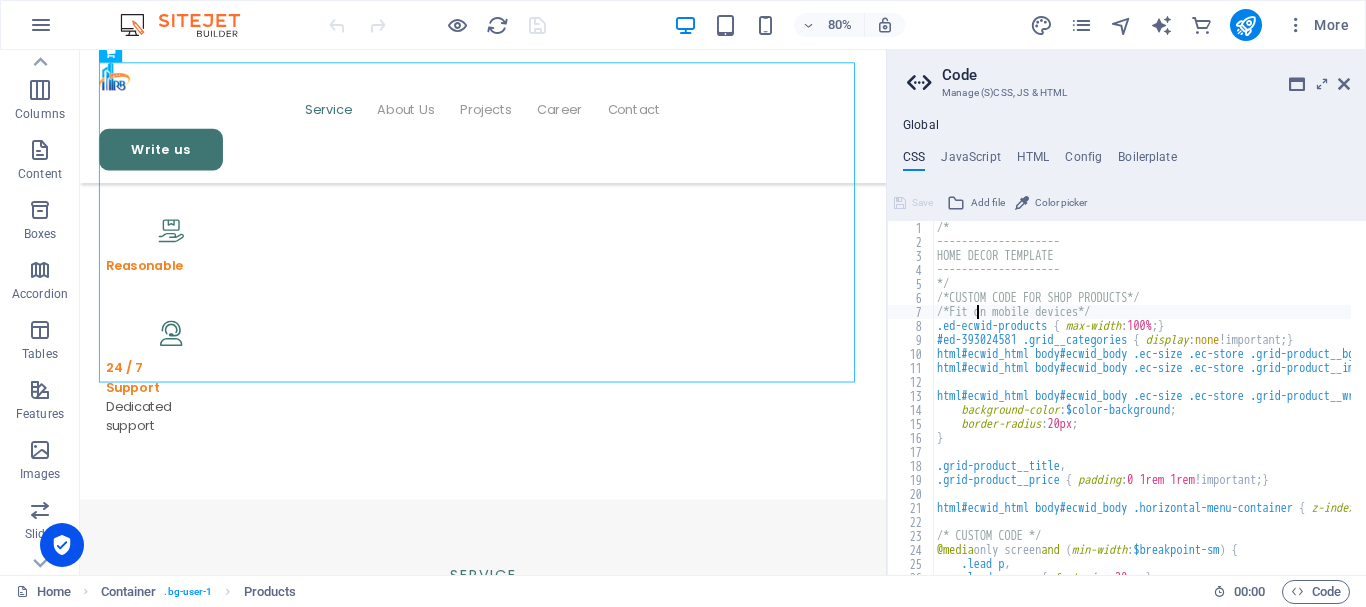 type on "@include blog-post;
}" 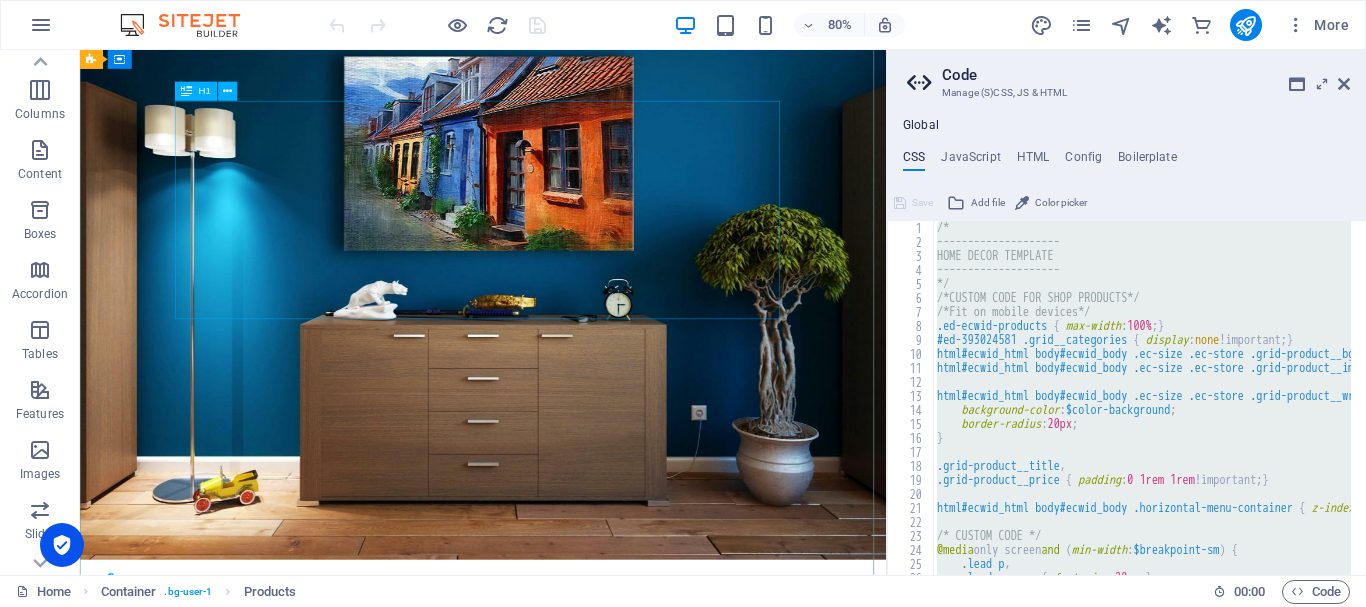scroll, scrollTop: 100, scrollLeft: 0, axis: vertical 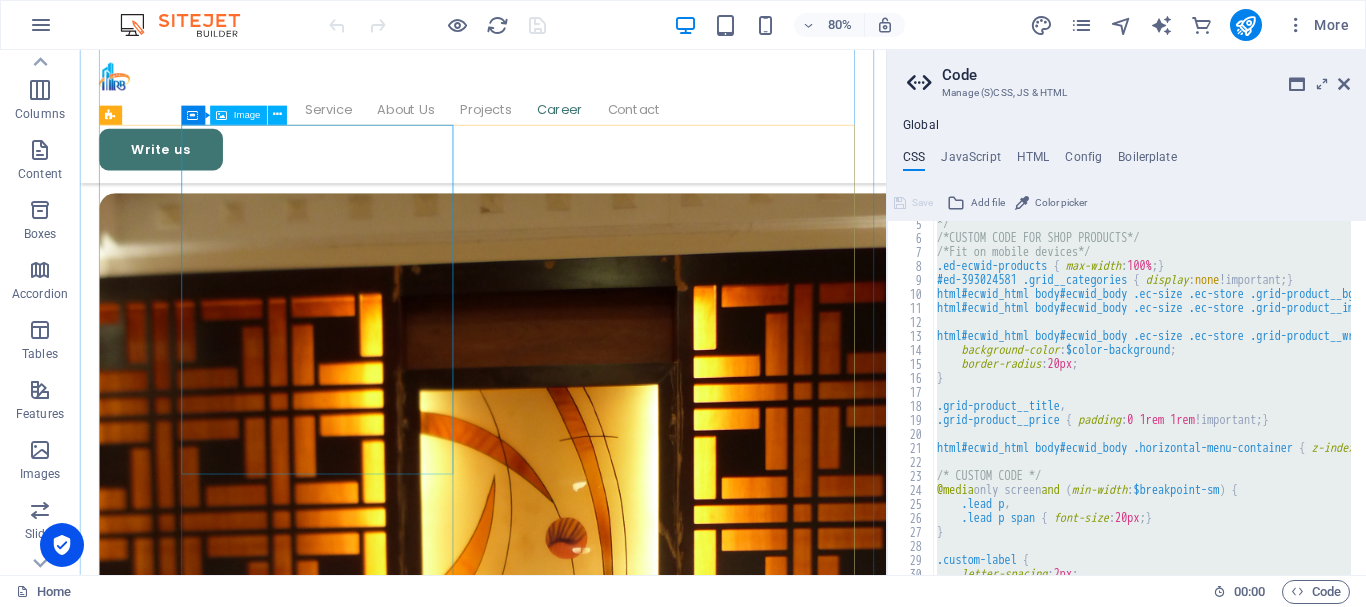 click at bounding box center [274, 7841] 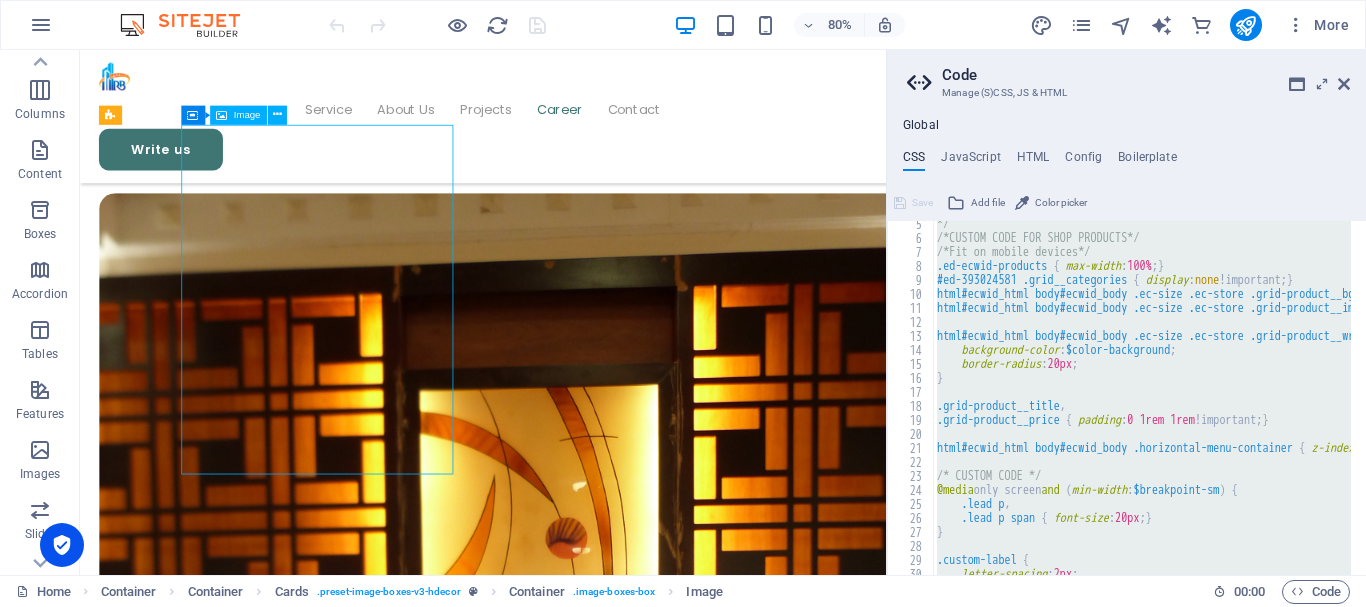 click at bounding box center [274, 7841] 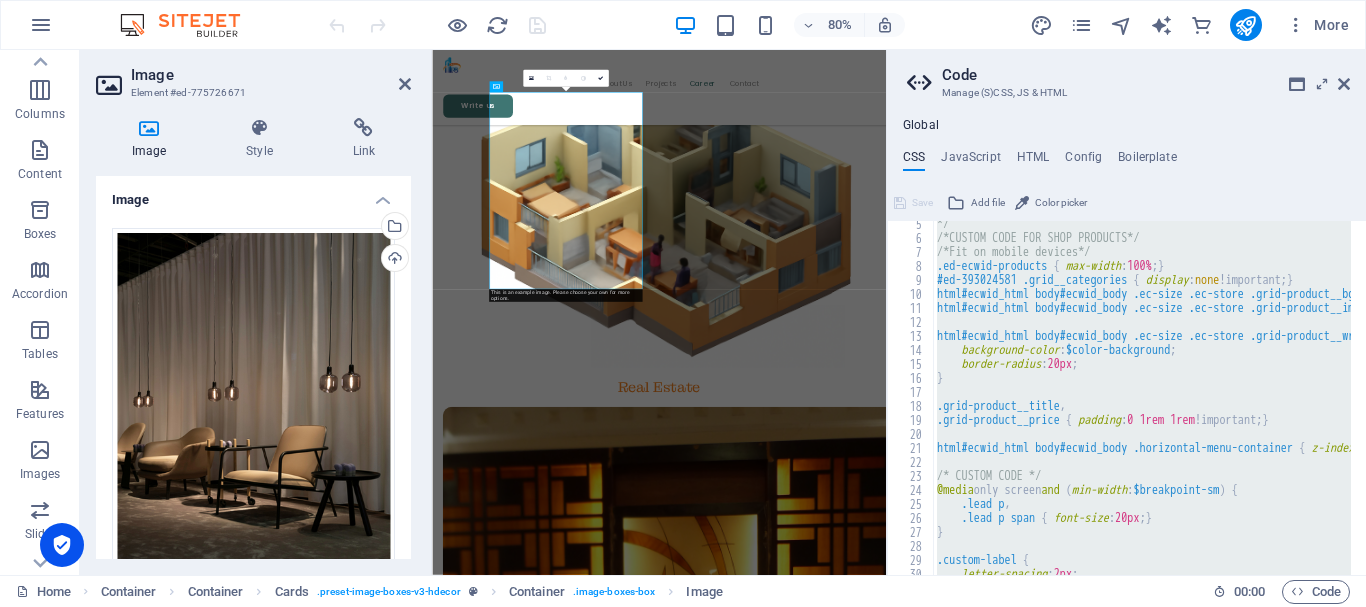 scroll, scrollTop: 5513, scrollLeft: 0, axis: vertical 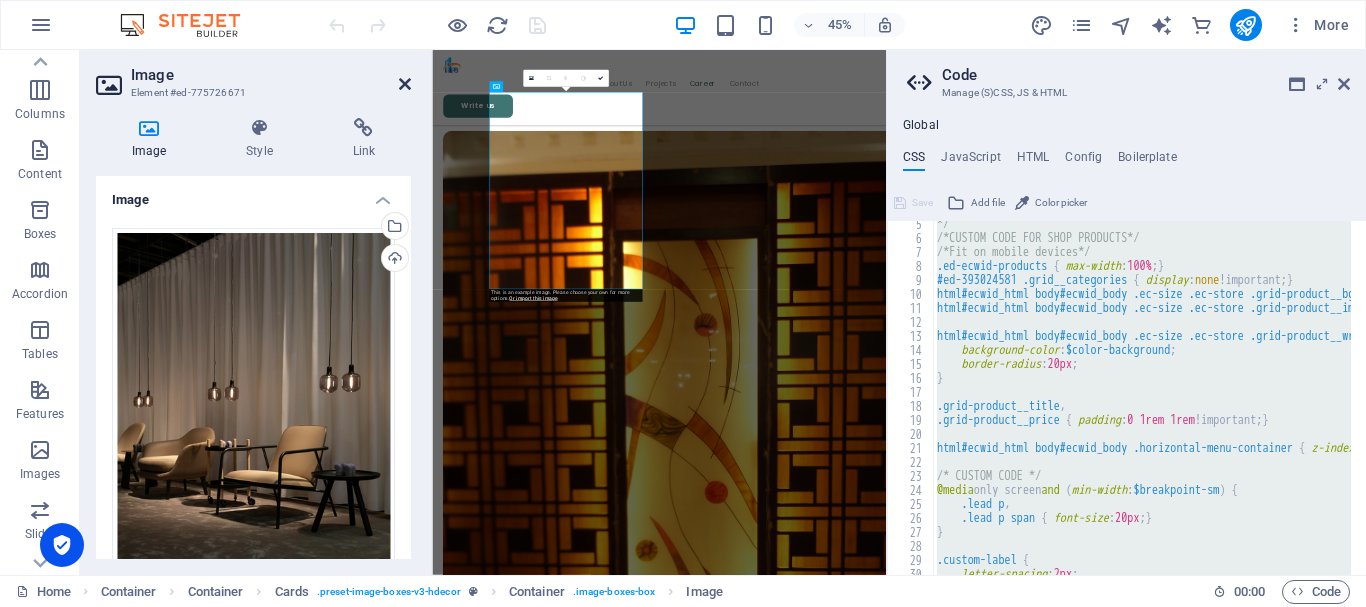 click at bounding box center (405, 84) 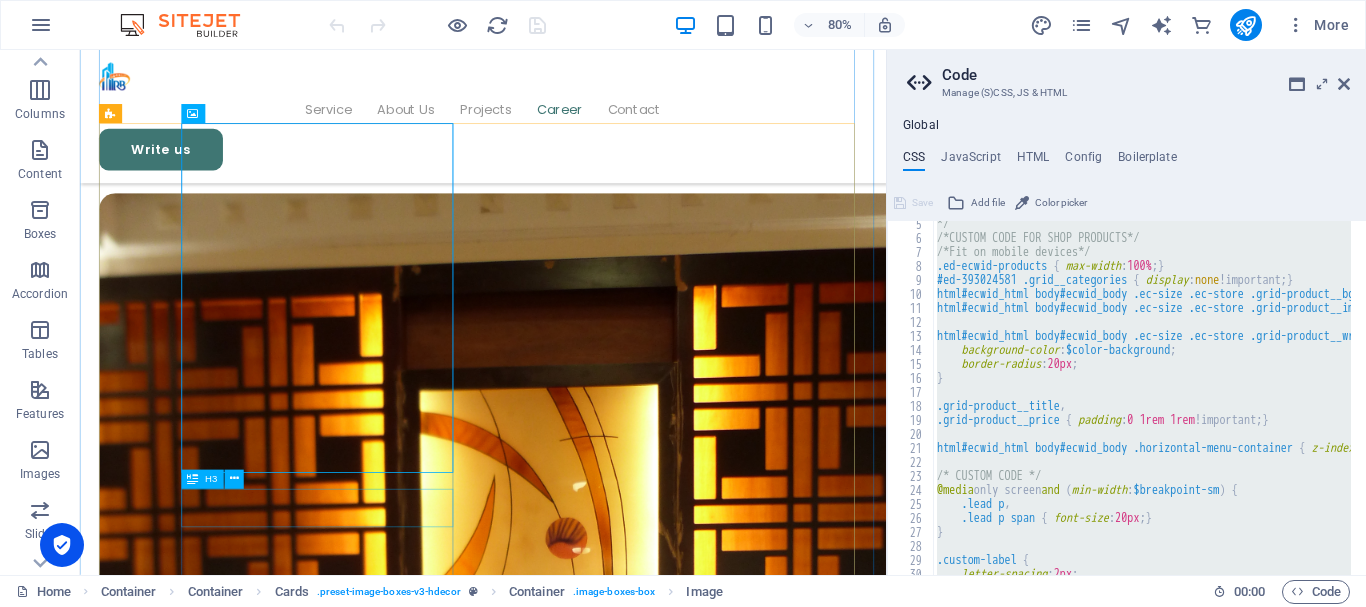 scroll, scrollTop: 5000, scrollLeft: 0, axis: vertical 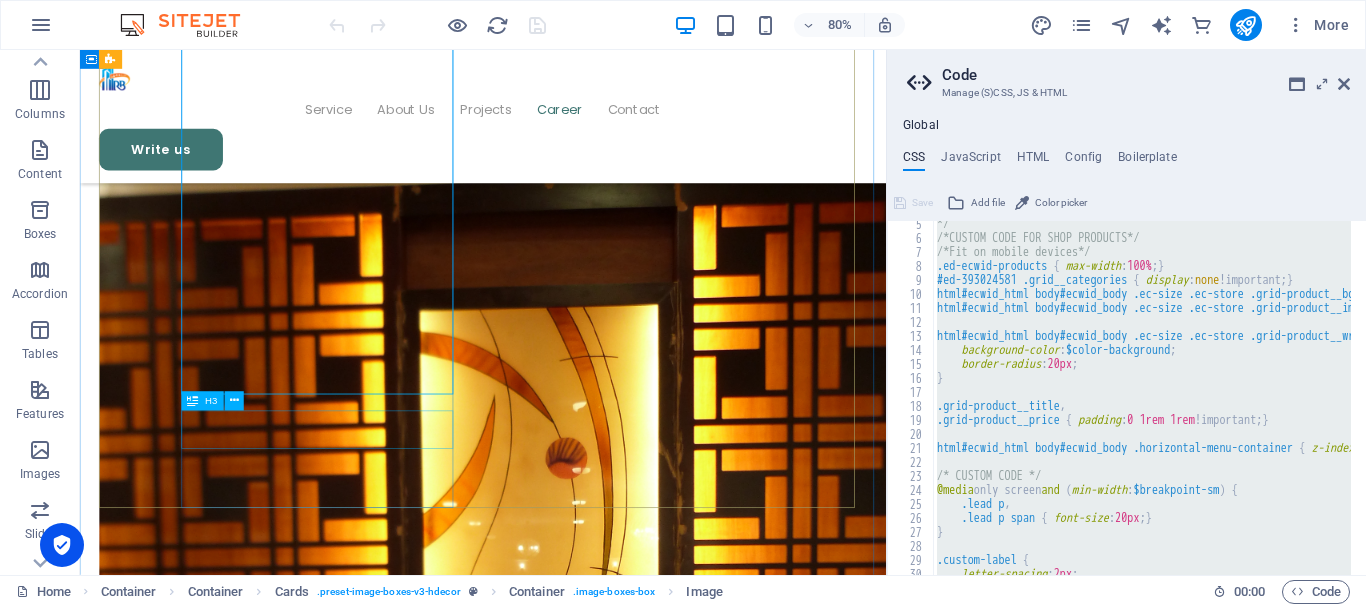 click on "[US_STATE], [GEOGRAPHIC_DATA]" at bounding box center (274, 8028) 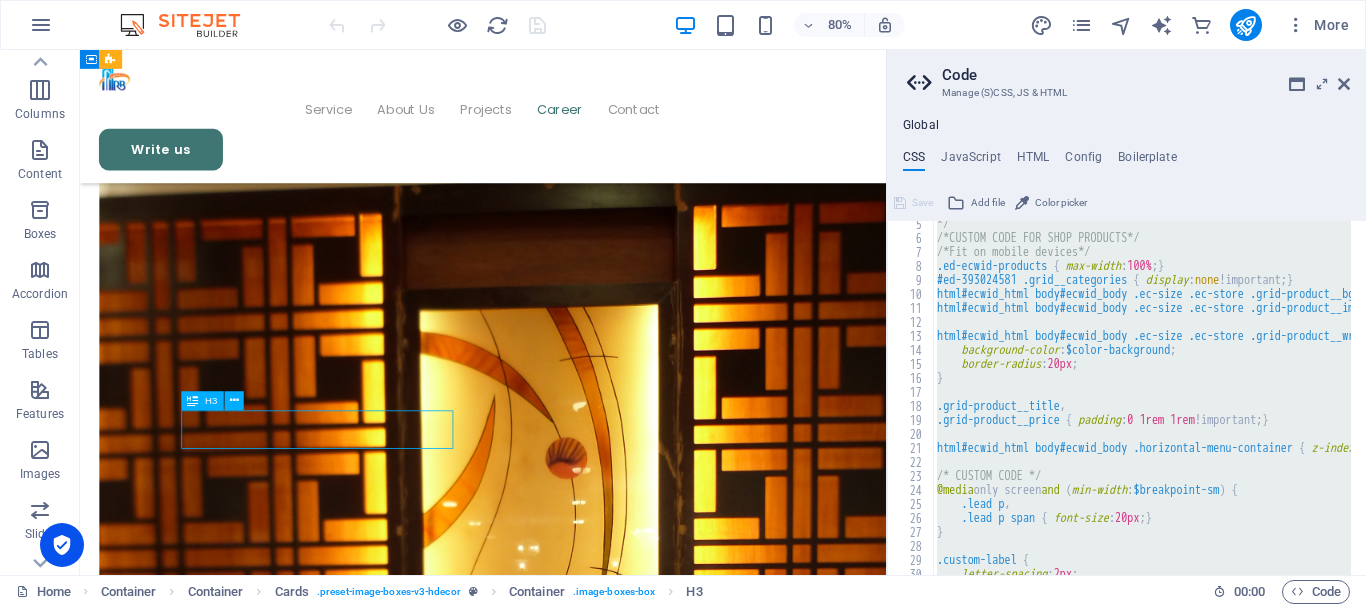 click on "[US_STATE], [GEOGRAPHIC_DATA]" at bounding box center (274, 8028) 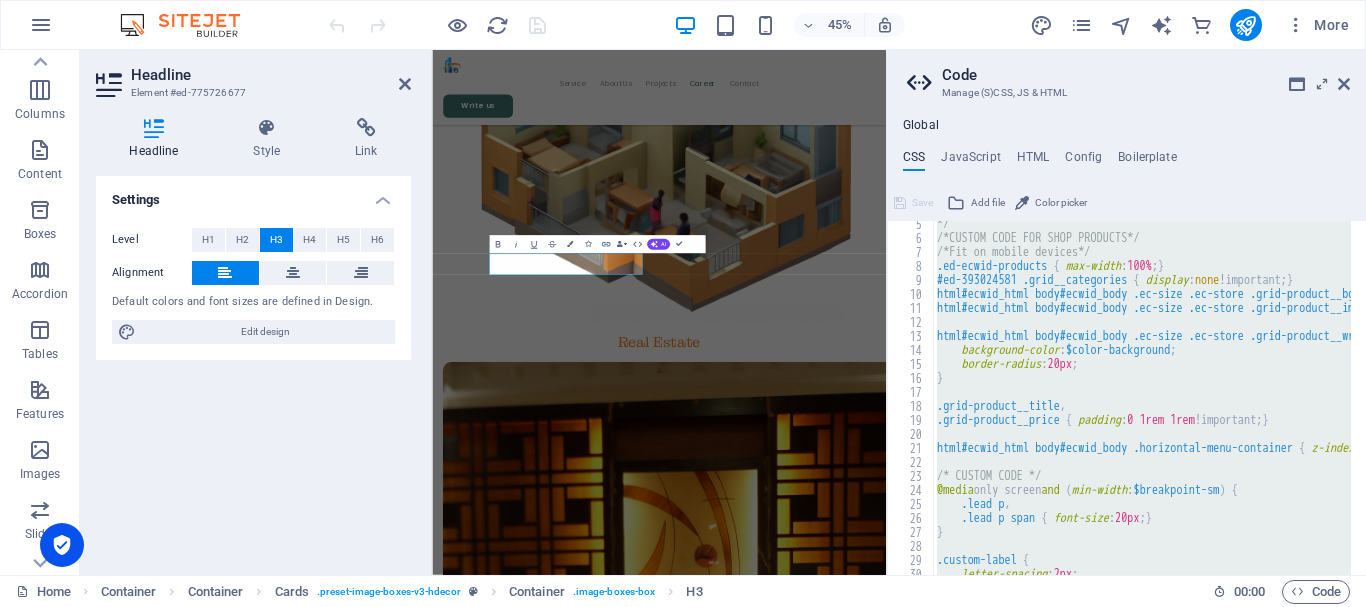scroll, scrollTop: 5613, scrollLeft: 0, axis: vertical 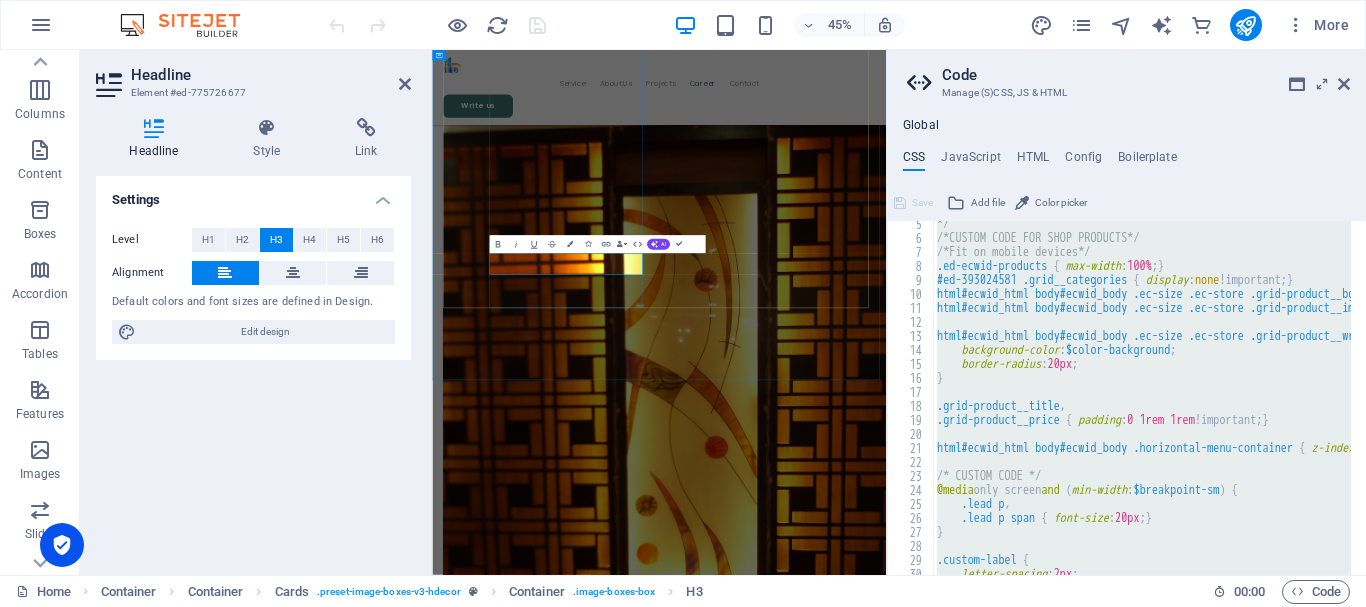 click on "[US_STATE], [GEOGRAPHIC_DATA]" at bounding box center (626, 8055) 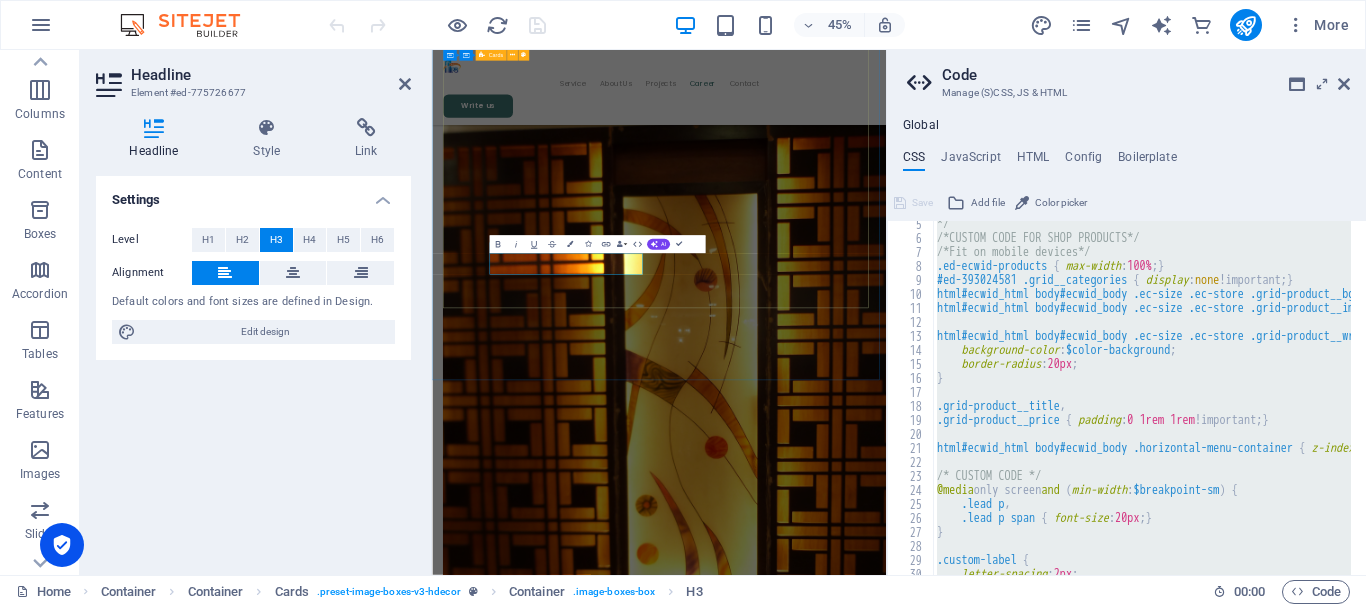 drag, startPoint x: 869, startPoint y: 538, endPoint x: 543, endPoint y: 534, distance: 326.02454 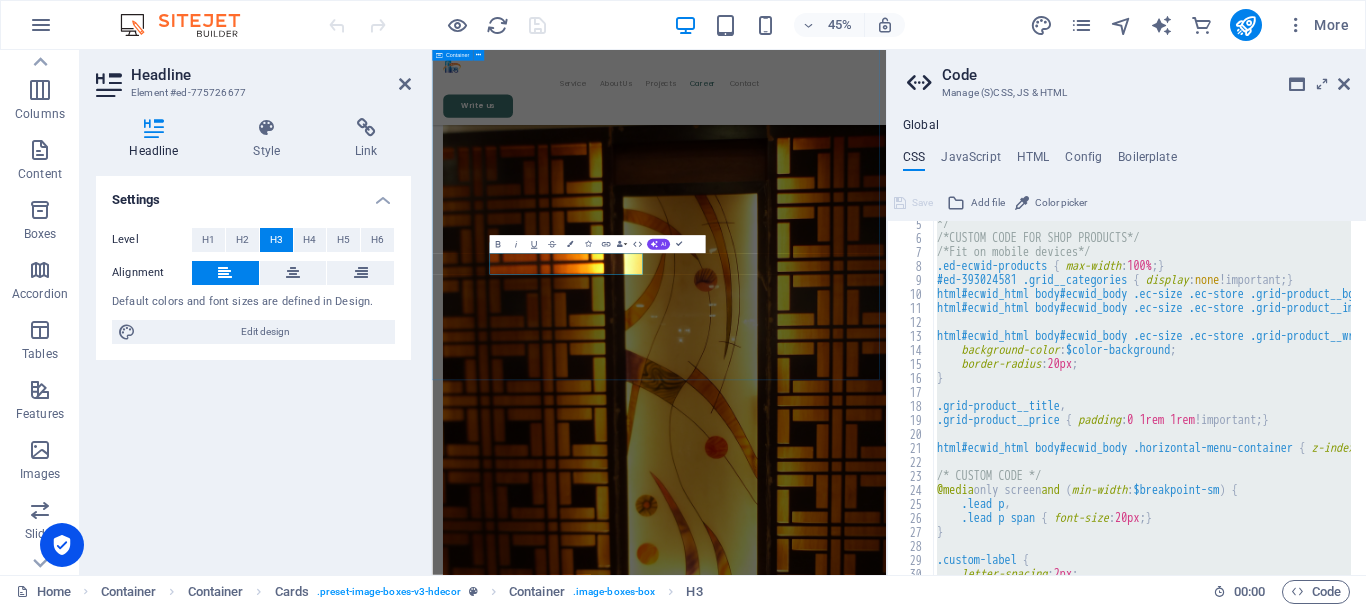 click on "Stores Our [GEOGRAPHIC_DATA][STREET_ADDRESS][US_STATE] Get Directions [GEOGRAPHIC_DATA] [STREET_ADDRESS][PERSON_NAME] Get Directions" at bounding box center (936, 8215) 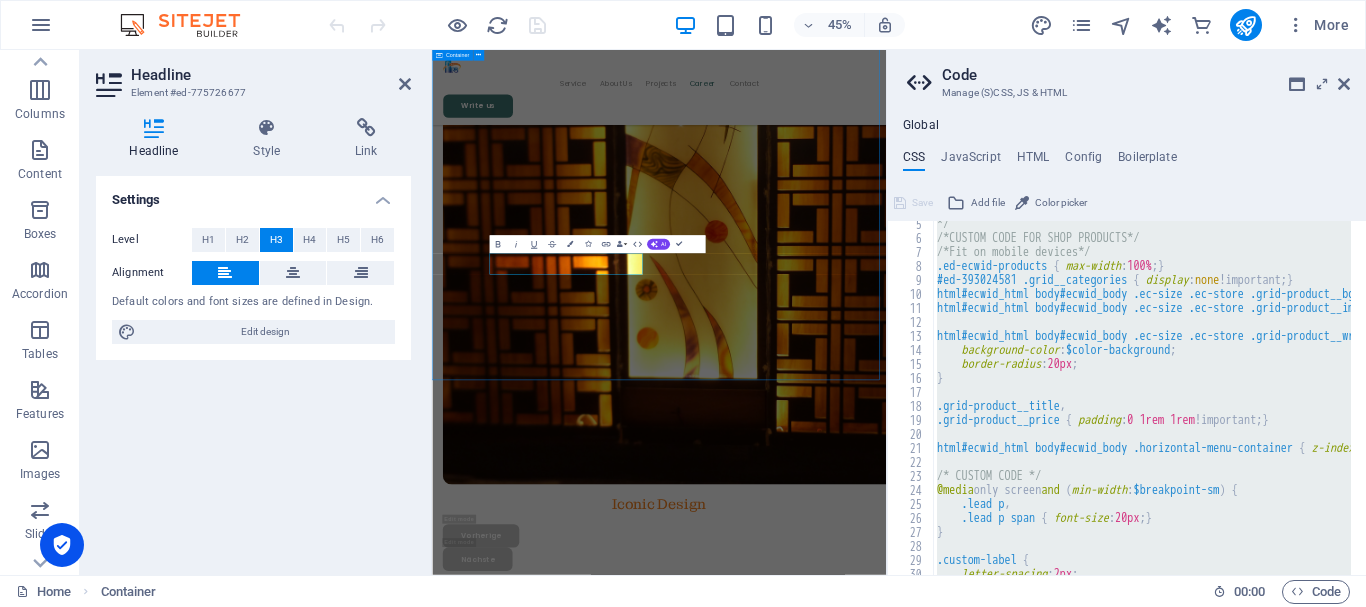 scroll, scrollTop: 4999, scrollLeft: 0, axis: vertical 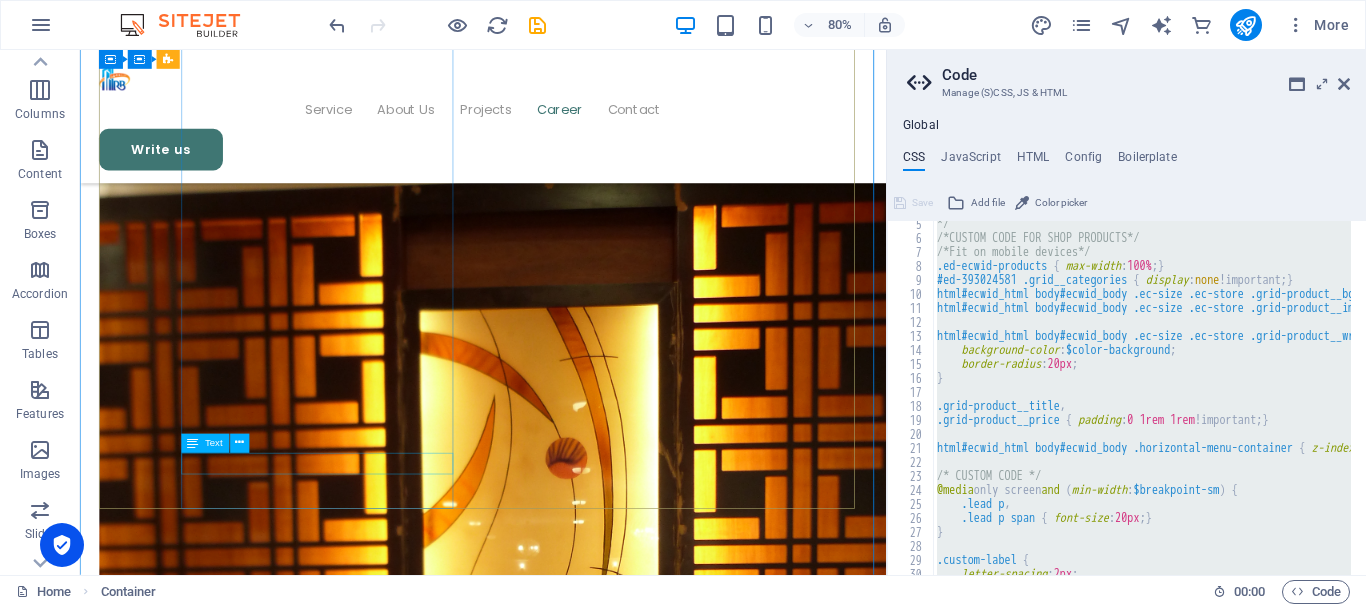 click on "[STREET_ADDRESS][US_STATE]" at bounding box center [274, 8094] 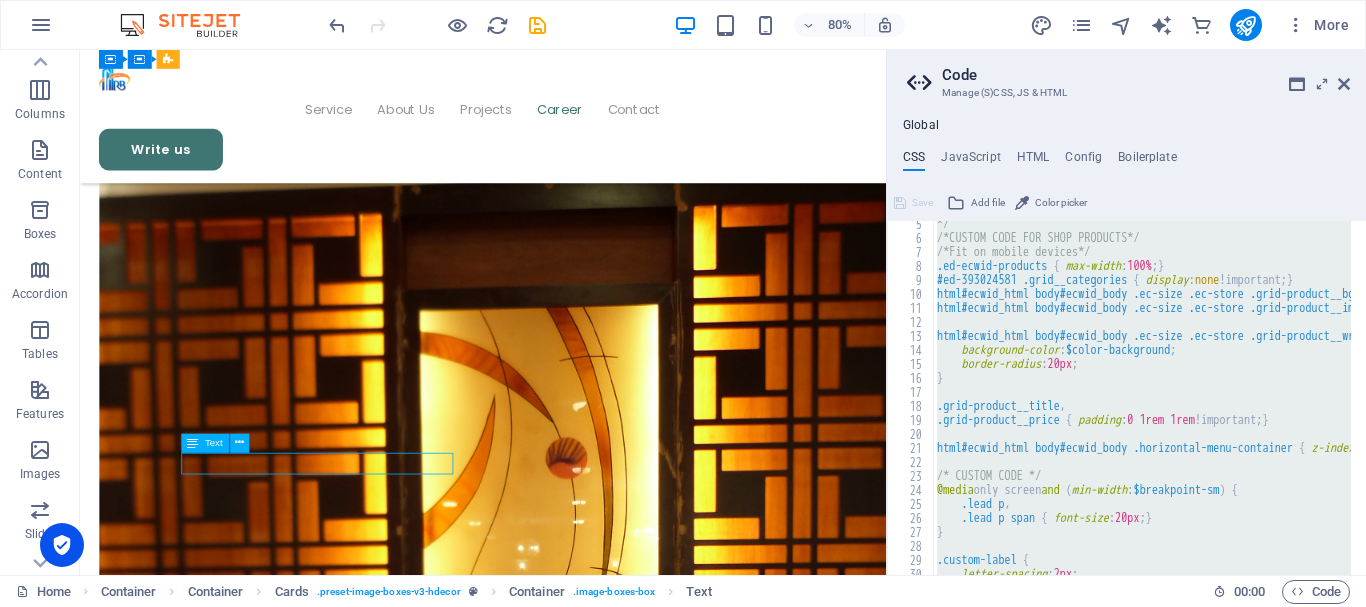 click on "[STREET_ADDRESS][US_STATE]" at bounding box center [274, 8094] 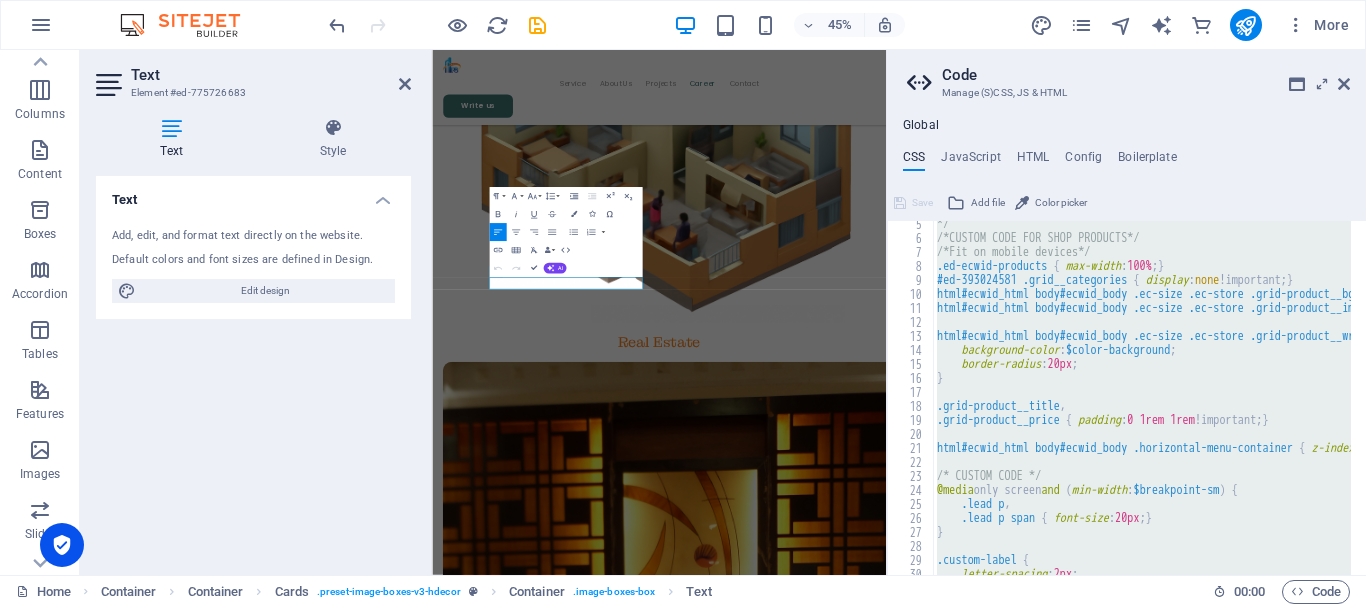 scroll, scrollTop: 5612, scrollLeft: 0, axis: vertical 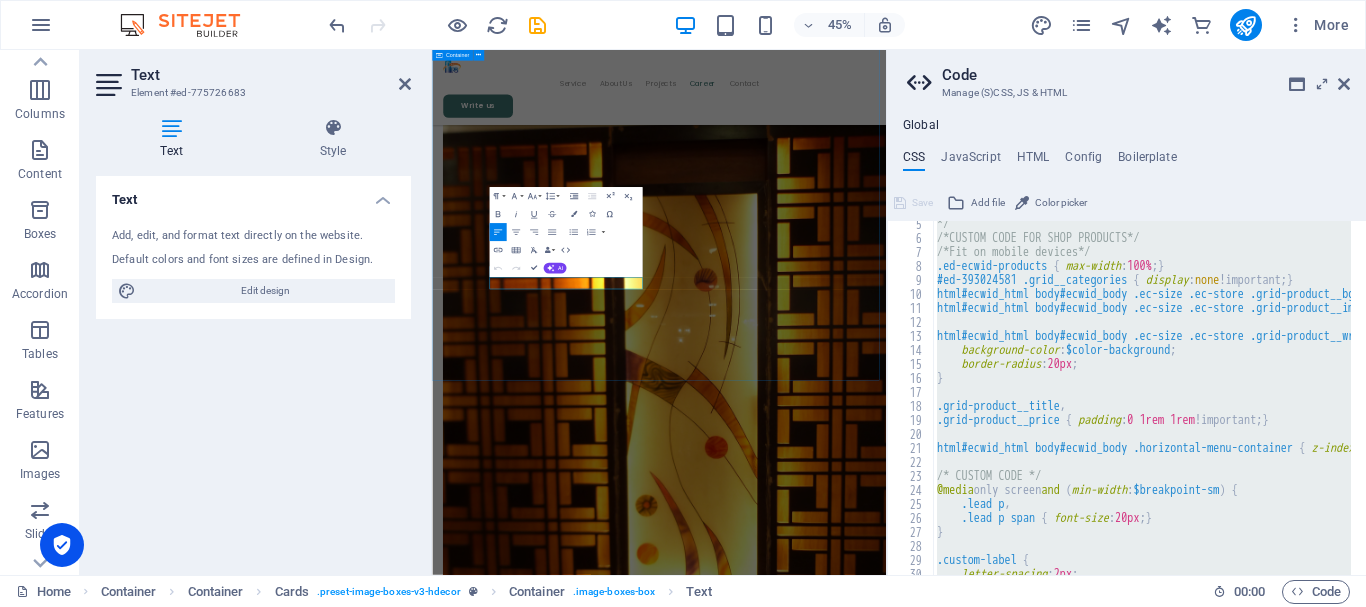 drag, startPoint x: 843, startPoint y: 558, endPoint x: 449, endPoint y: 525, distance: 395.37958 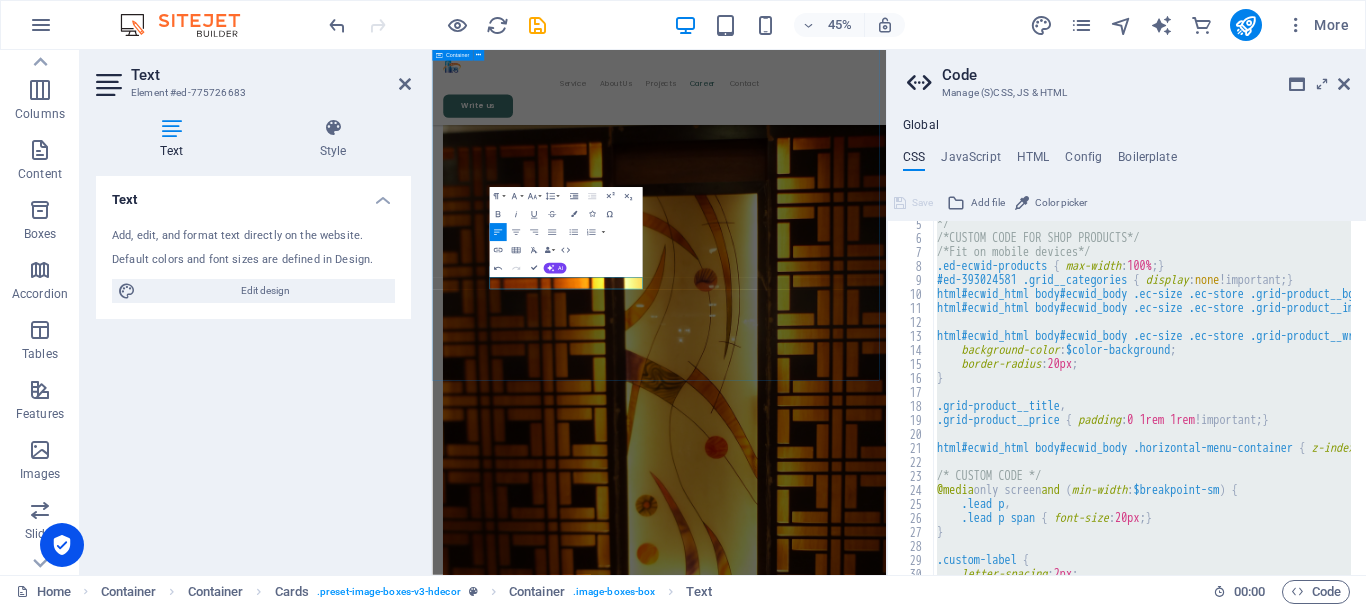 click on "Stores Our Stores [GEOGRAPHIC_DATA], [GEOGRAPHIC_DATA] [STREET_ADDRESS] Get Directions [GEOGRAPHIC_DATA], [GEOGRAPHIC_DATA] [STREET_ADDRESS][PERSON_NAME] Get Directions" at bounding box center [936, 8168] 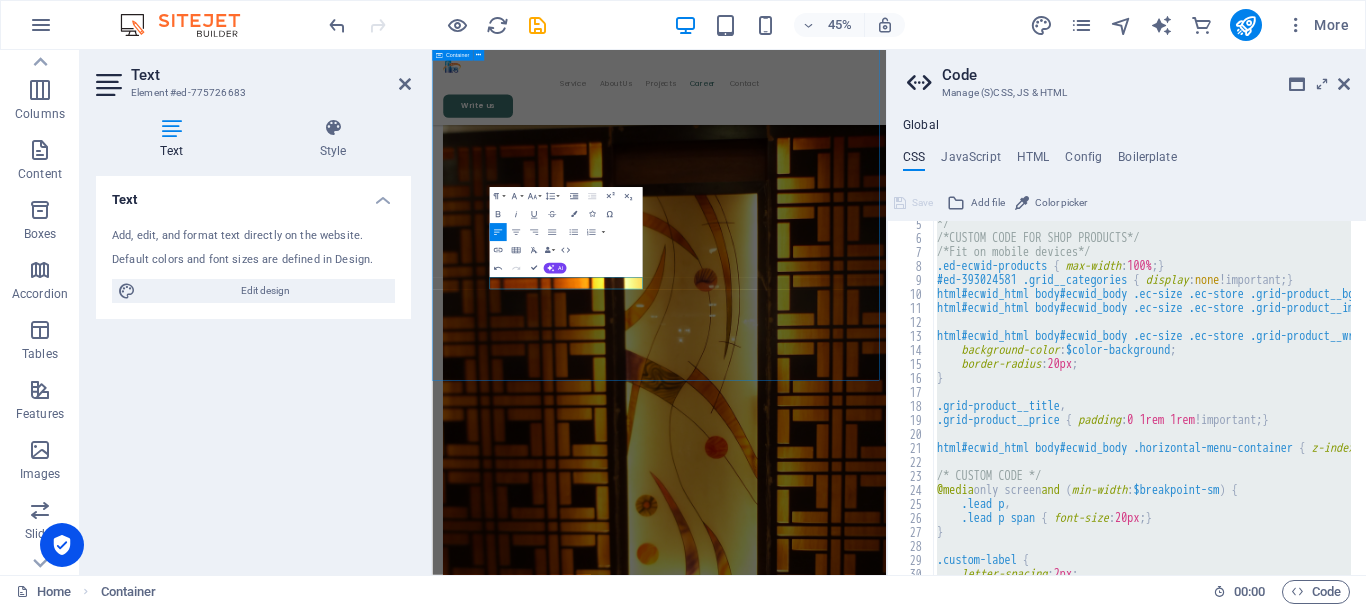 scroll, scrollTop: 4998, scrollLeft: 0, axis: vertical 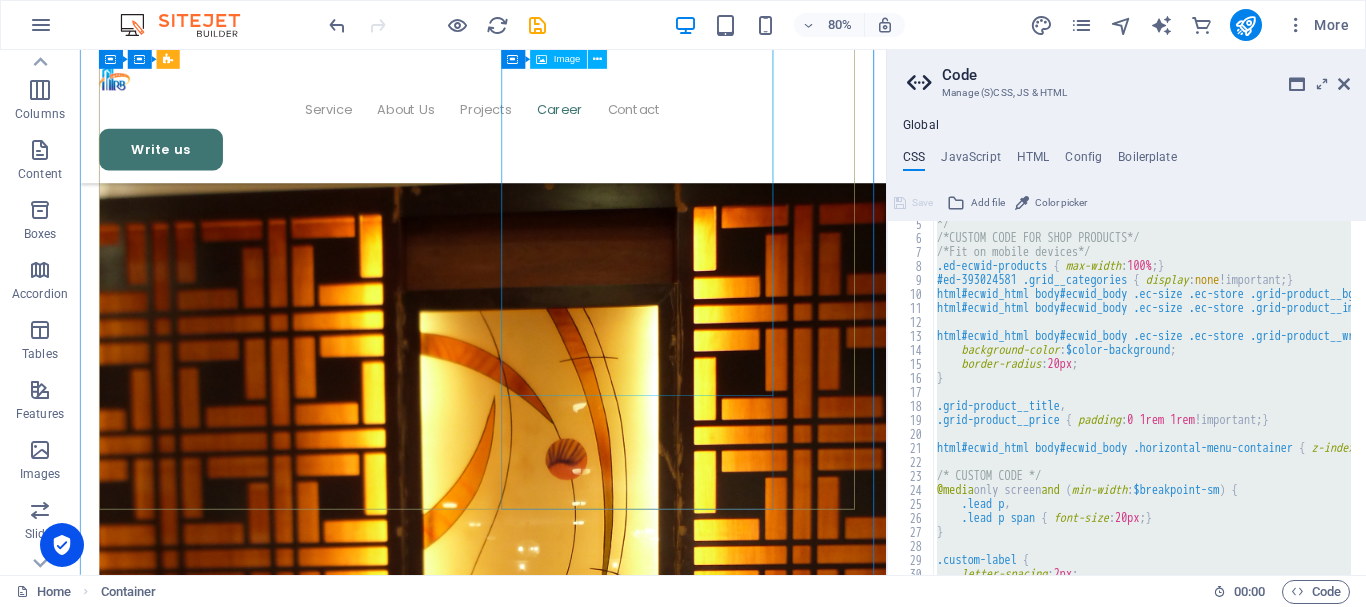 click at bounding box center [274, 8431] 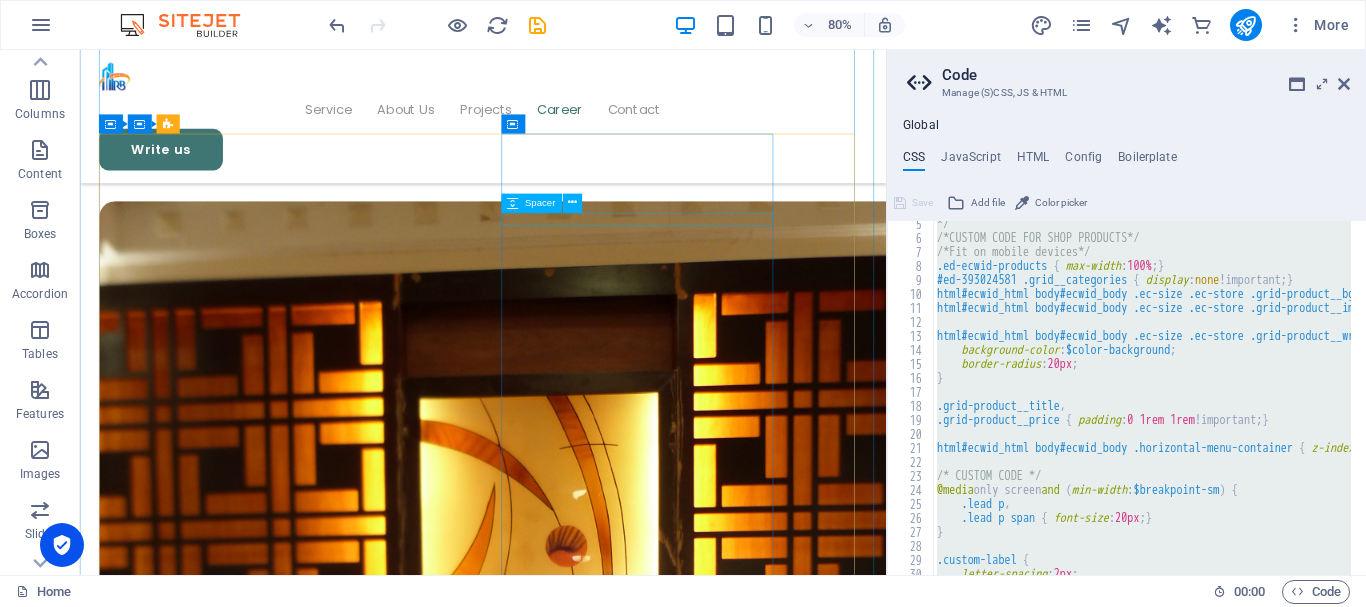 scroll, scrollTop: 4698, scrollLeft: 0, axis: vertical 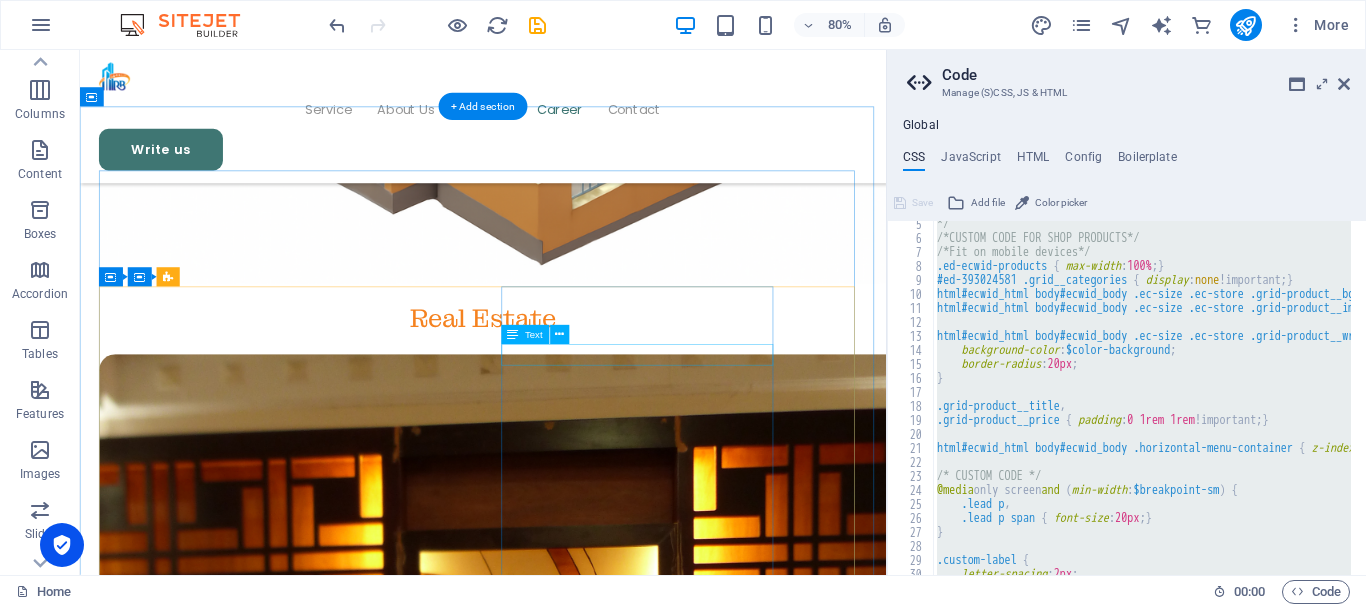 click on "[STREET_ADDRESS][PERSON_NAME]" at bounding box center [274, 8646] 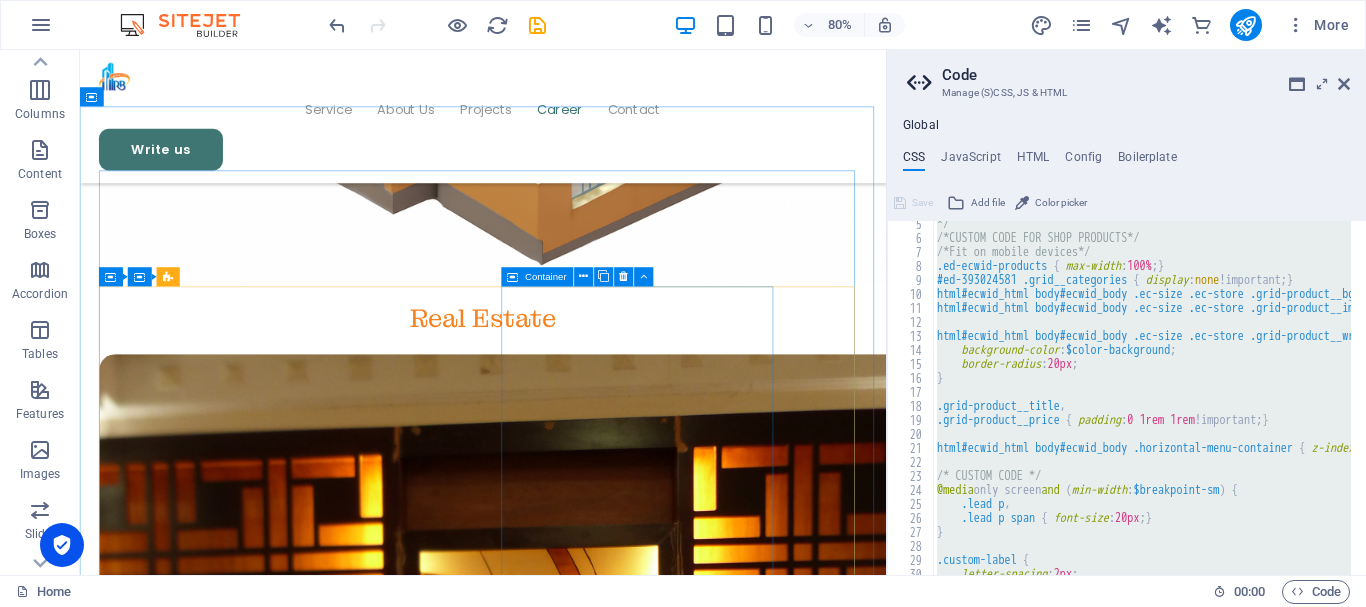 click on "Container" at bounding box center (537, 276) 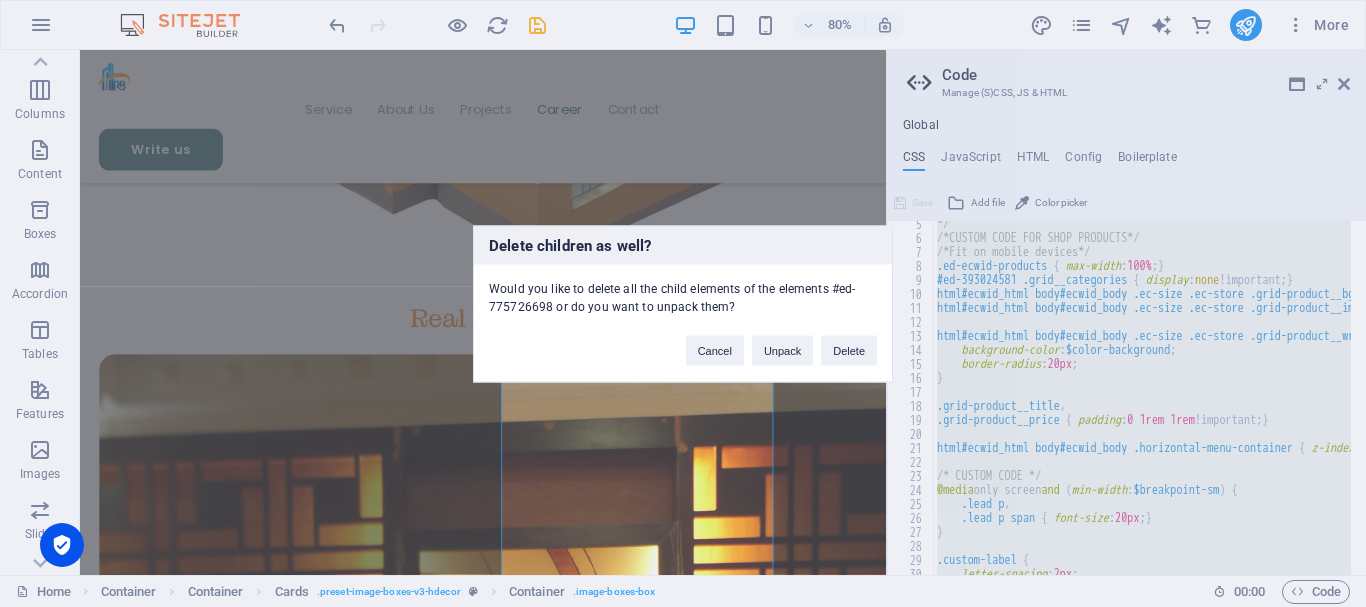 type 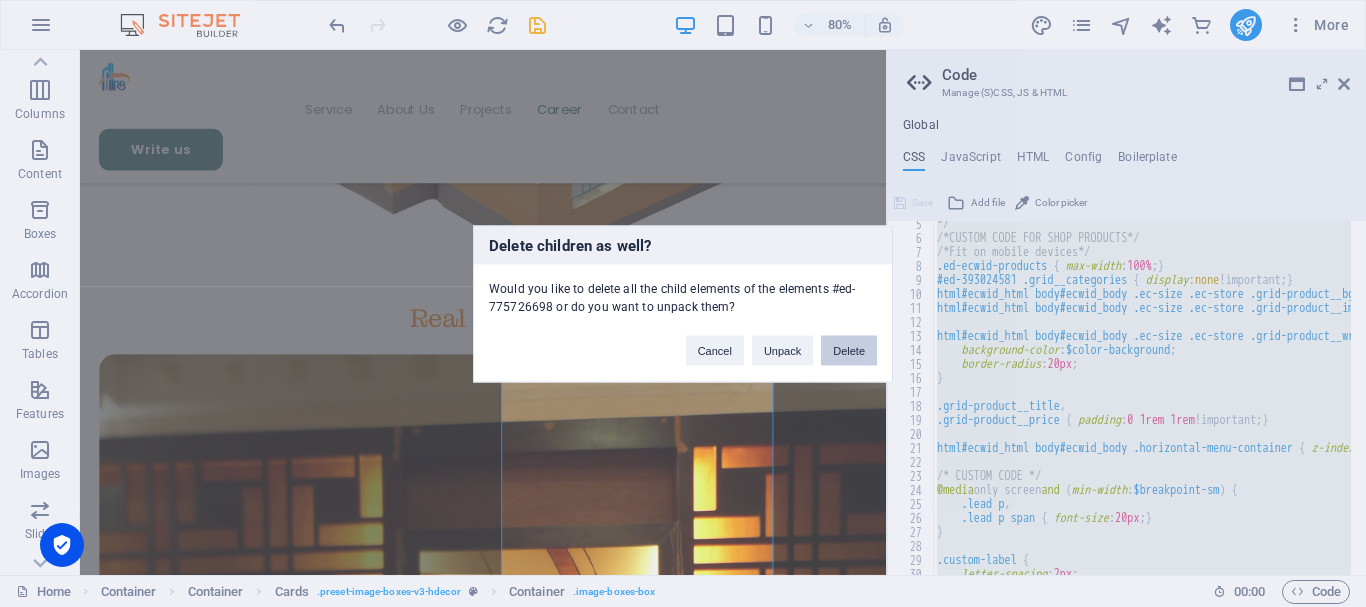 click on "Delete" at bounding box center [849, 350] 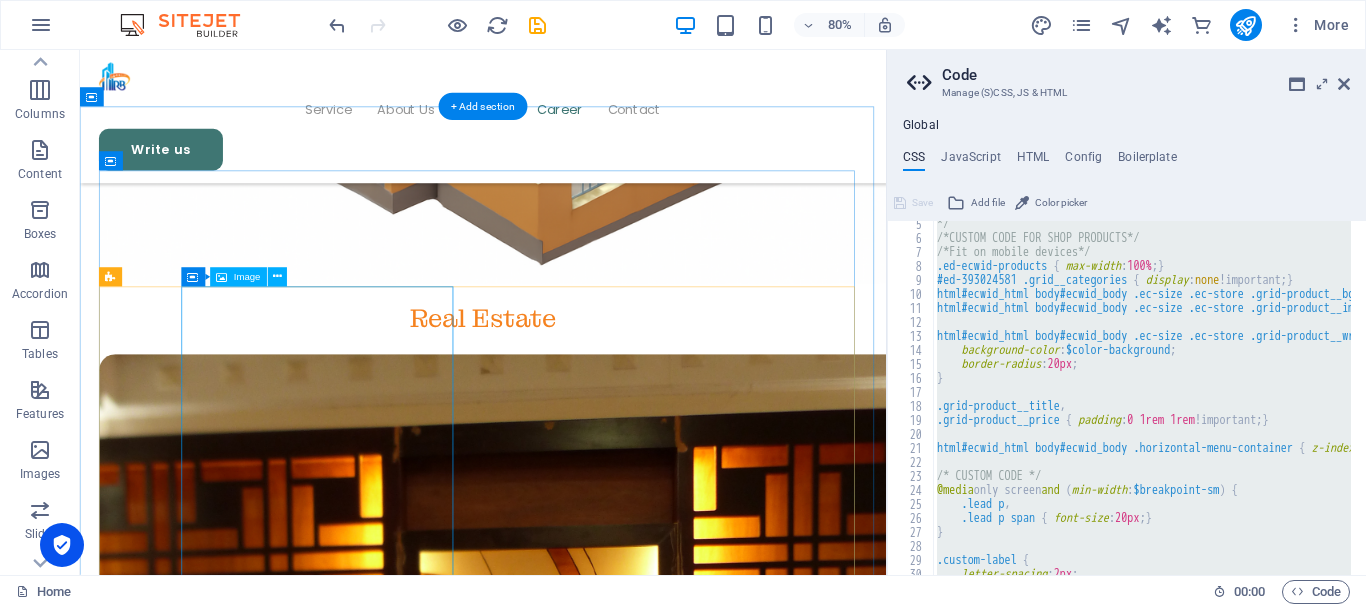 click at bounding box center (274, 8043) 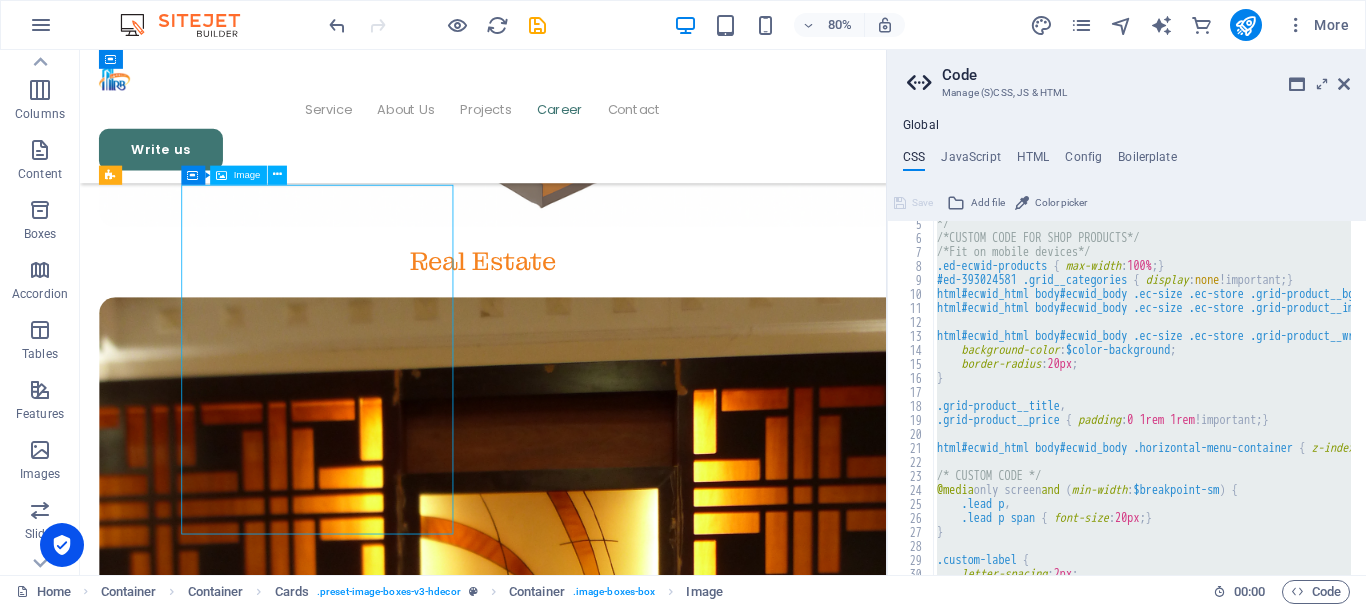 scroll, scrollTop: 4898, scrollLeft: 0, axis: vertical 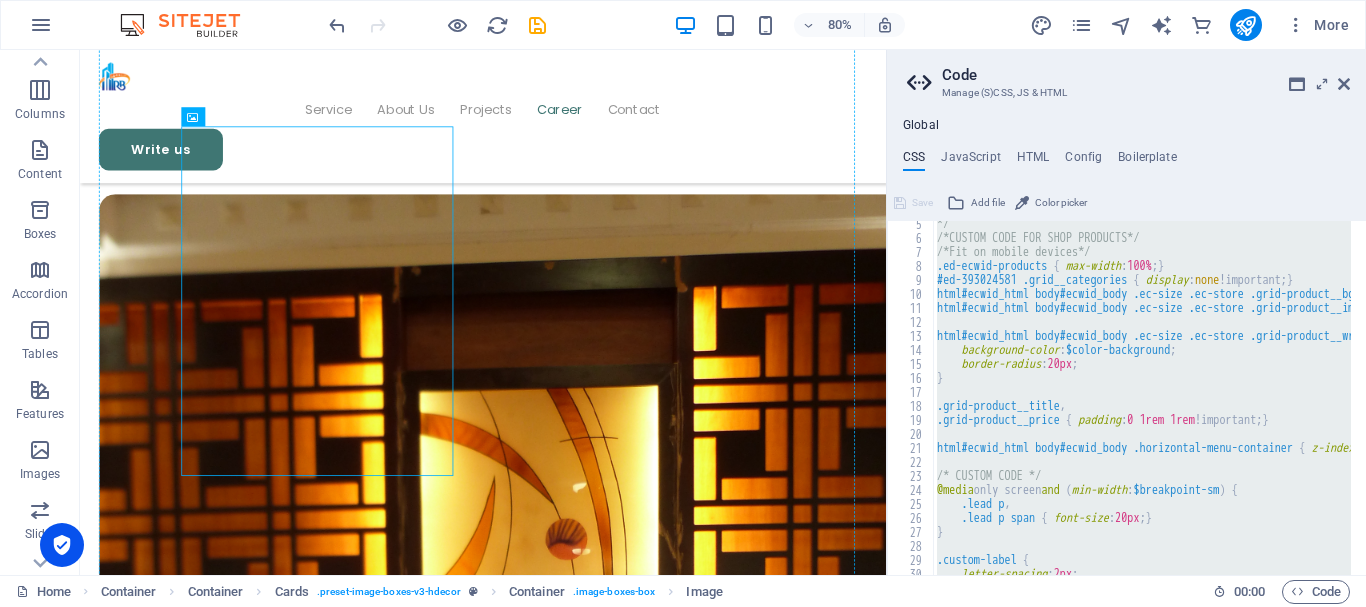 drag, startPoint x: 342, startPoint y: 343, endPoint x: 625, endPoint y: 347, distance: 283.02826 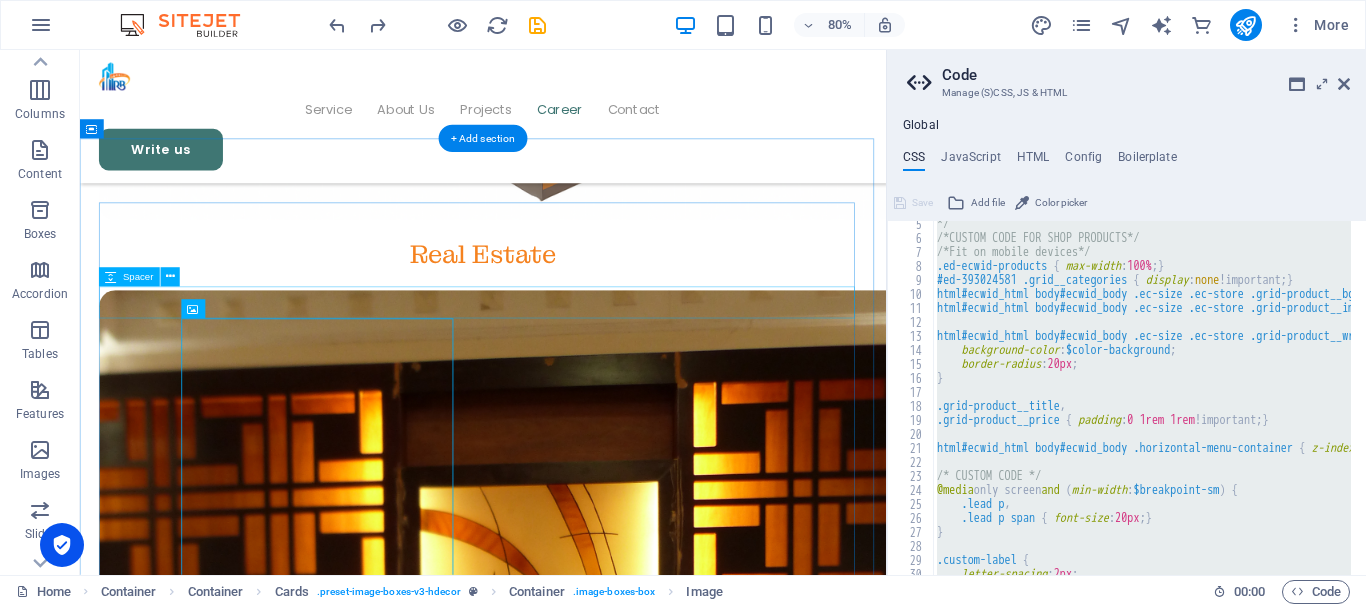 scroll, scrollTop: 4779, scrollLeft: 0, axis: vertical 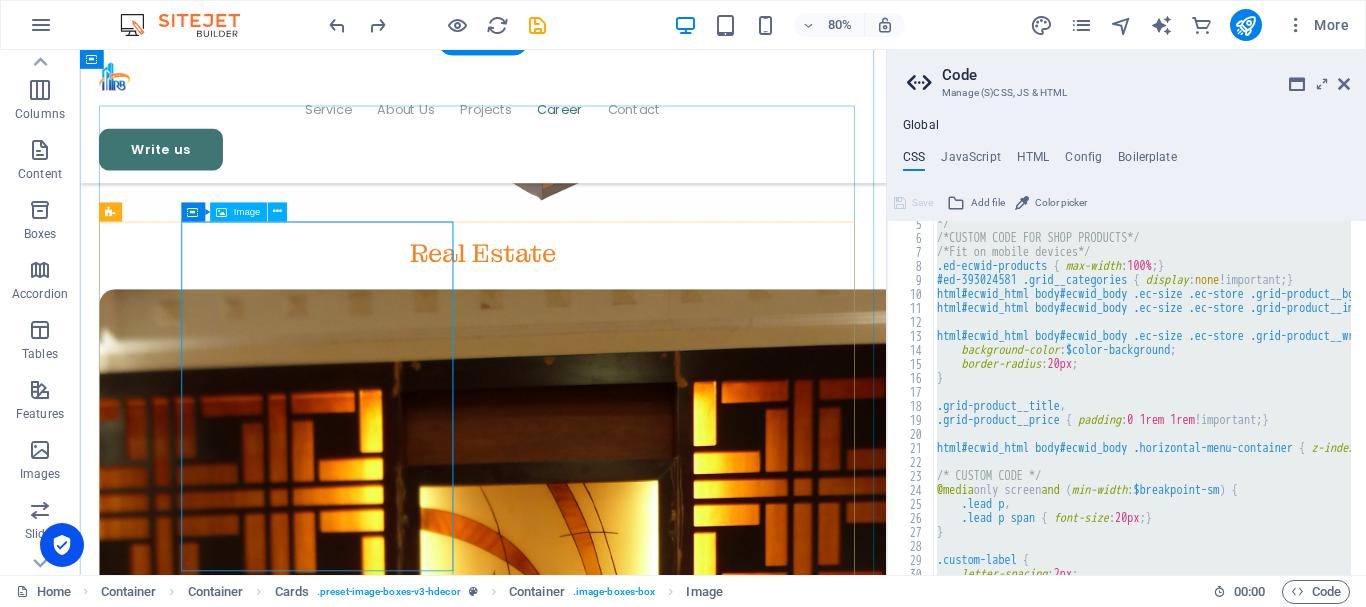 click at bounding box center (274, 7962) 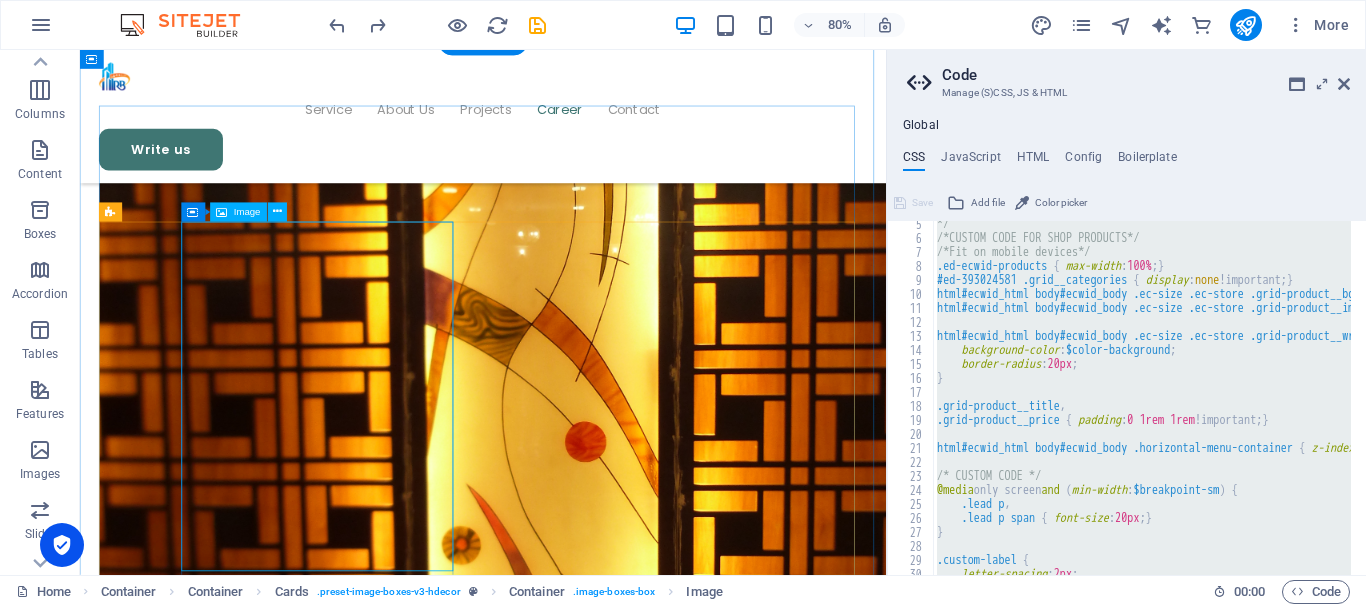 select on "%" 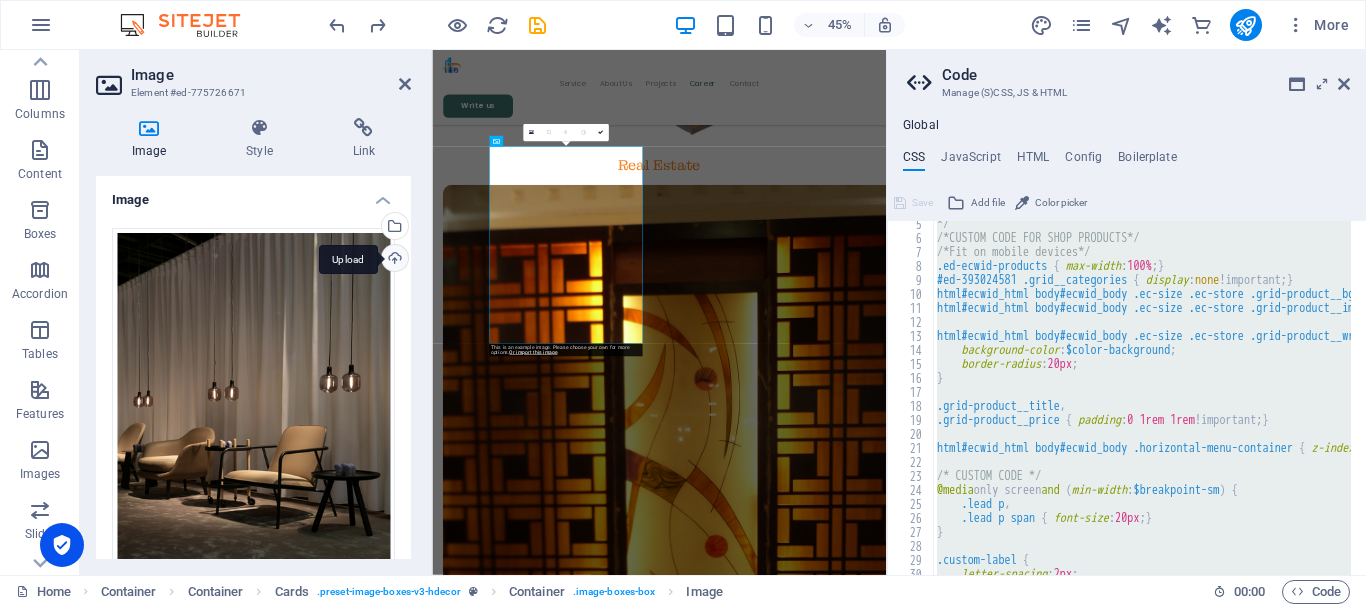 click on "Upload" at bounding box center [393, 260] 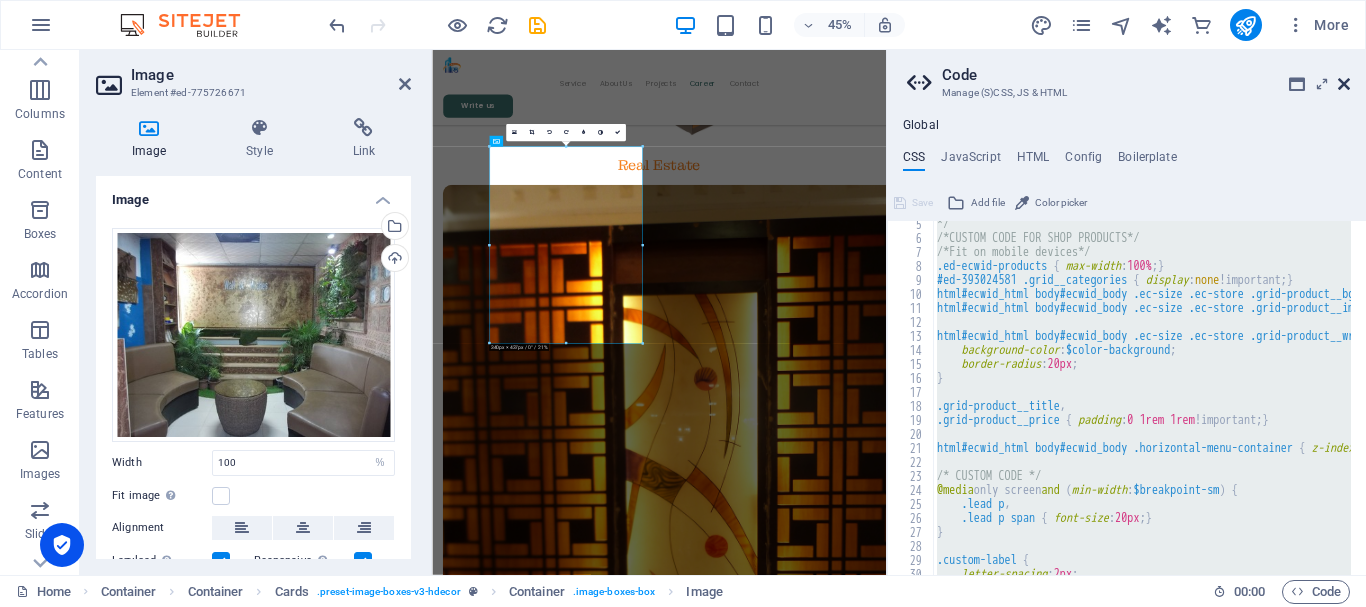 click at bounding box center (1344, 84) 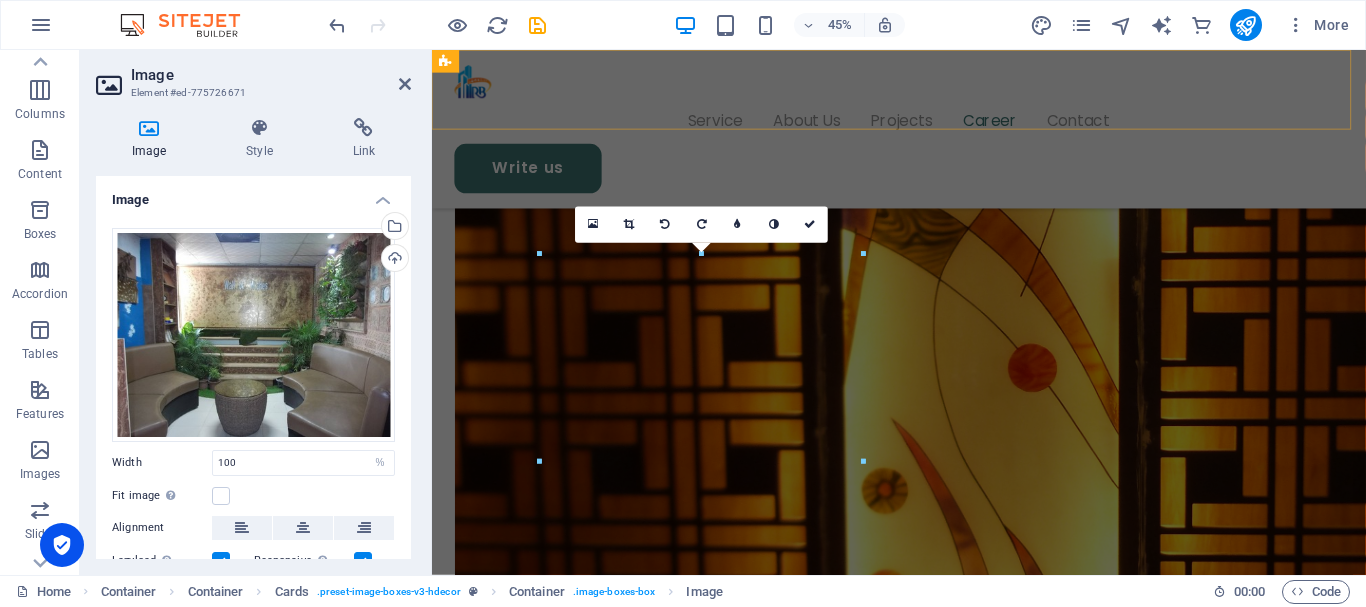 scroll, scrollTop: 4671, scrollLeft: 0, axis: vertical 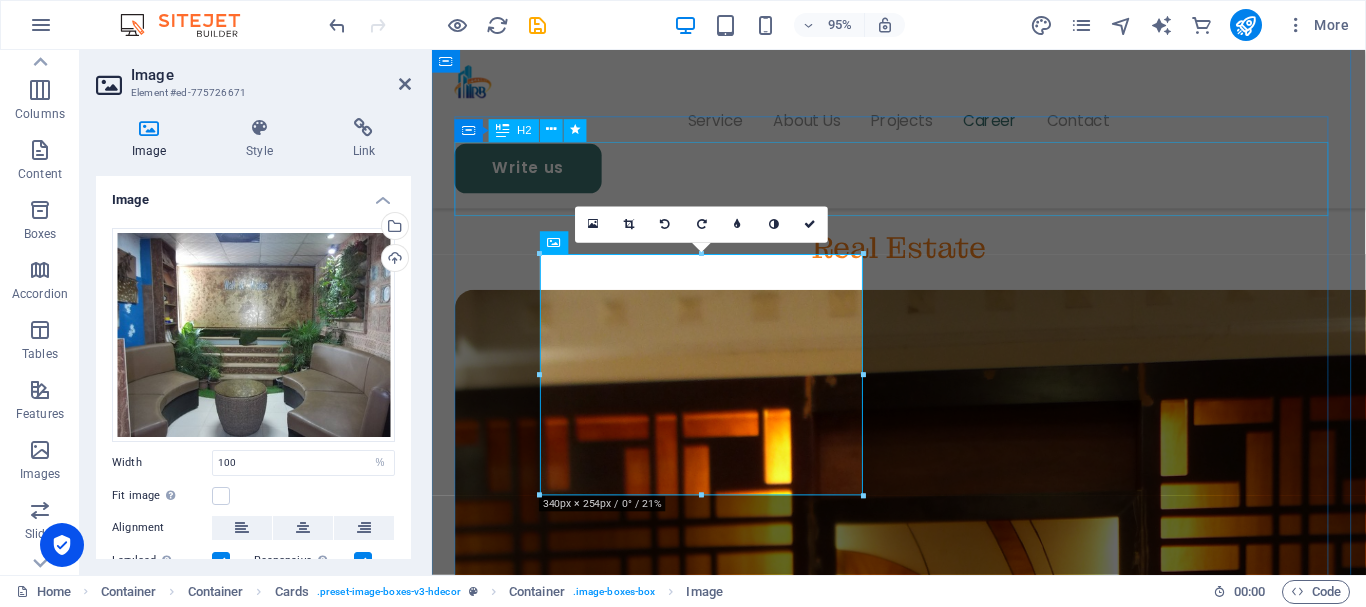click on "Our Stores" at bounding box center (923, 7568) 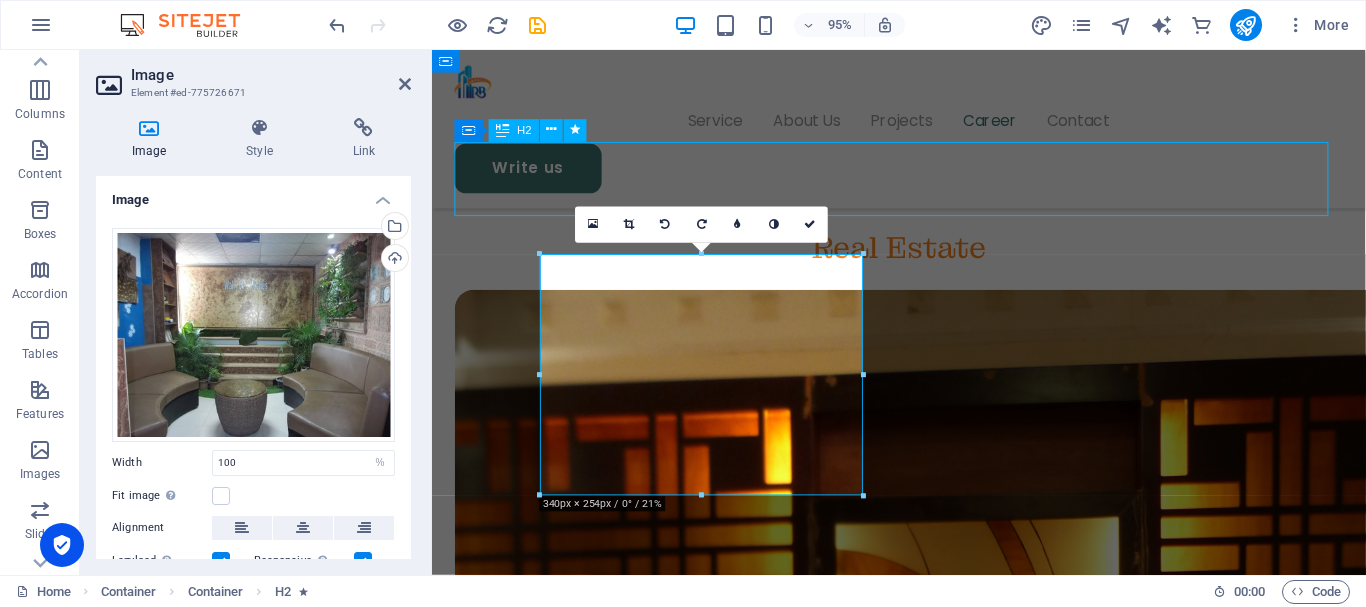 scroll, scrollTop: 4564, scrollLeft: 0, axis: vertical 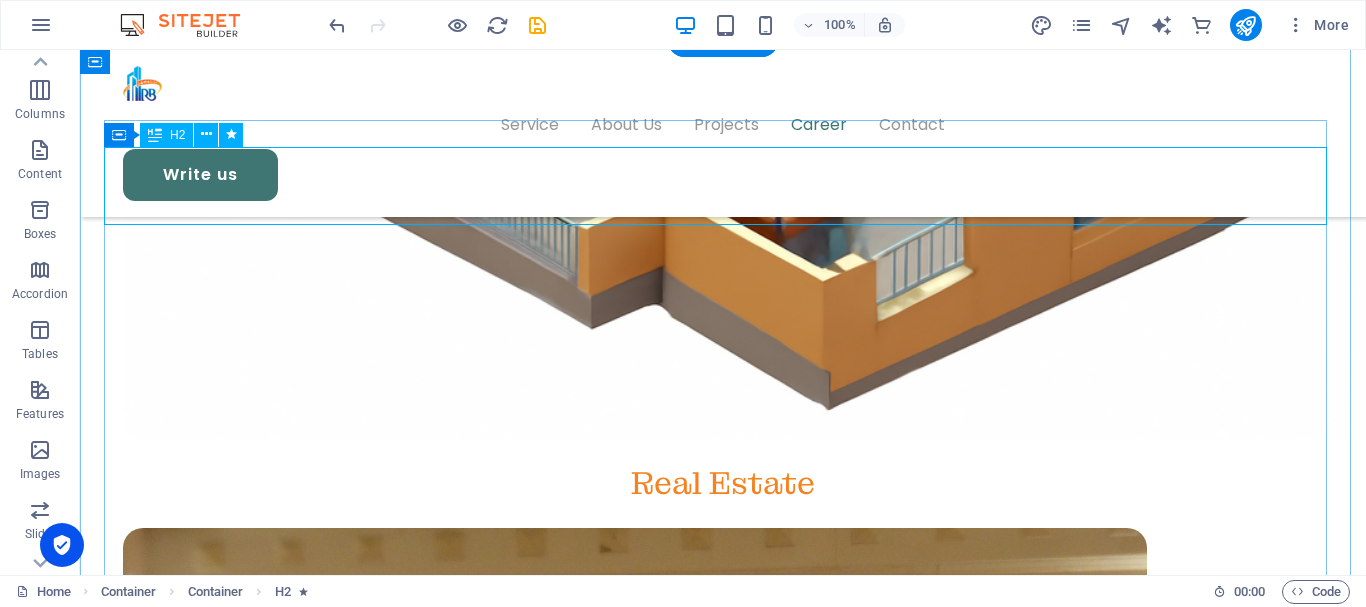 click on "Our Stores" at bounding box center [723, 8294] 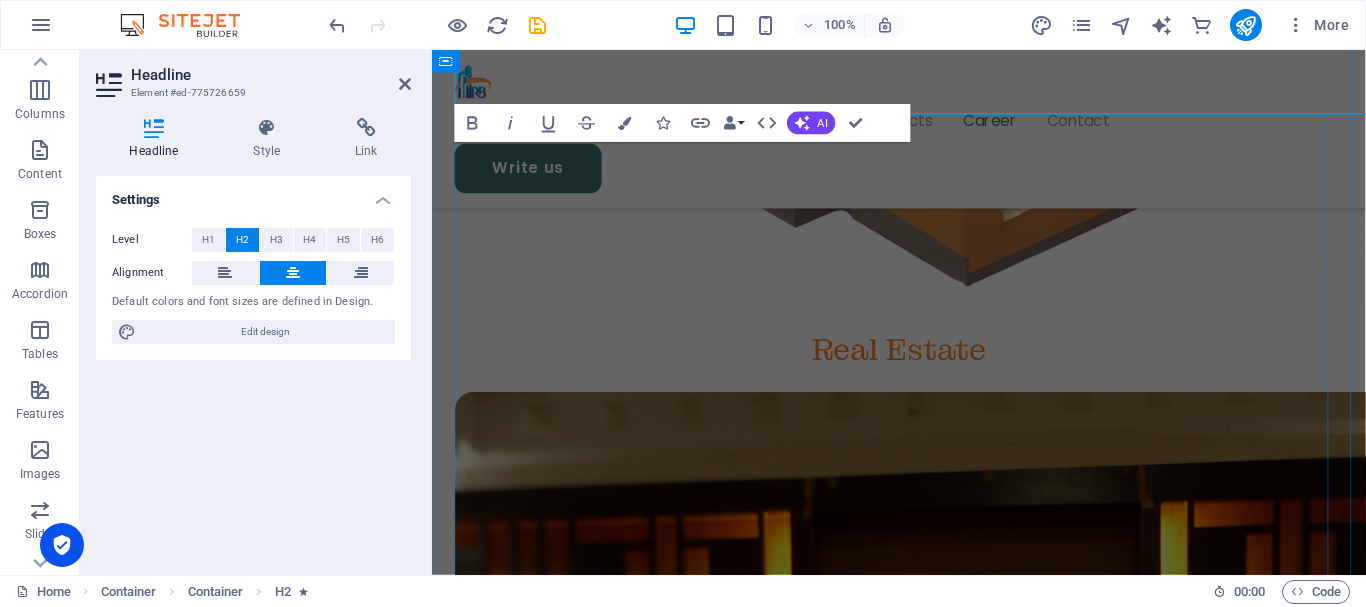 scroll, scrollTop: 4671, scrollLeft: 0, axis: vertical 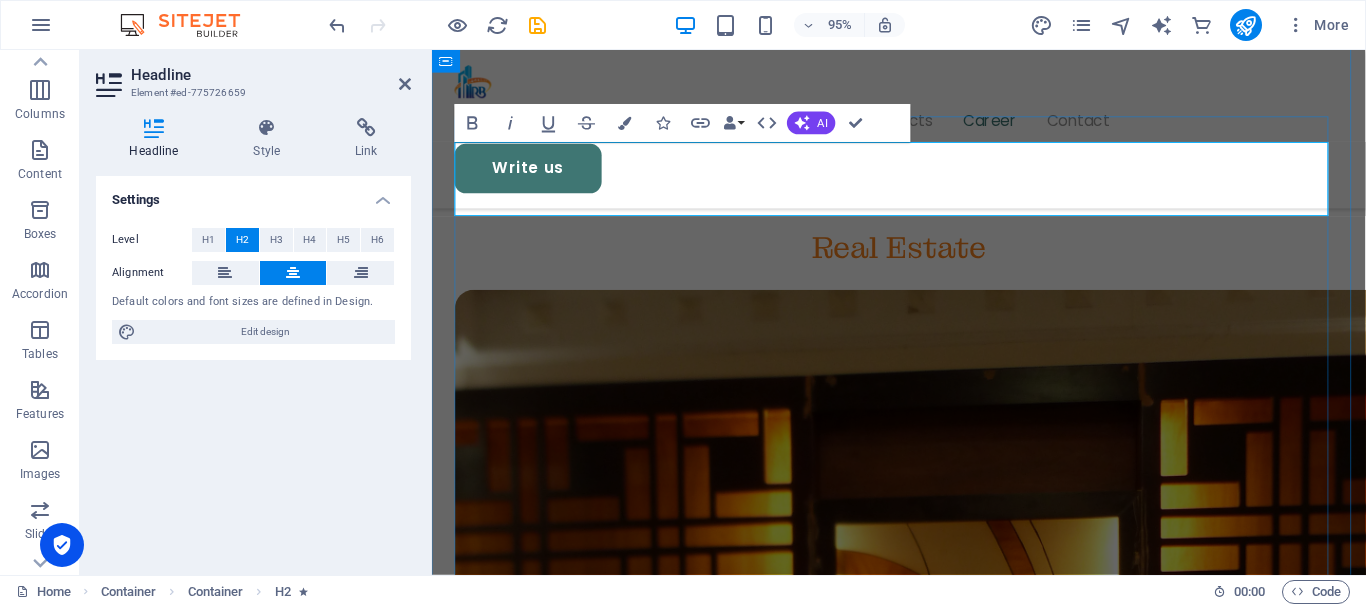 click on "Our Stores" at bounding box center [923, 7568] 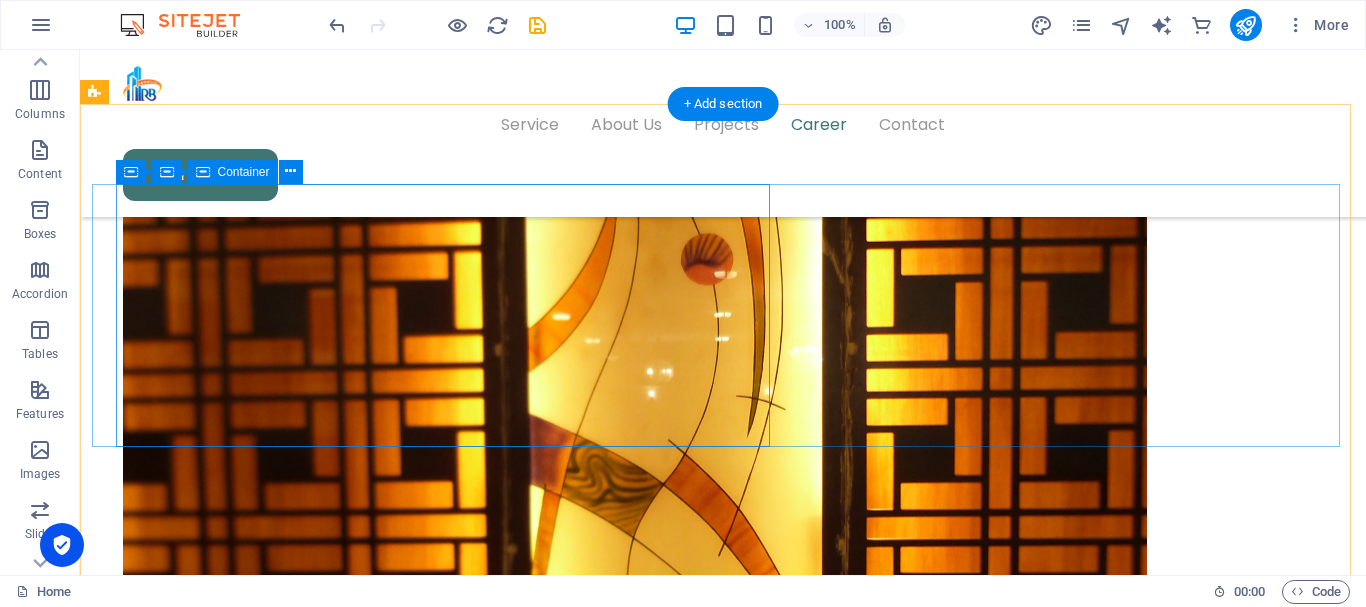 scroll, scrollTop: 5361, scrollLeft: 0, axis: vertical 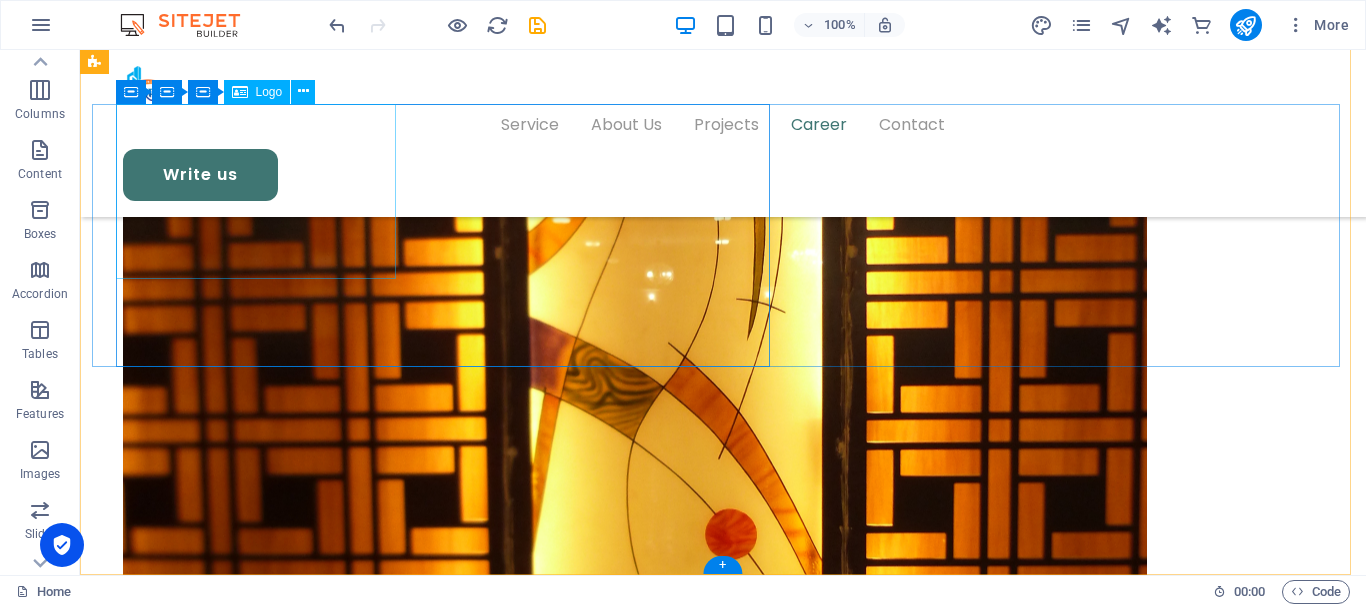 click at bounding box center [263, 8378] 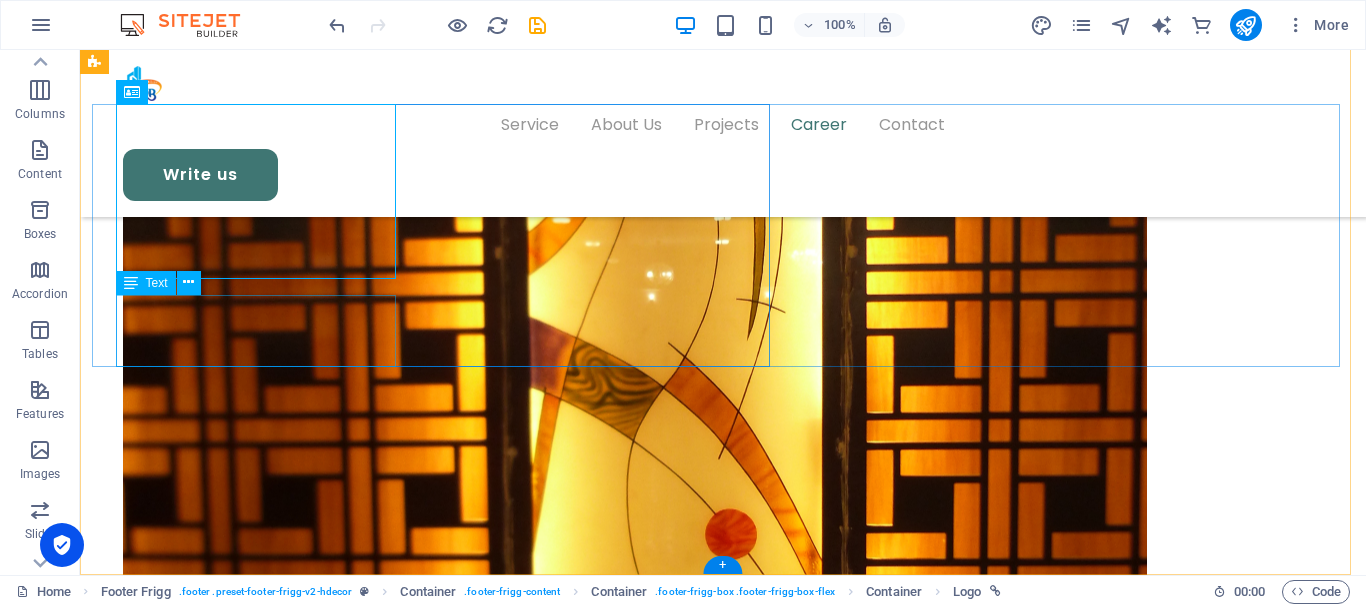 click on "Uas molestias excepturi sint occaecati cupiditate non provident, similique sunt qui officia" at bounding box center (263, 8518) 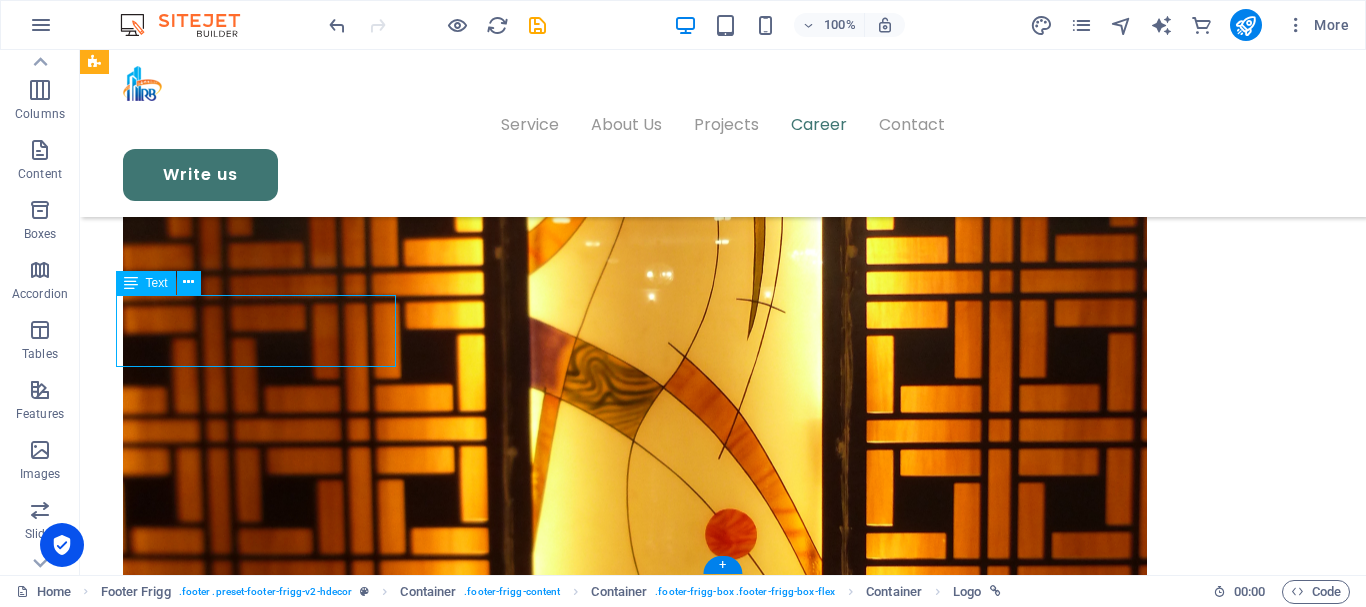 click on "Uas molestias excepturi sint occaecati cupiditate non provident, similique sunt qui officia" at bounding box center [263, 8518] 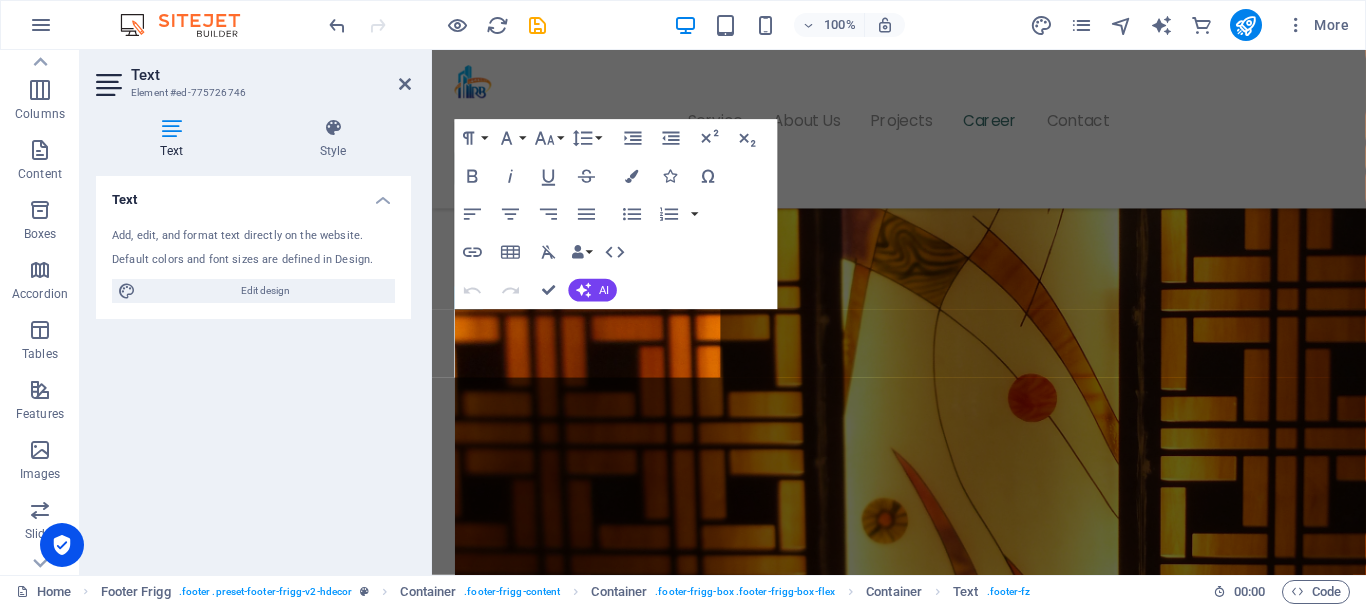 scroll, scrollTop: 5440, scrollLeft: 0, axis: vertical 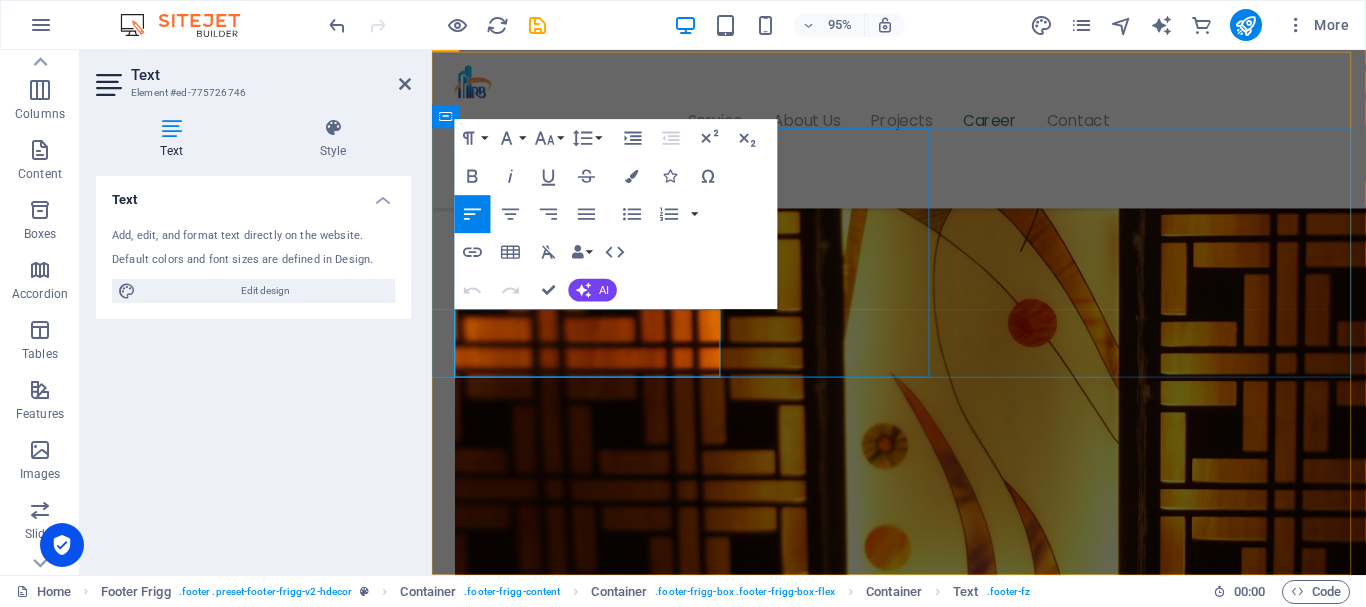 type 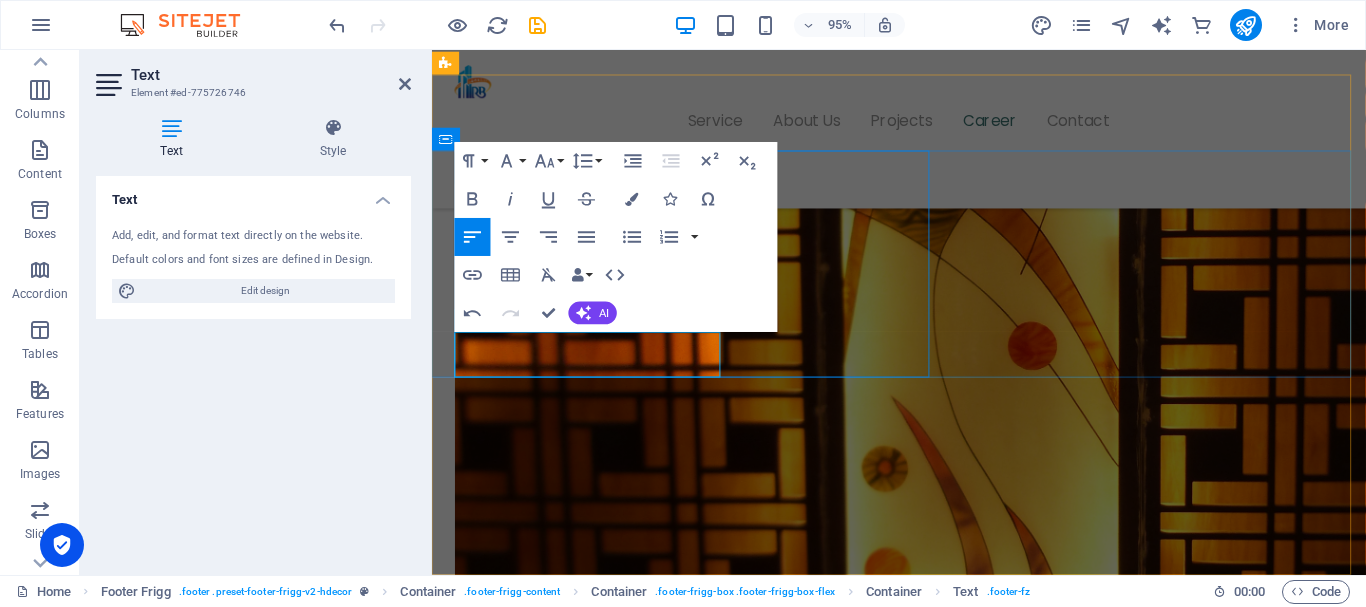 scroll, scrollTop: 5440, scrollLeft: 0, axis: vertical 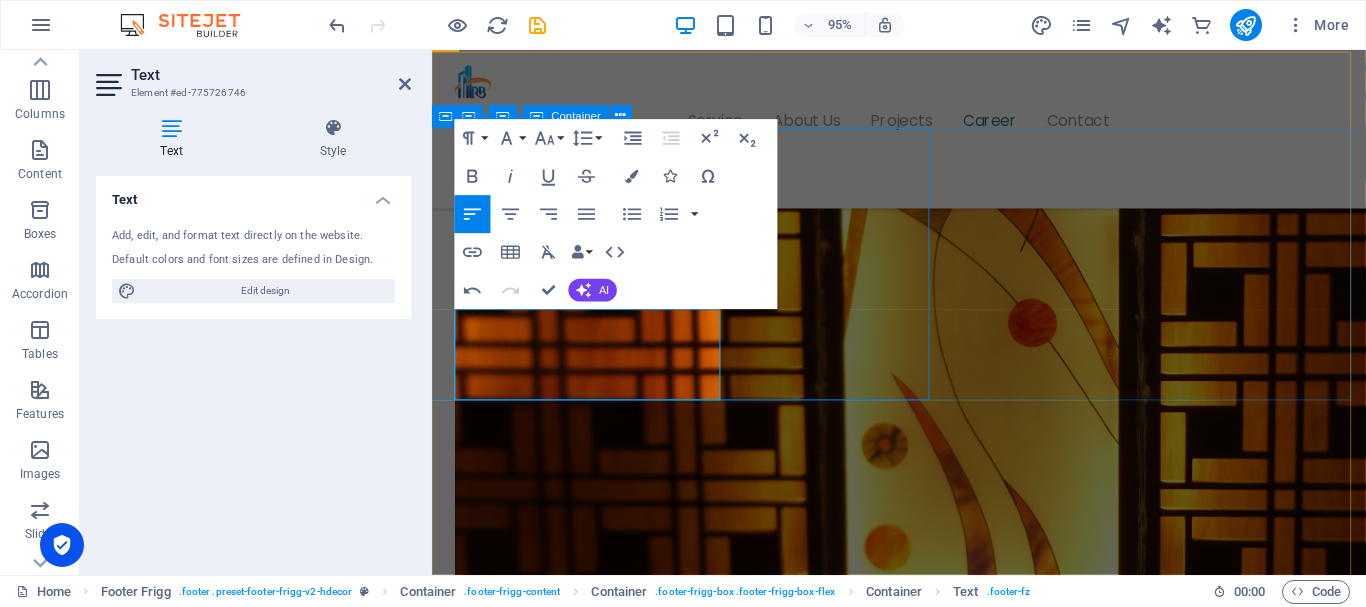 click on "[STREET_ADDRESS]" at bounding box center [923, 7748] 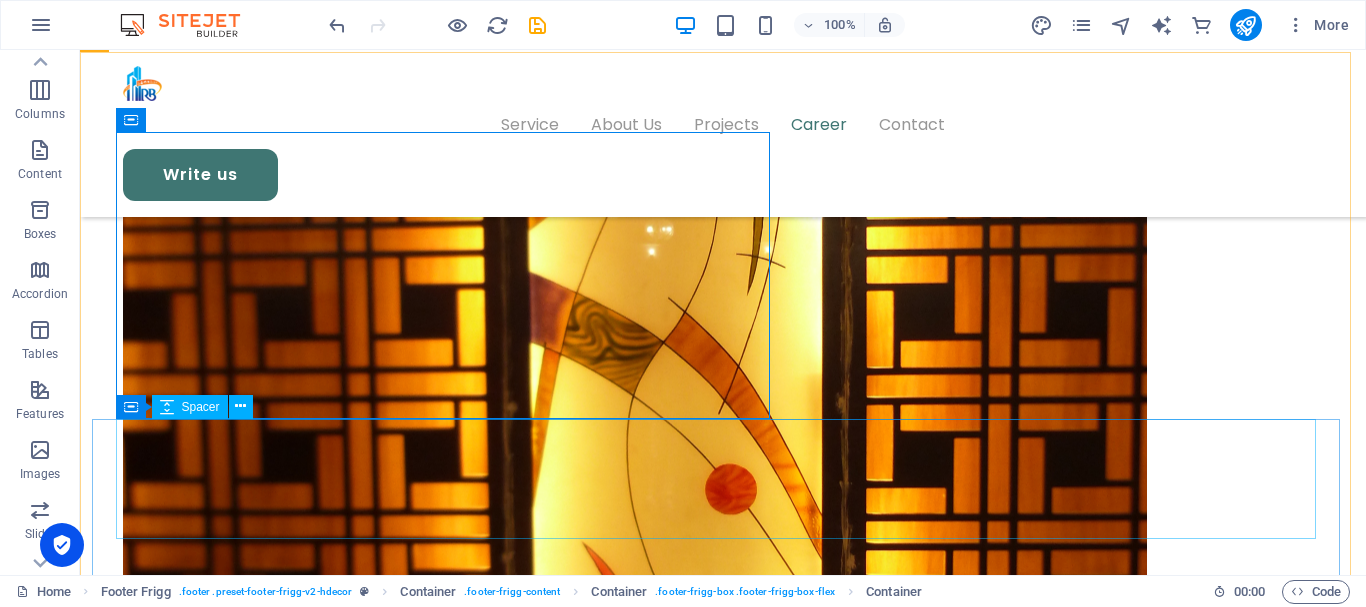 scroll, scrollTop: 5333, scrollLeft: 0, axis: vertical 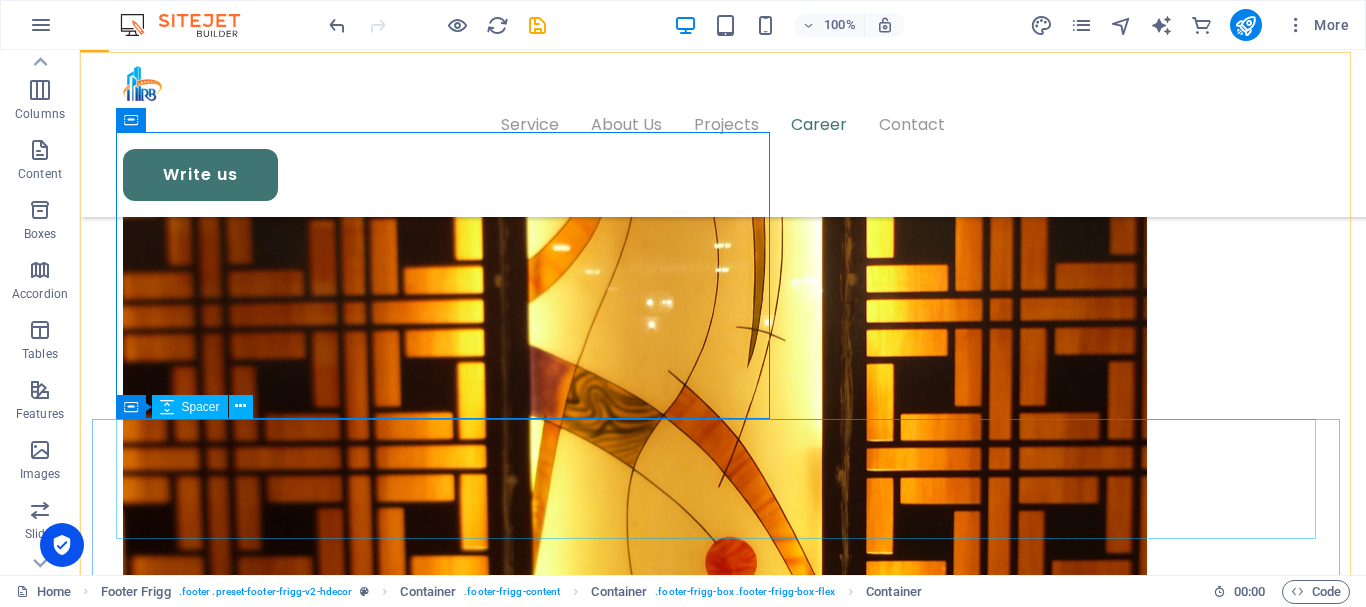 click at bounding box center [723, 9038] 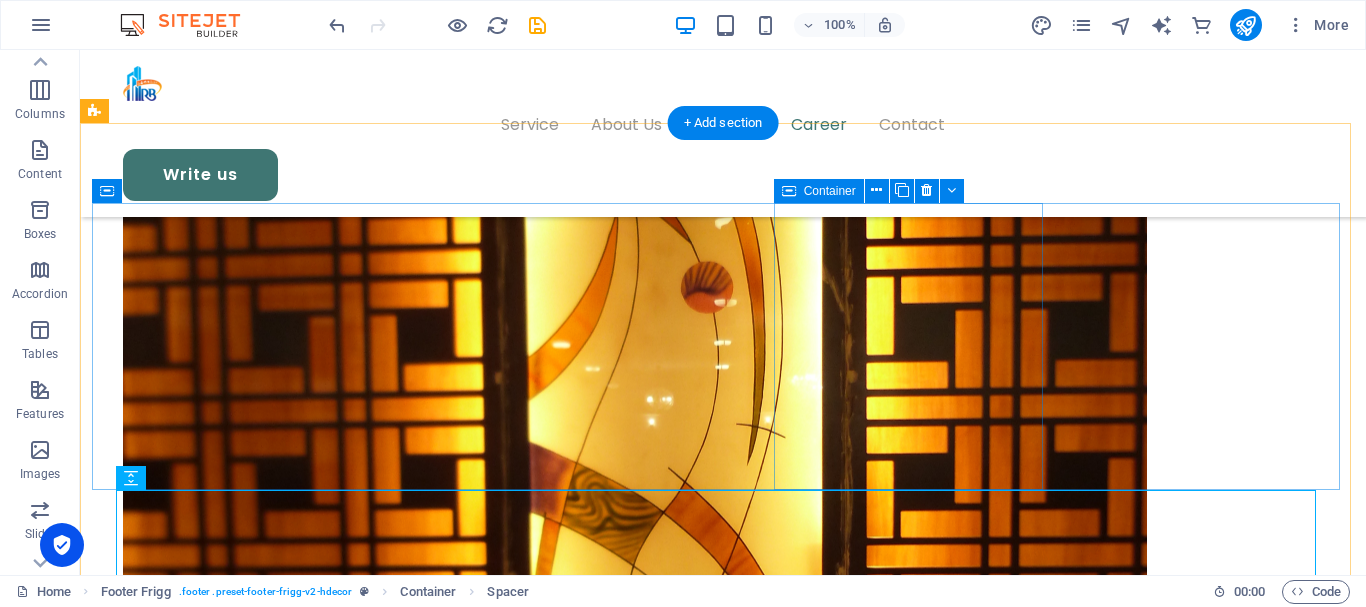 scroll, scrollTop: 5385, scrollLeft: 0, axis: vertical 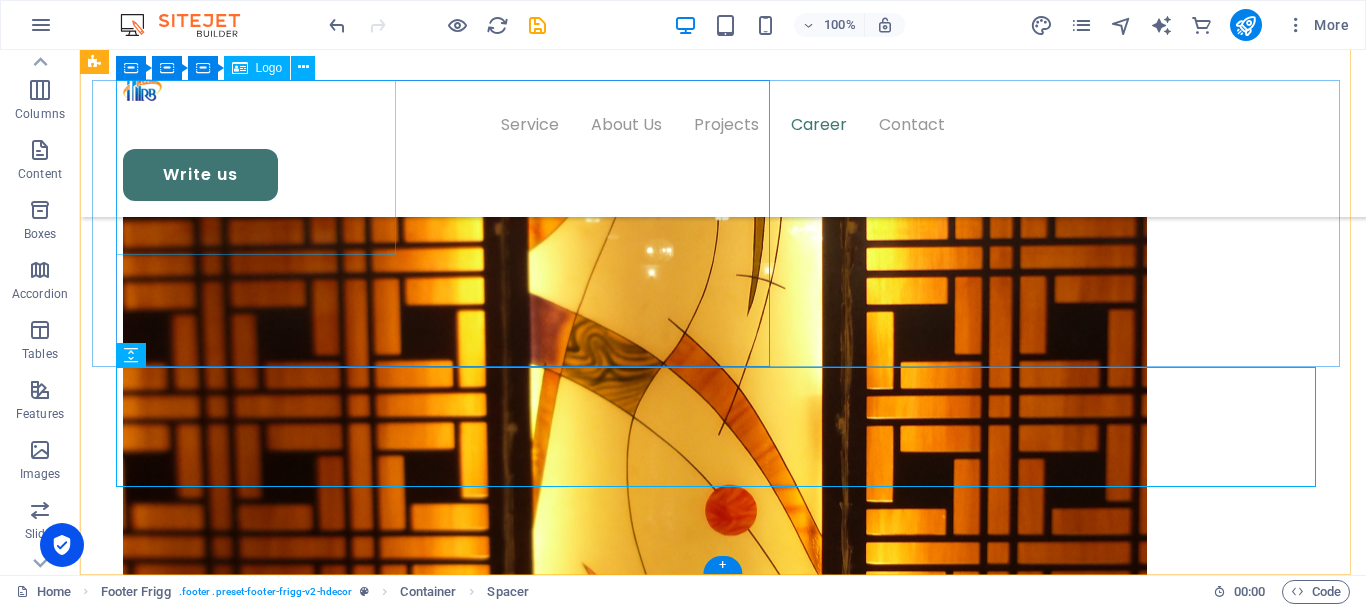 click at bounding box center [263, 8354] 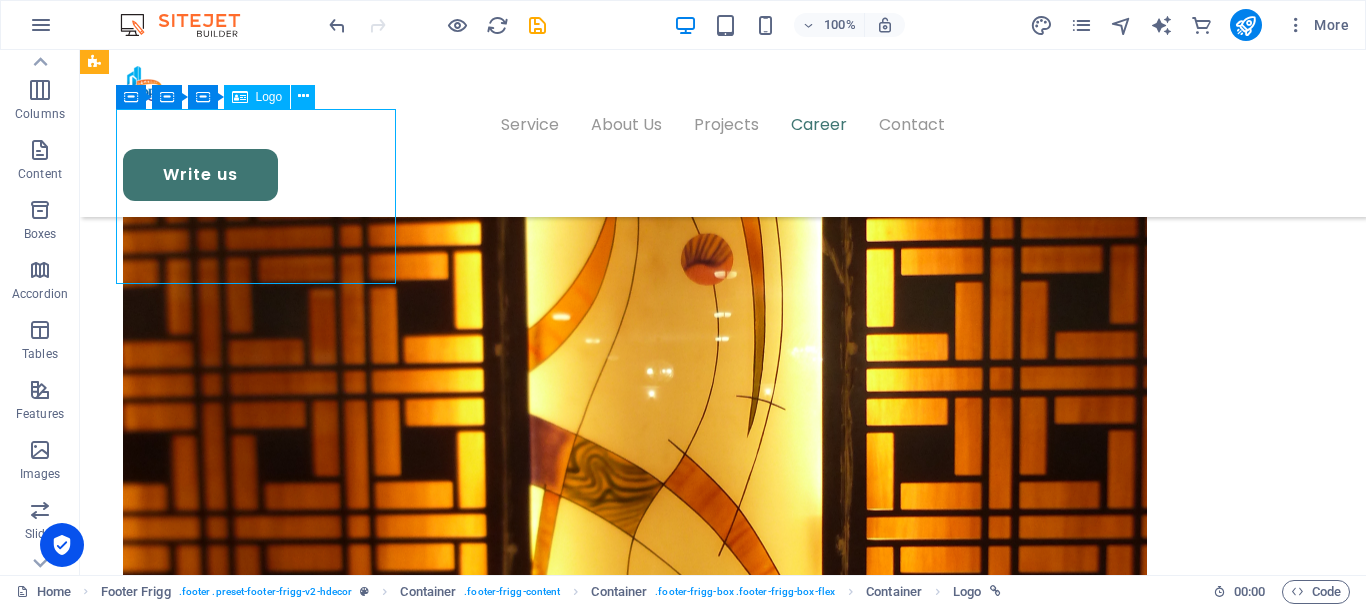 scroll, scrollTop: 5185, scrollLeft: 0, axis: vertical 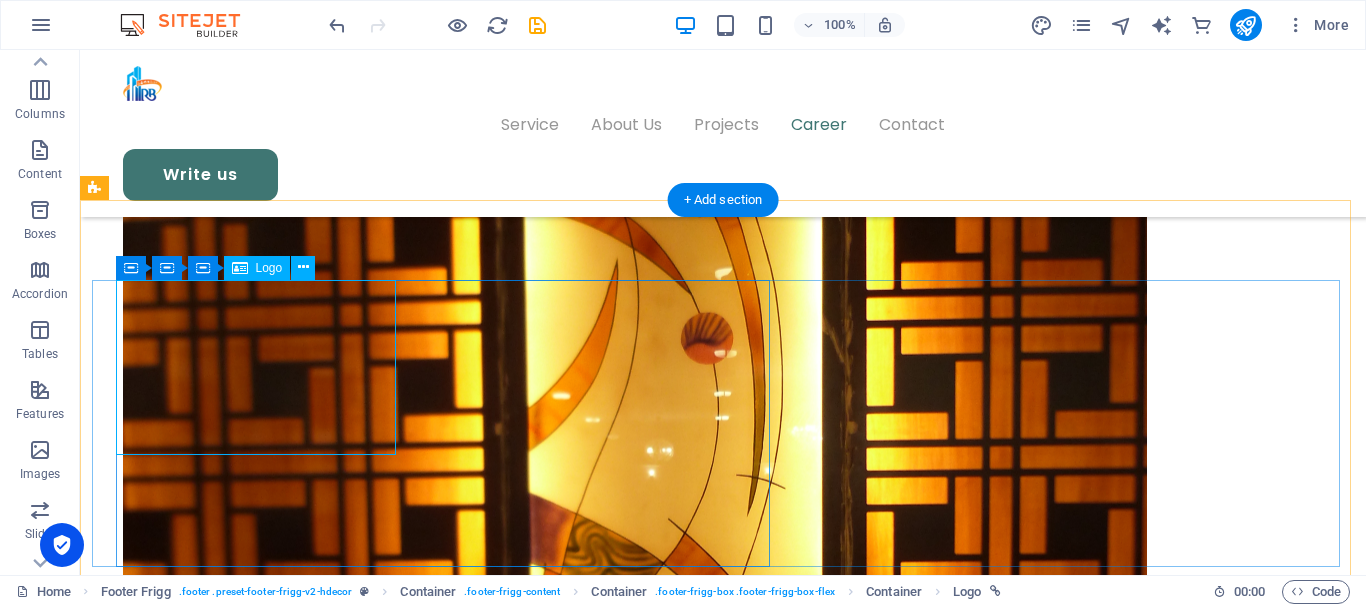 click at bounding box center [263, 8554] 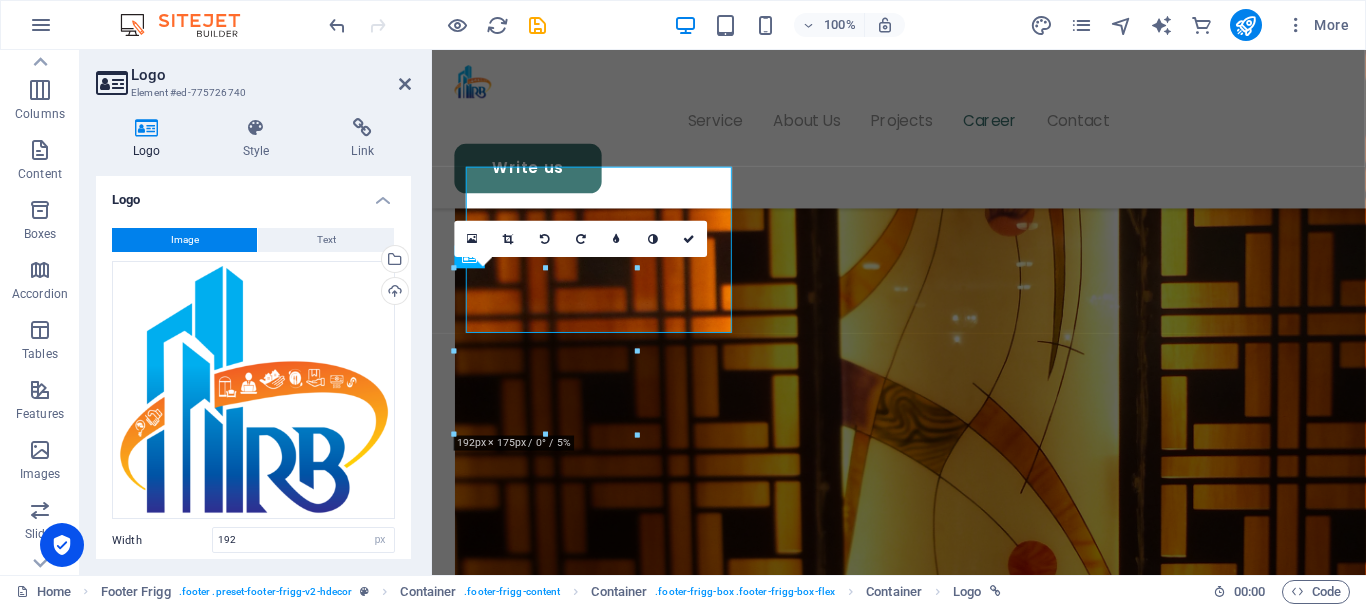 scroll, scrollTop: 5292, scrollLeft: 0, axis: vertical 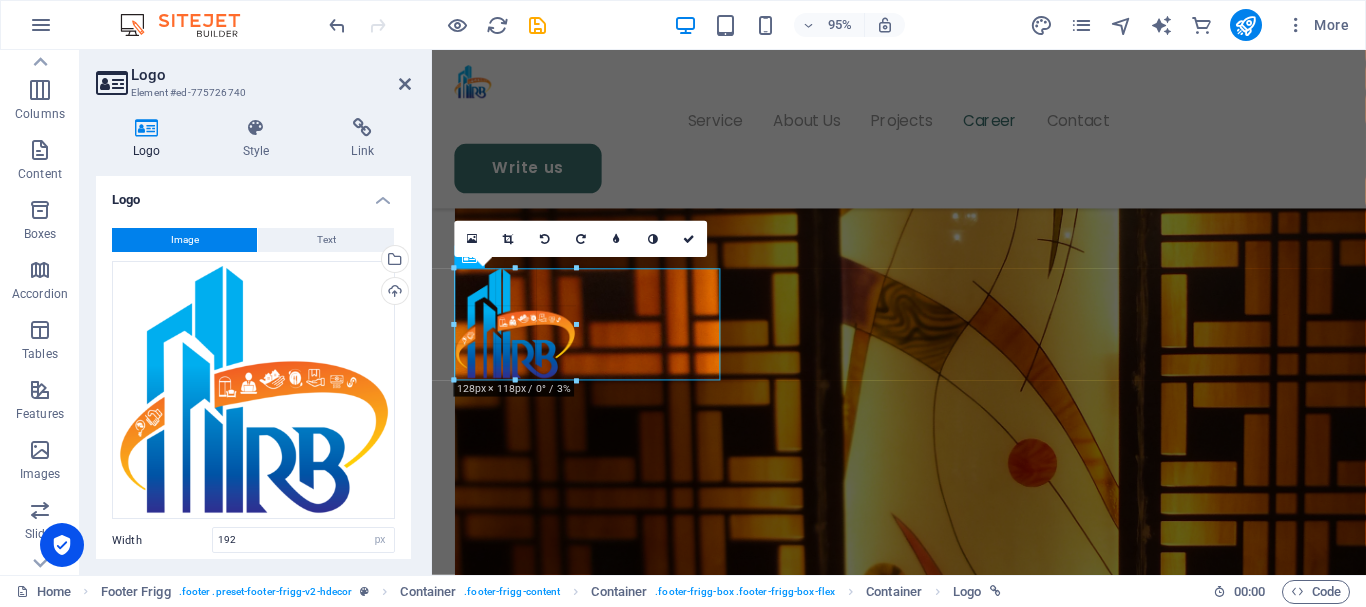 drag, startPoint x: 637, startPoint y: 433, endPoint x: 533, endPoint y: 382, distance: 115.83177 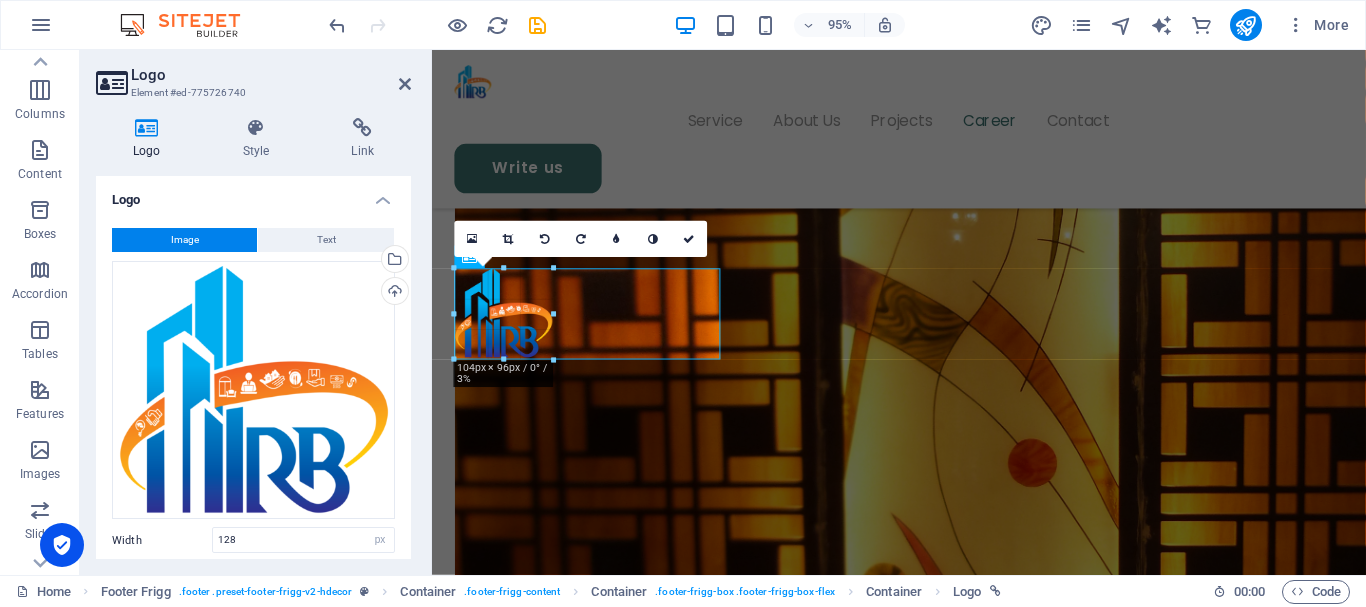 drag, startPoint x: 574, startPoint y: 378, endPoint x: 544, endPoint y: 362, distance: 34 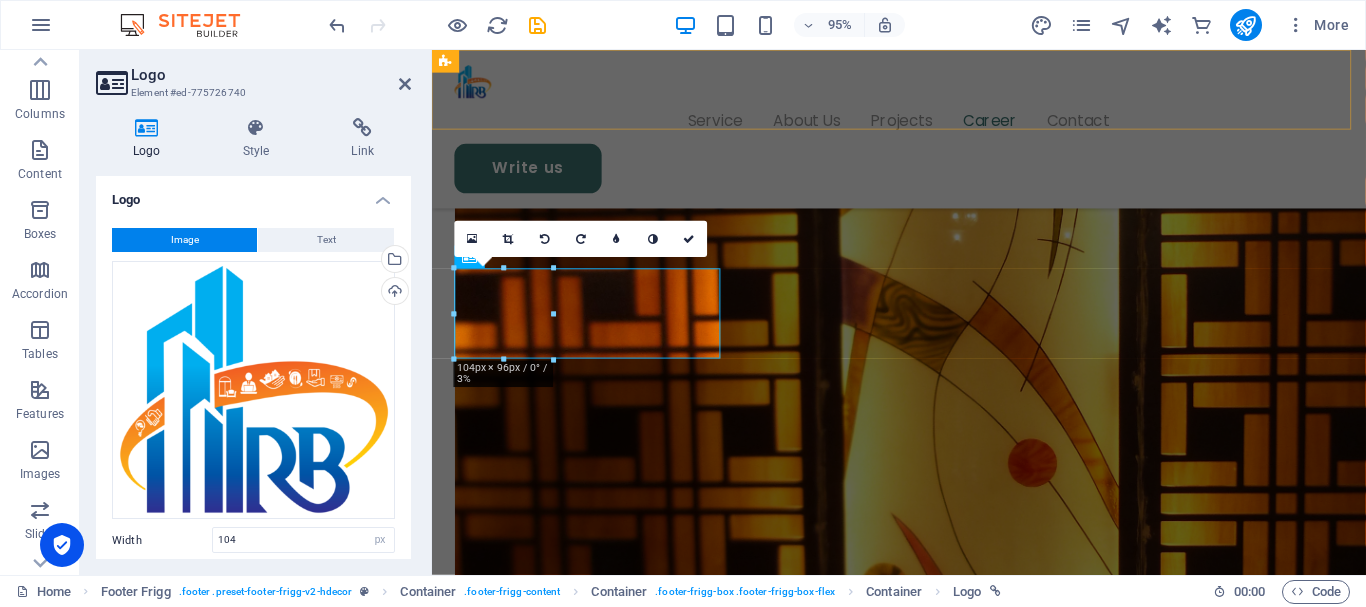 click on "Service About Us Projects Career Contact Write us" at bounding box center (923, 133) 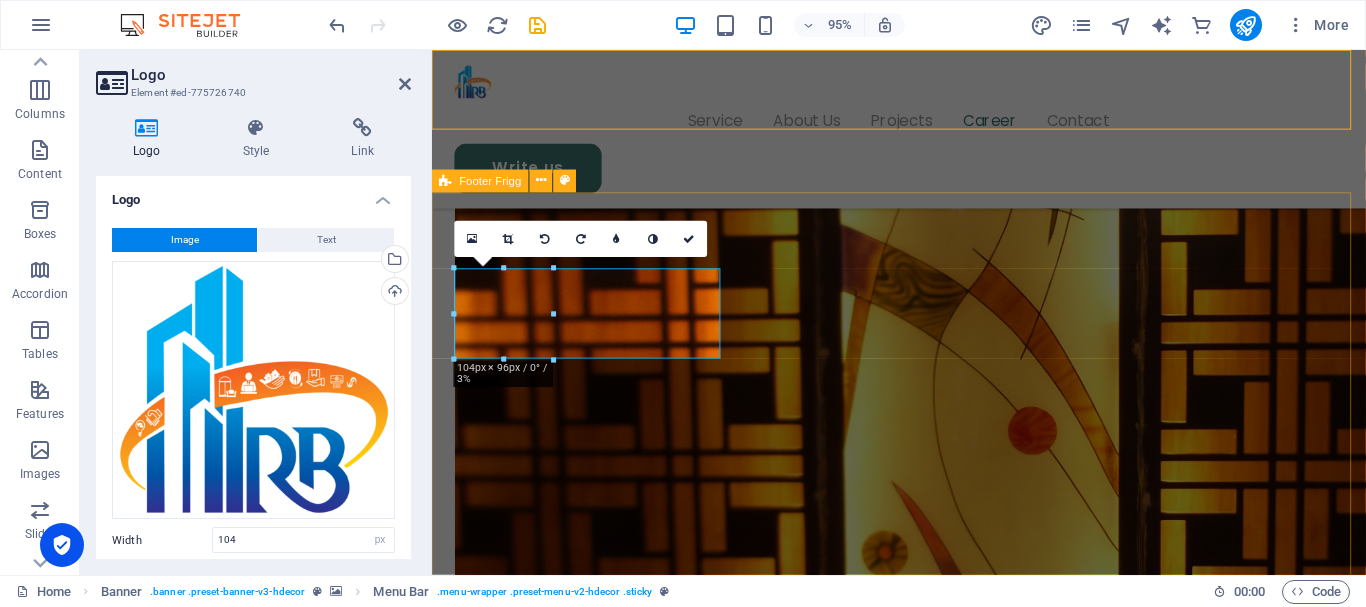 scroll, scrollTop: 5185, scrollLeft: 0, axis: vertical 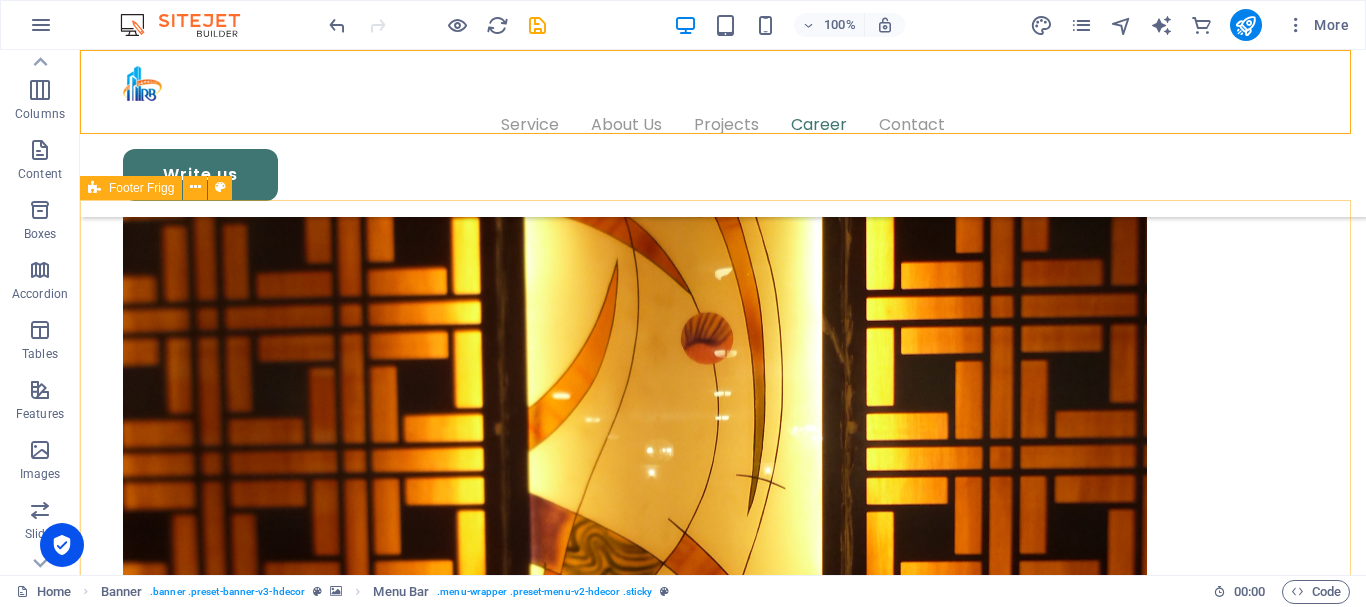 click on "Rubel Brothers, [STREET_ADDRESS] Quick Links Products About Us Stores Follow Us Facebook Twitter Instagram   [DOMAIN_NAME]  2024 Legal Notice Privacy Policy" at bounding box center (723, 8844) 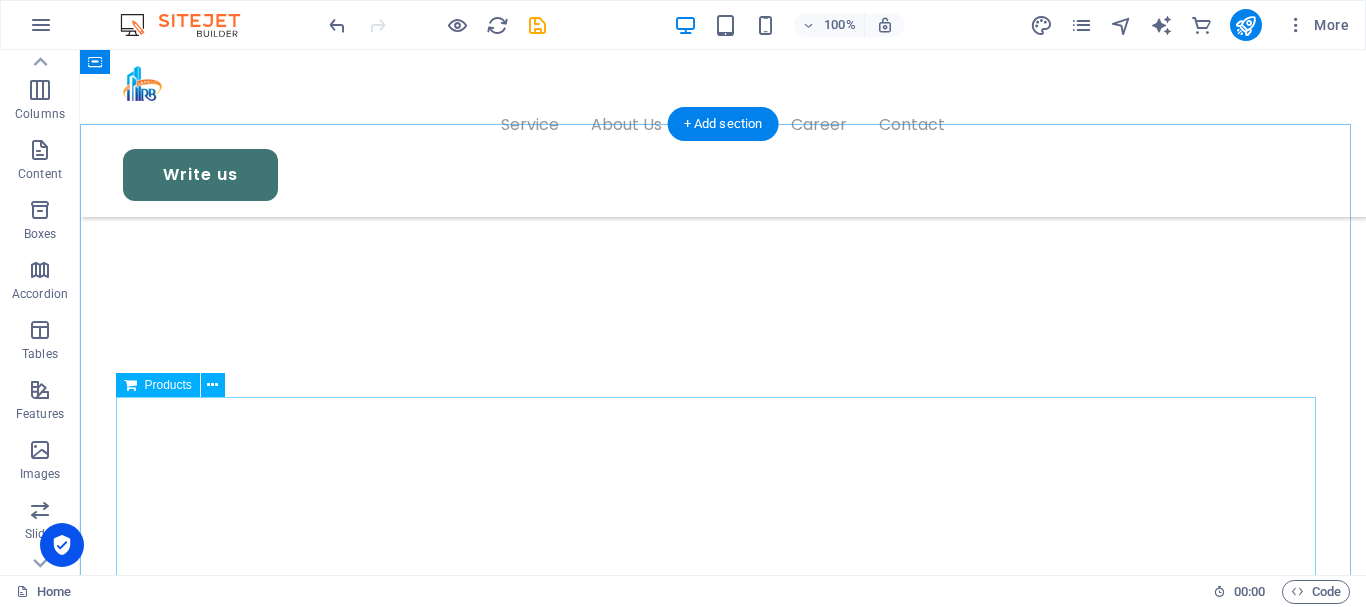 scroll, scrollTop: 600, scrollLeft: 0, axis: vertical 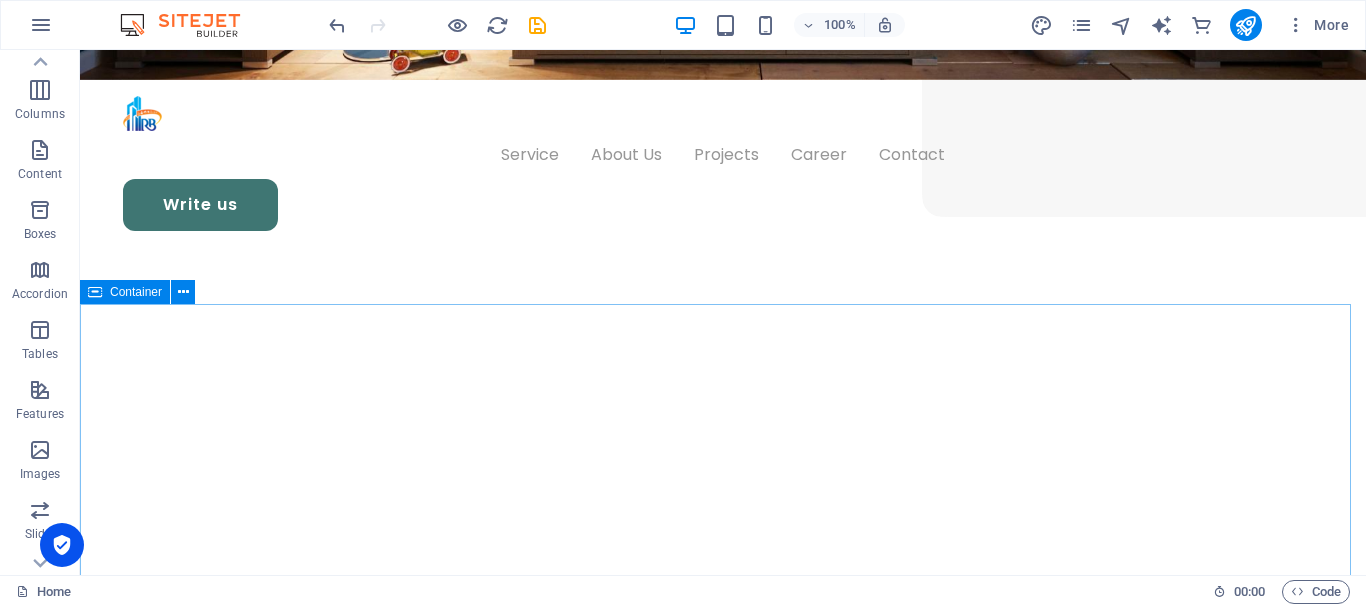 click at bounding box center [95, 292] 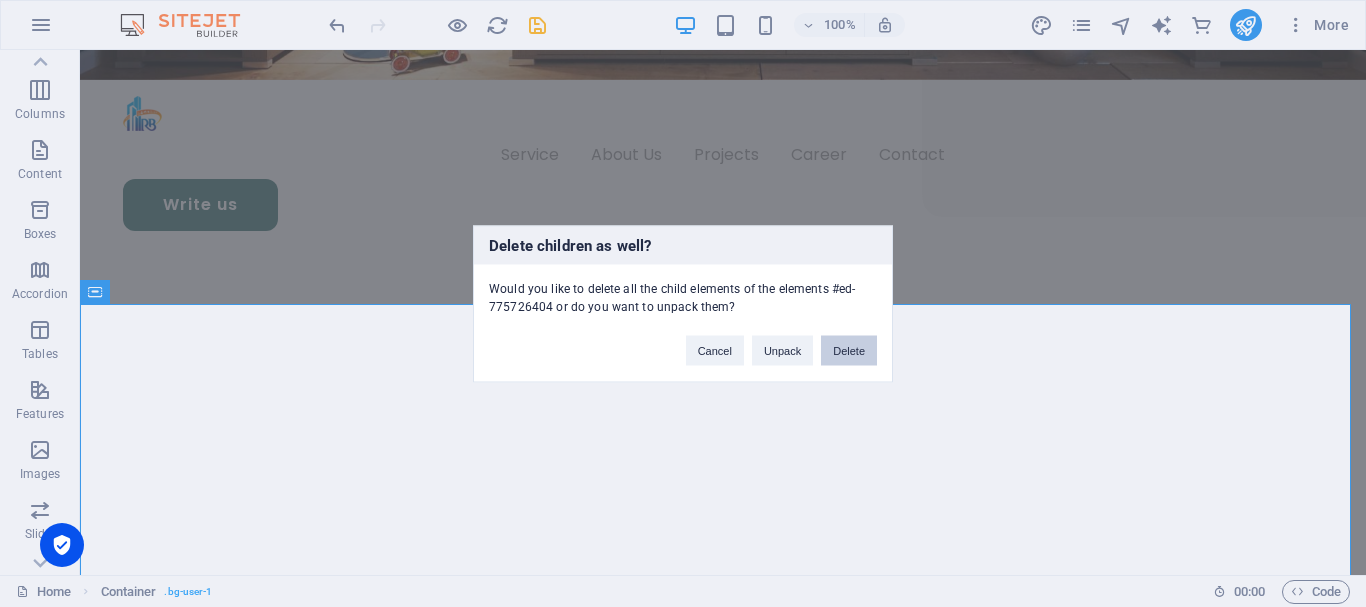 type 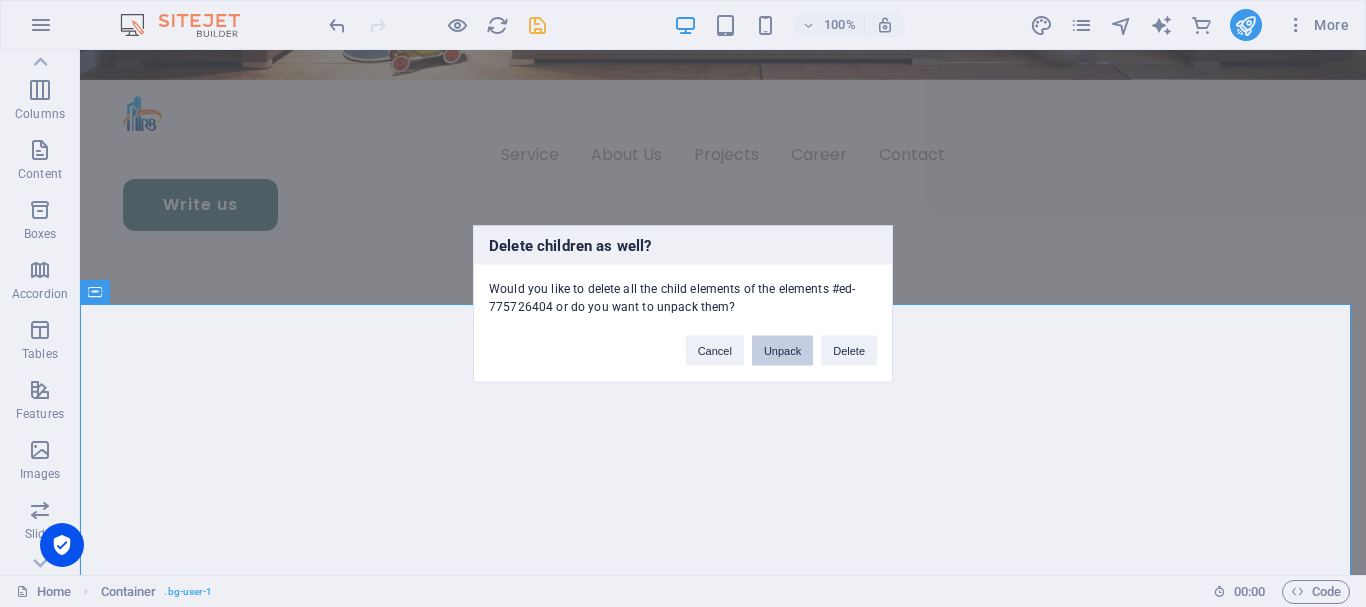click on "Unpack" at bounding box center (782, 350) 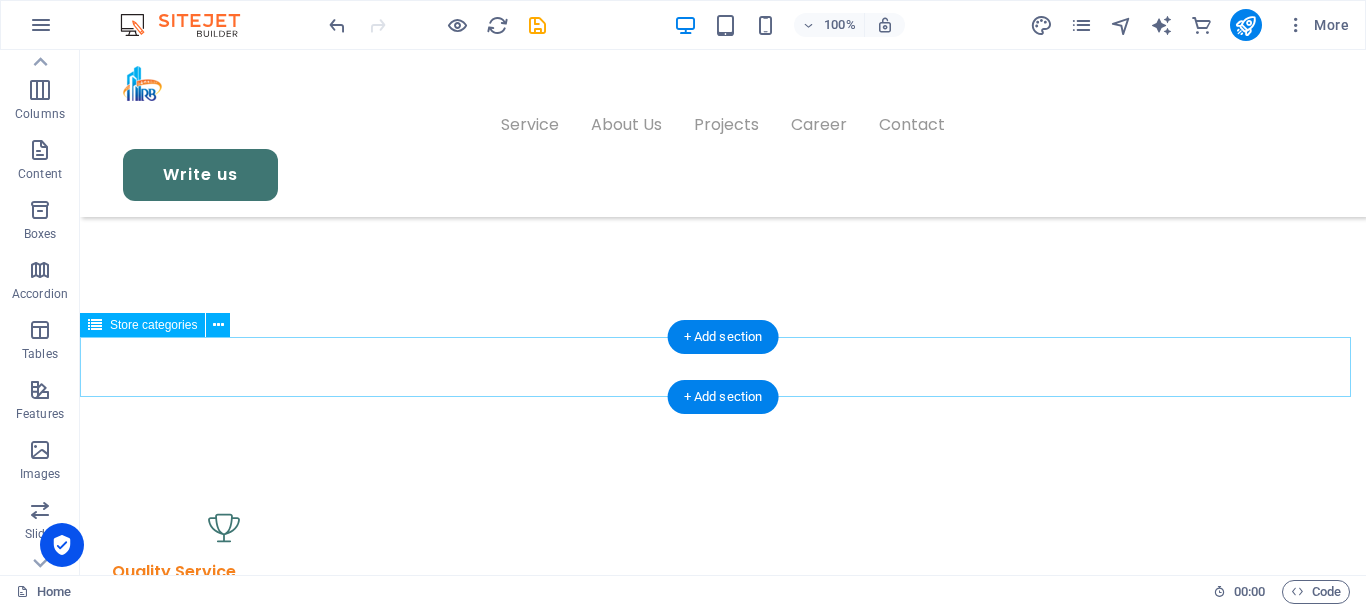 scroll, scrollTop: 800, scrollLeft: 0, axis: vertical 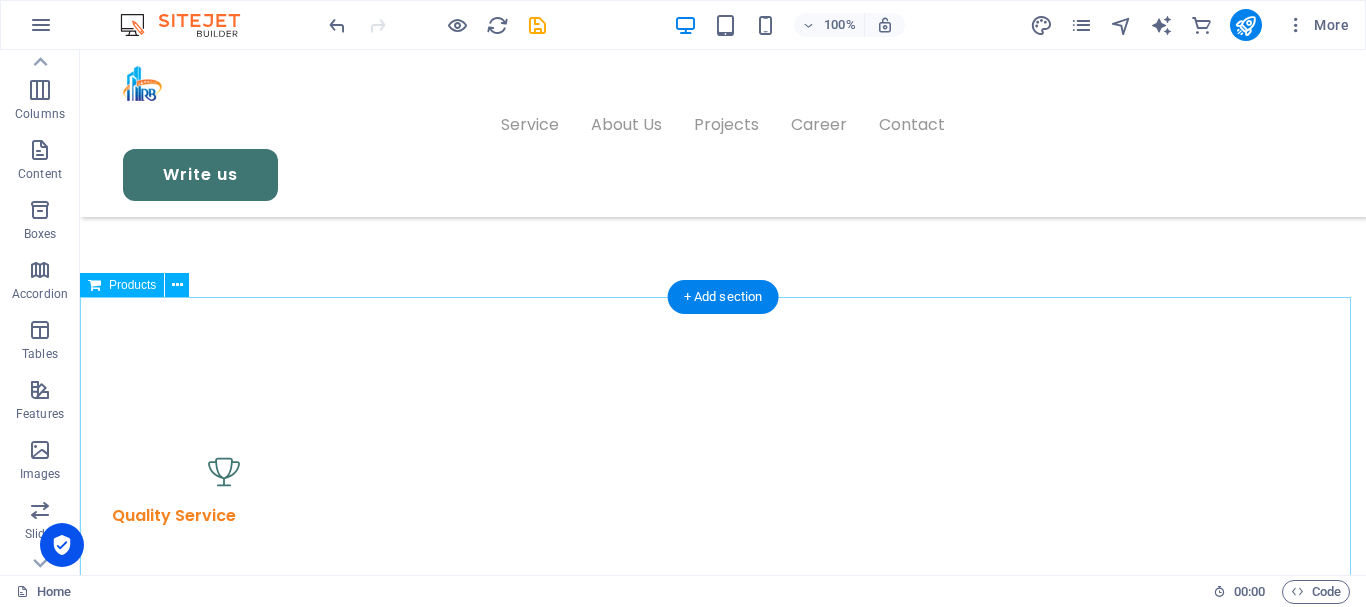 click at bounding box center (723, 1433) 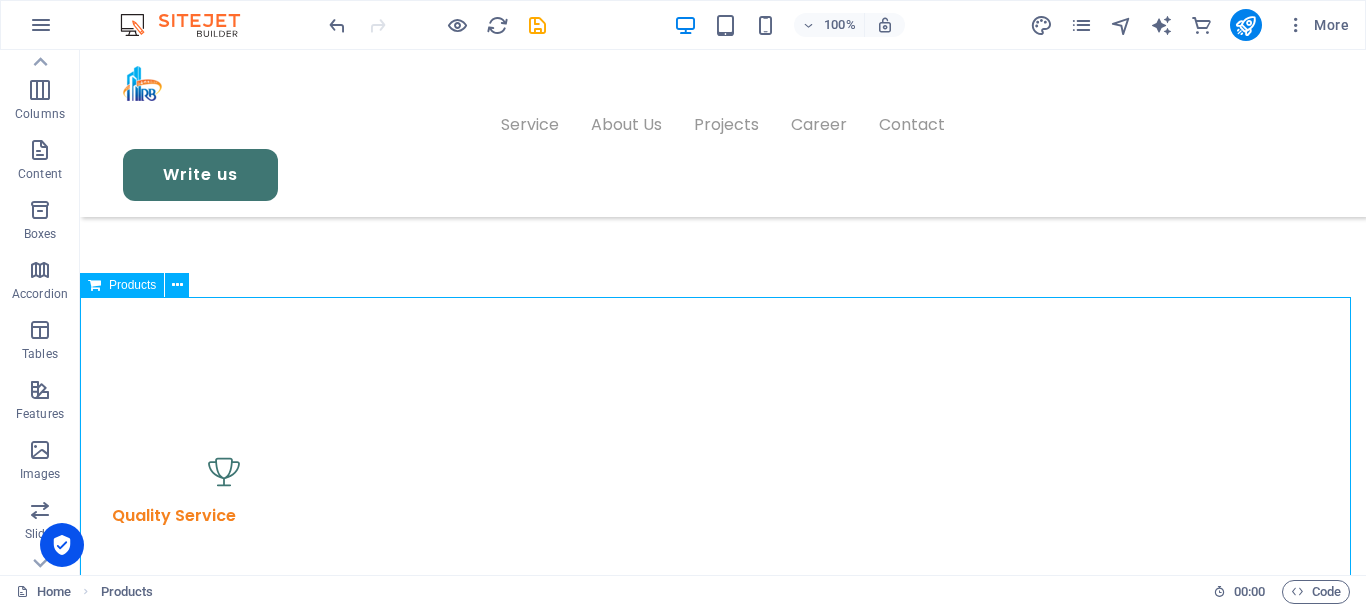 click on "Products" at bounding box center [132, 285] 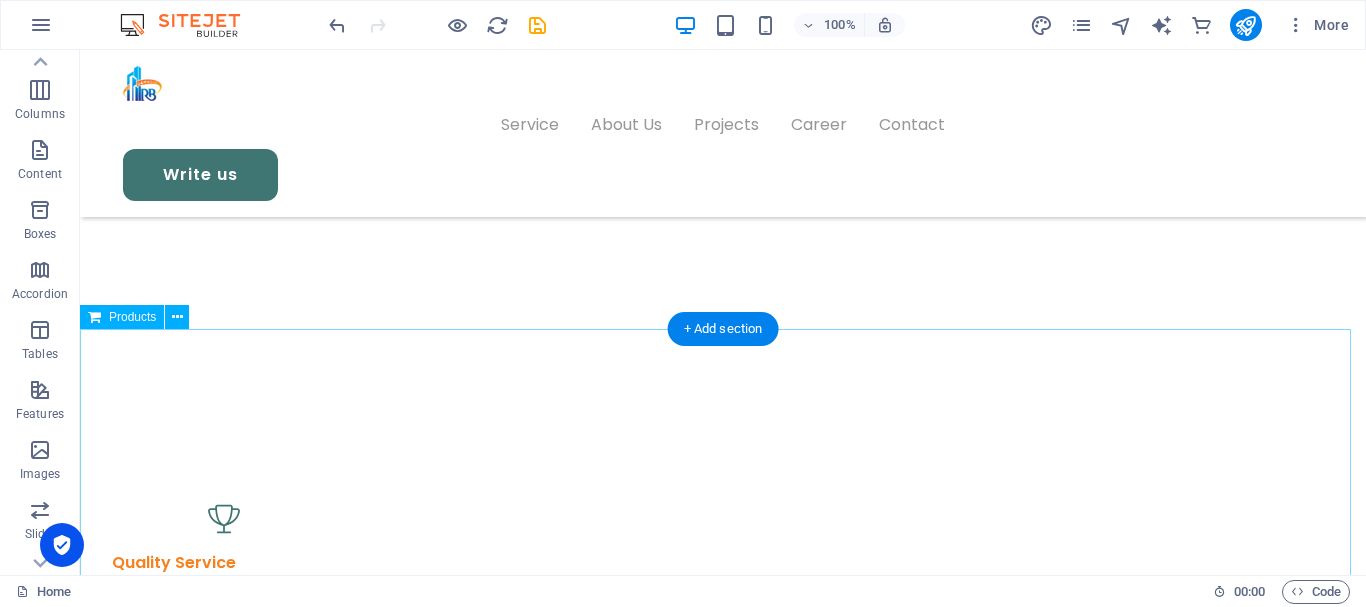 scroll, scrollTop: 800, scrollLeft: 0, axis: vertical 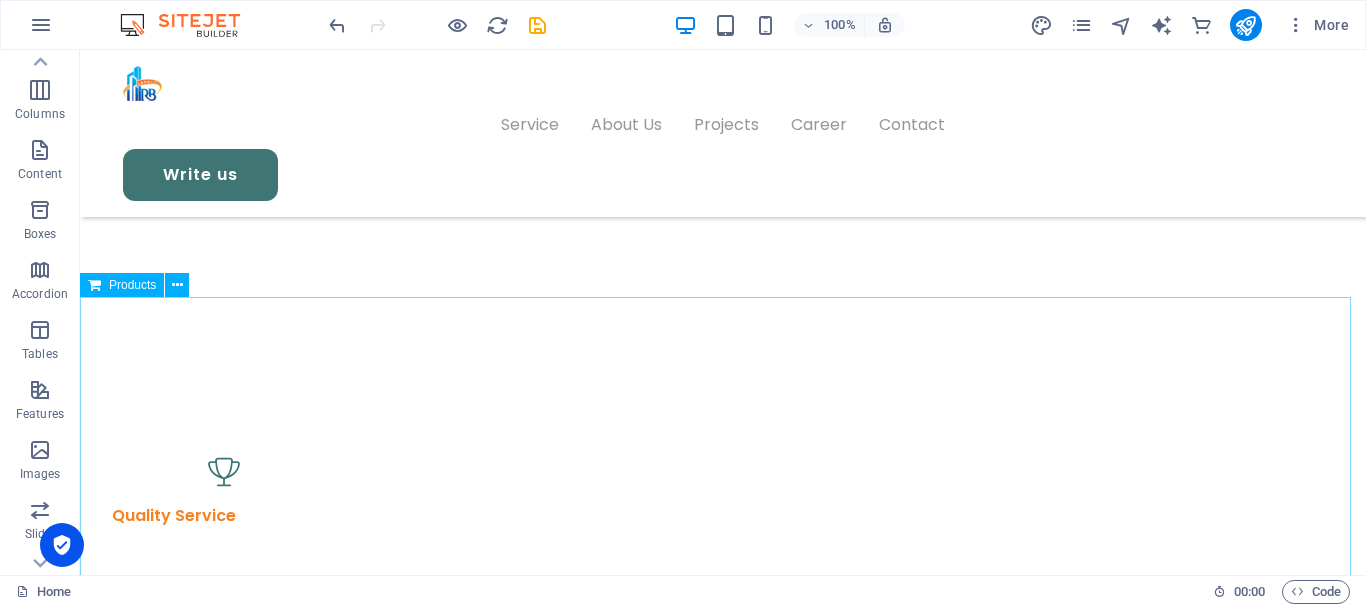 click on "Products" at bounding box center [132, 285] 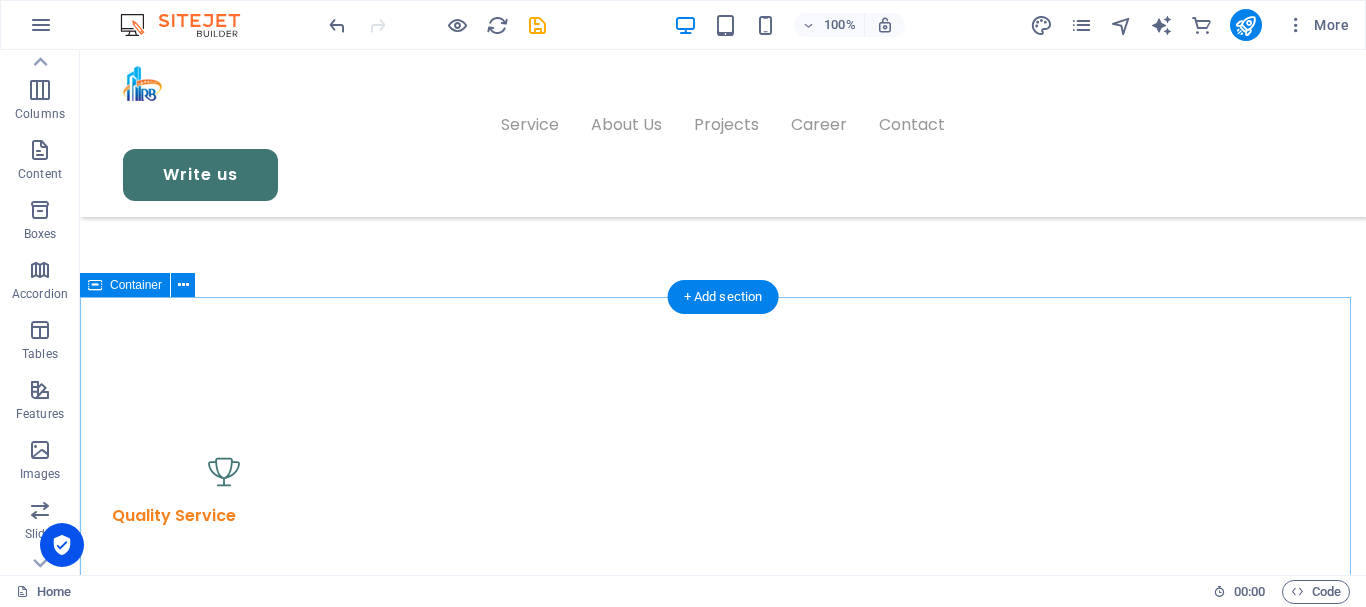click on "Since [DATE], we’ve been dedicated to building a better [DATE].
Under Md. [PERSON_NAME] leadership, we’ve grown into a trusted name in real estate, interior and exterior design, and civil infrastructure. From our first project at [GEOGRAPHIC_DATA] EPZ to landmark developments across [GEOGRAPHIC_DATA], [GEOGRAPHIC_DATA], and [GEOGRAPHIC_DATA], we take pride in quality, commitment, and trust. Explore our site to discover how Rubel Brothers can bring your vision to life with professionalism and excellence. What We Do Best Urban Rehabilitation & Housing Projects – City-focused development of residential communities and smart housing blocks. Industrial & Commercial Infrastructure – Building factories, warehouses, commercial centers, and spinning [PERSON_NAME] with sustainable materials. Government & Military Construction – Proven success delivering secure and compliant projects for national forces and agencies. Electrical & Lighting Solutions – From power plants to smart lighting installations—customized energy solutions for every scale. Lookbook" at bounding box center (723, 3301) 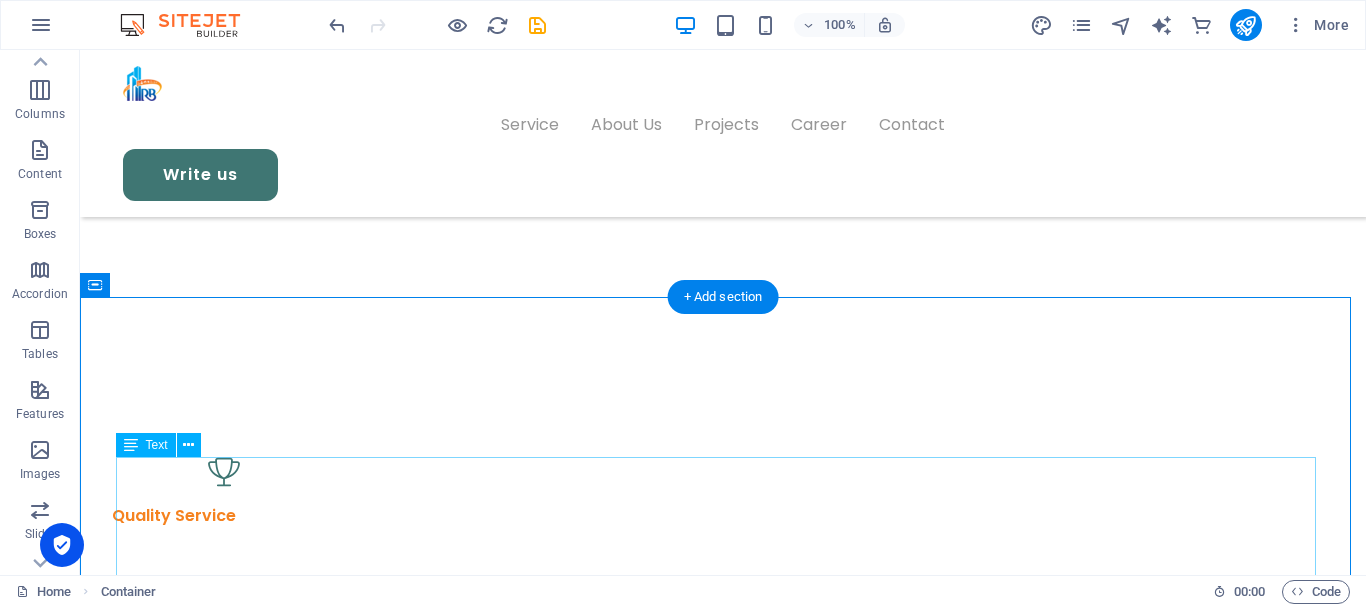click on "Since [DATE], we’ve been dedicated to building a better [DATE].
Under Md. [PERSON_NAME] leadership, we’ve grown into a trusted name in real estate, interior and exterior design, and civil infrastructure. From our first project at [GEOGRAPHIC_DATA] EPZ to landmark developments across [GEOGRAPHIC_DATA], [GEOGRAPHIC_DATA], and [GEOGRAPHIC_DATA], we take pride in quality, commitment, and trust. Explore our site to discover how Rubel Brothers can bring your vision to life with professionalism and excellence. What We Do Best Urban Rehabilitation & Housing Projects – City-focused development of residential communities and smart housing blocks. Industrial & Commercial Infrastructure – Building factories, warehouses, commercial centers, and spinning [PERSON_NAME] with sustainable materials. Government & Military Construction – Proven success delivering secure and compliant projects for national forces and agencies. Electrical & Lighting Solutions – From power plants to smart lighting installations—customized energy solutions for every scale." at bounding box center [723, 1582] 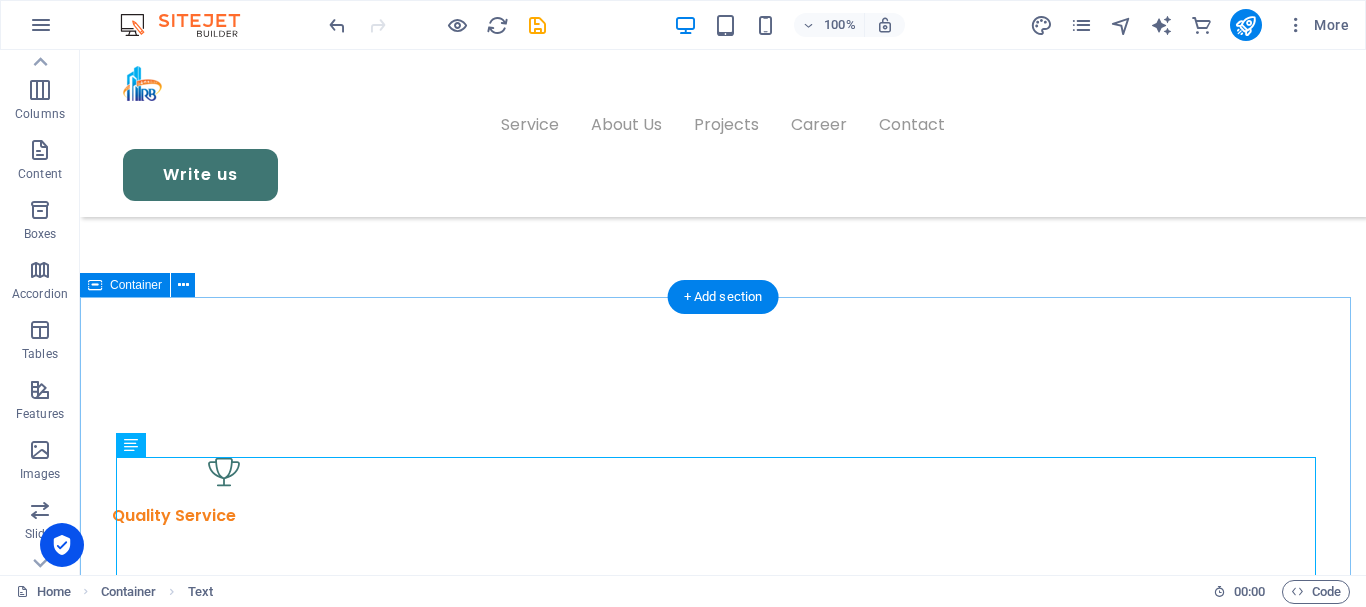 click on "Since [DATE], we’ve been dedicated to building a better [DATE].
Under Md. [PERSON_NAME] leadership, we’ve grown into a trusted name in real estate, interior and exterior design, and civil infrastructure. From our first project at [GEOGRAPHIC_DATA] EPZ to landmark developments across [GEOGRAPHIC_DATA], [GEOGRAPHIC_DATA], and [GEOGRAPHIC_DATA], we take pride in quality, commitment, and trust. Explore our site to discover how Rubel Brothers can bring your vision to life with professionalism and excellence. What We Do Best Urban Rehabilitation & Housing Projects – City-focused development of residential communities and smart housing blocks. Industrial & Commercial Infrastructure – Building factories, warehouses, commercial centers, and spinning [PERSON_NAME] with sustainable materials. Government & Military Construction – Proven success delivering secure and compliant projects for national forces and agencies. Electrical & Lighting Solutions – From power plants to smart lighting installations—customized energy solutions for every scale. Lookbook" at bounding box center [723, 3301] 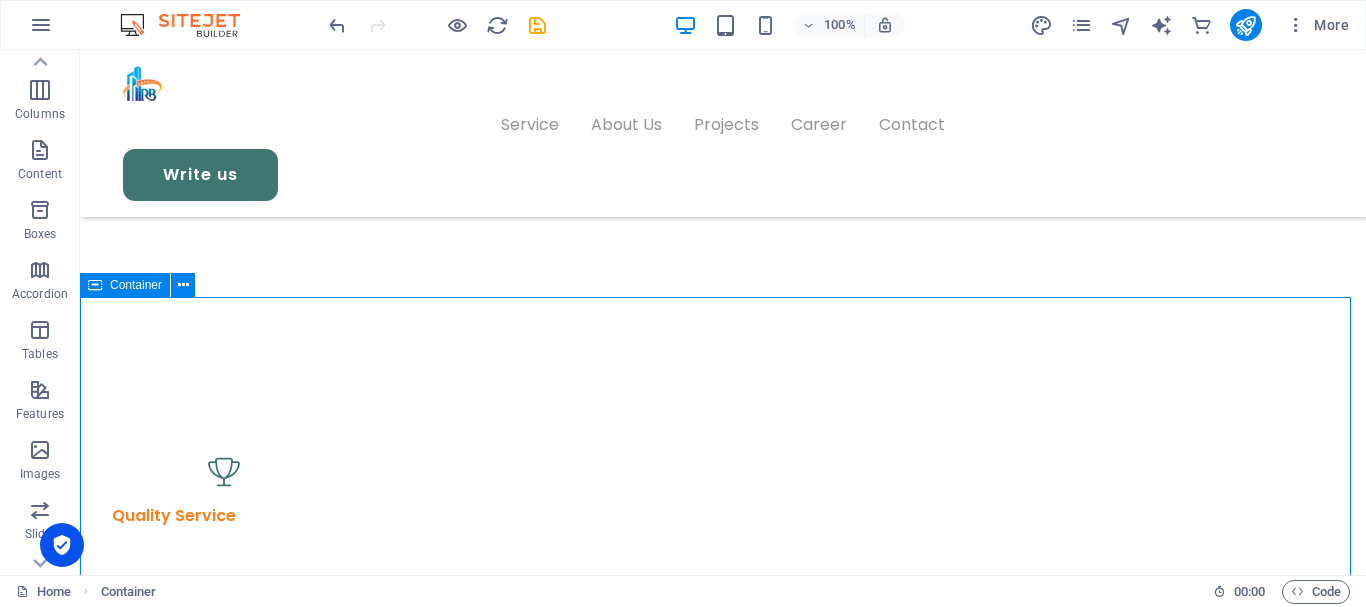 click at bounding box center [95, 285] 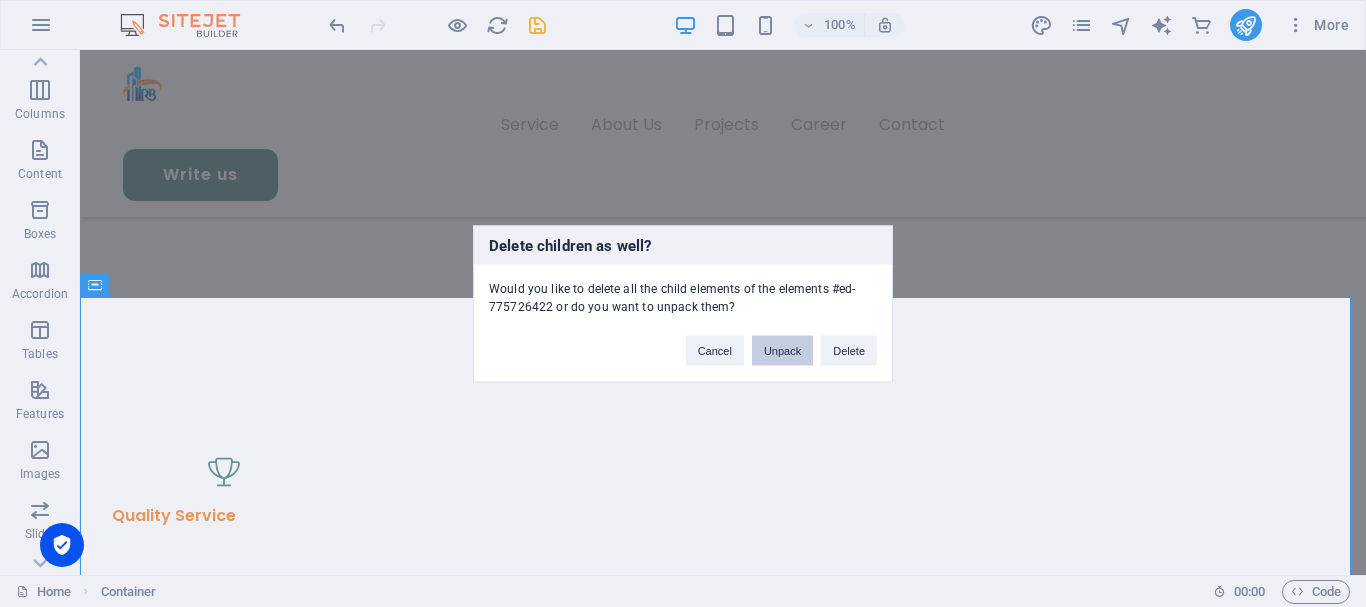 click on "Unpack" at bounding box center (782, 350) 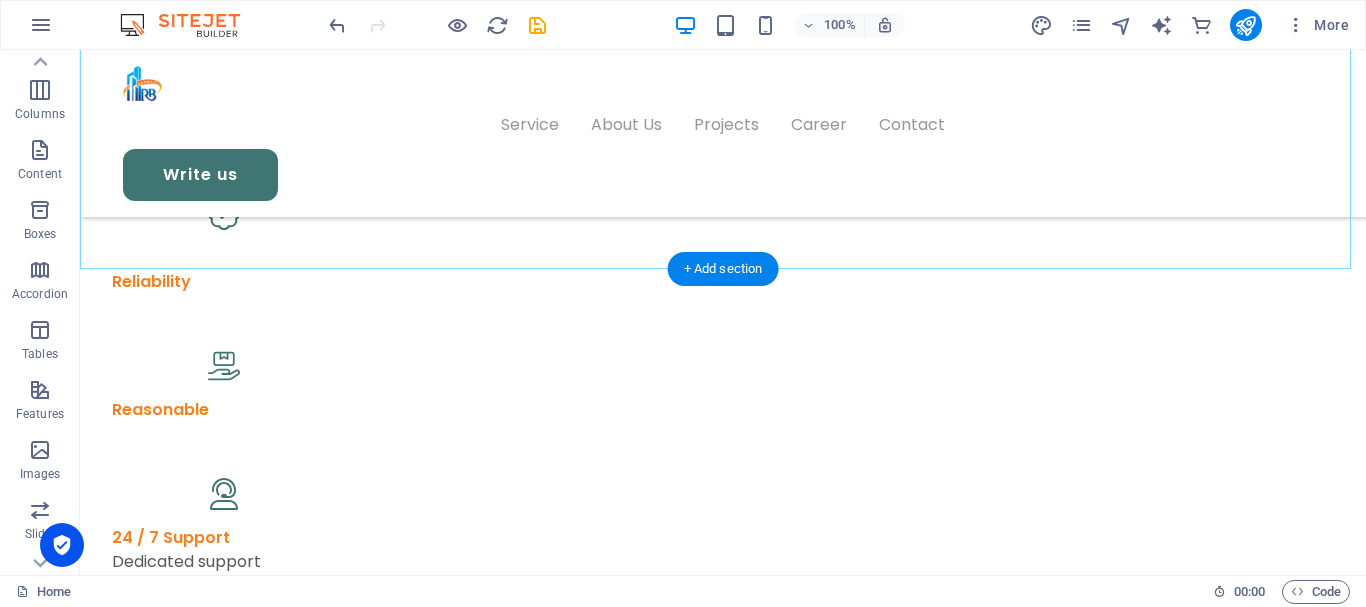 scroll, scrollTop: 1200, scrollLeft: 0, axis: vertical 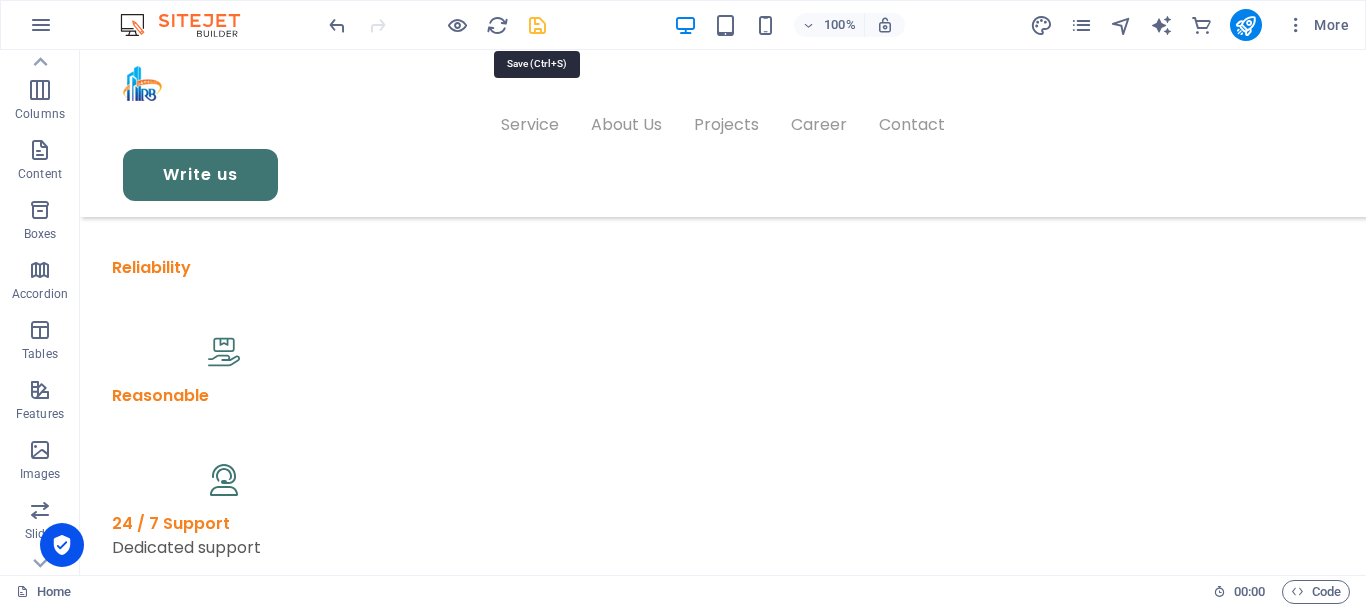 click at bounding box center (537, 25) 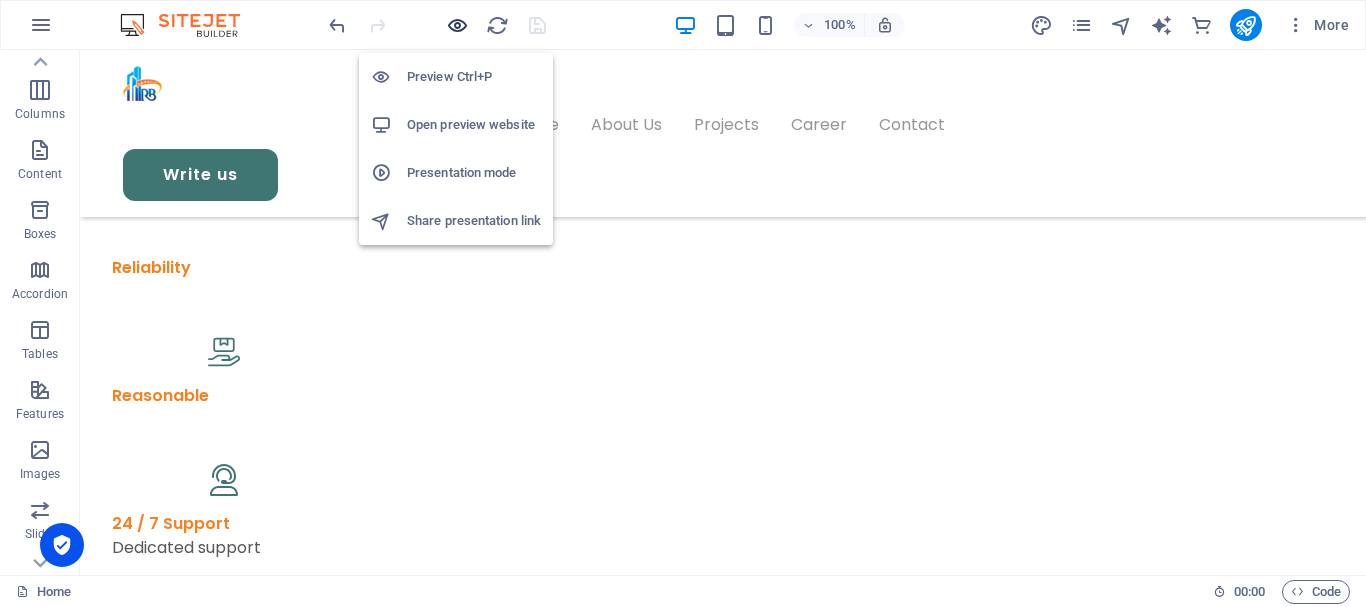 click at bounding box center (457, 25) 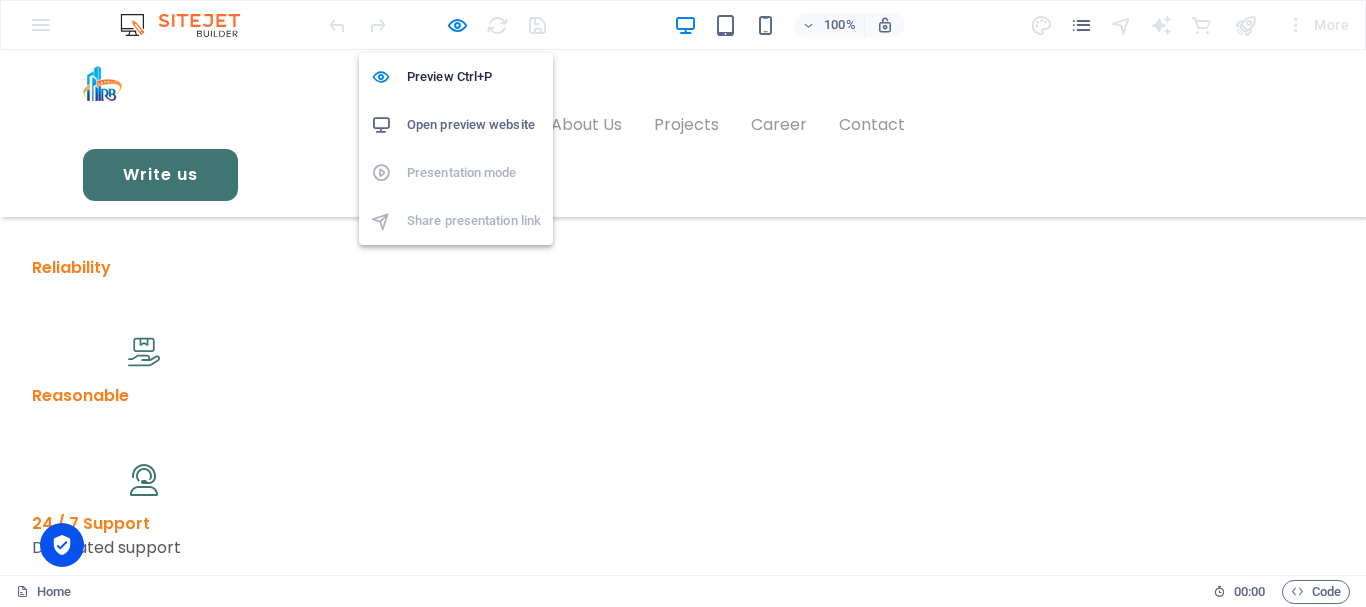 click on "Open preview website" at bounding box center [474, 125] 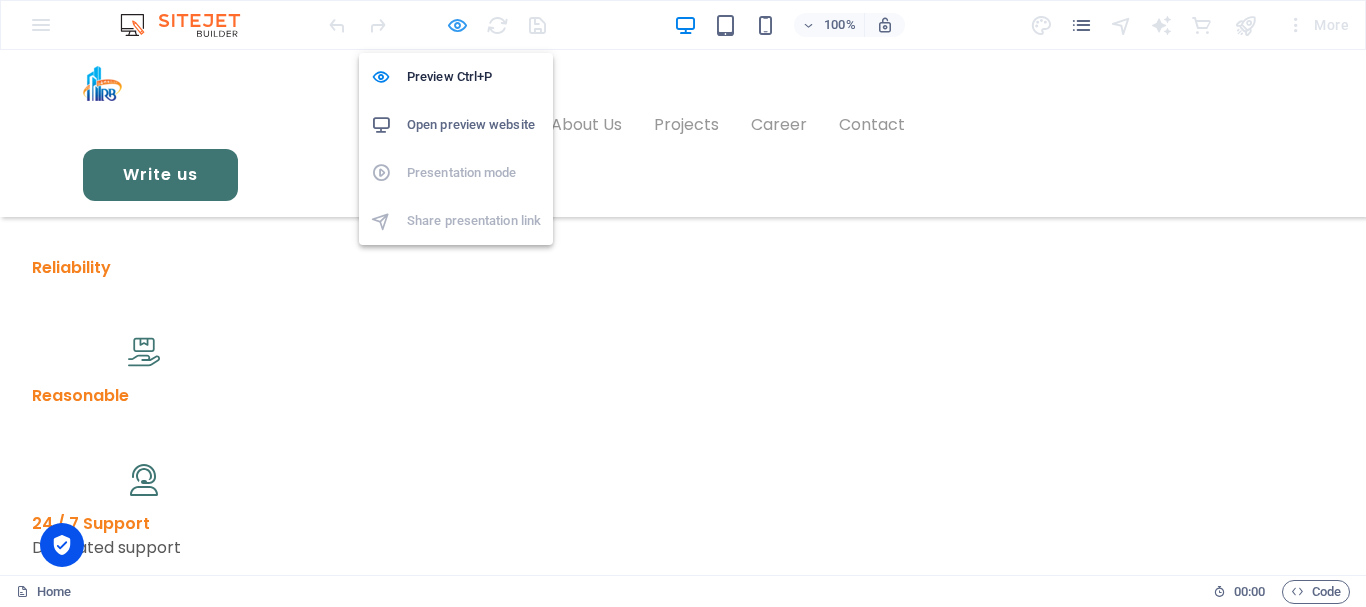 click at bounding box center [457, 25] 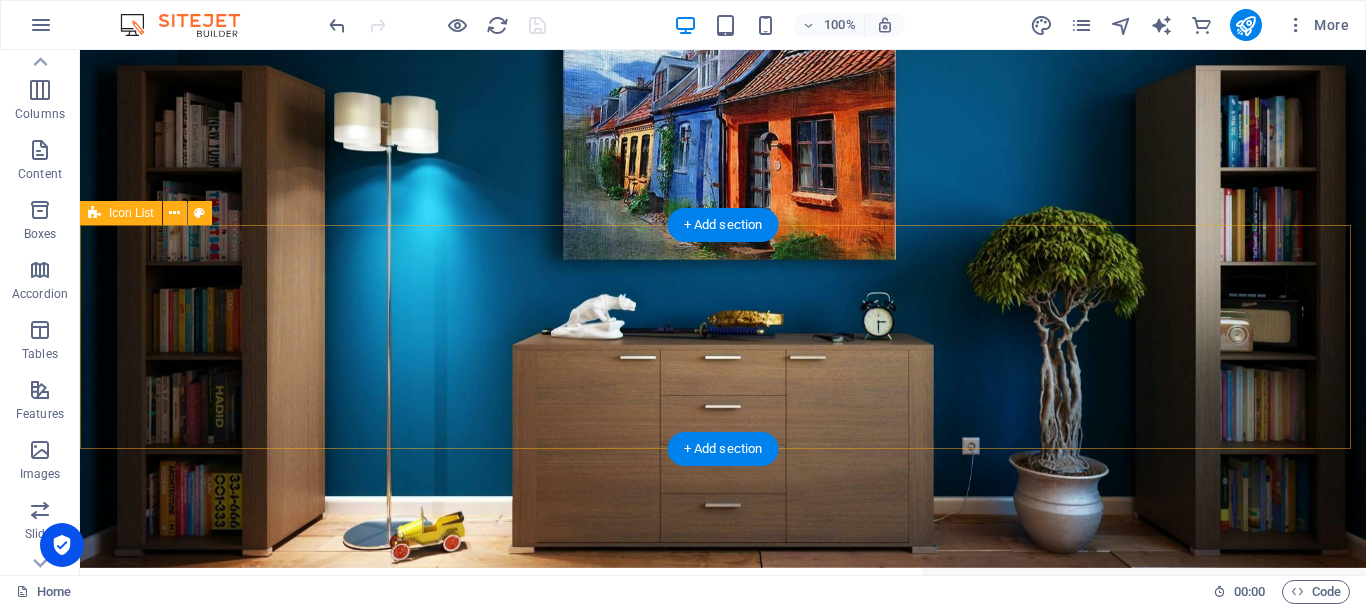 scroll, scrollTop: 100, scrollLeft: 0, axis: vertical 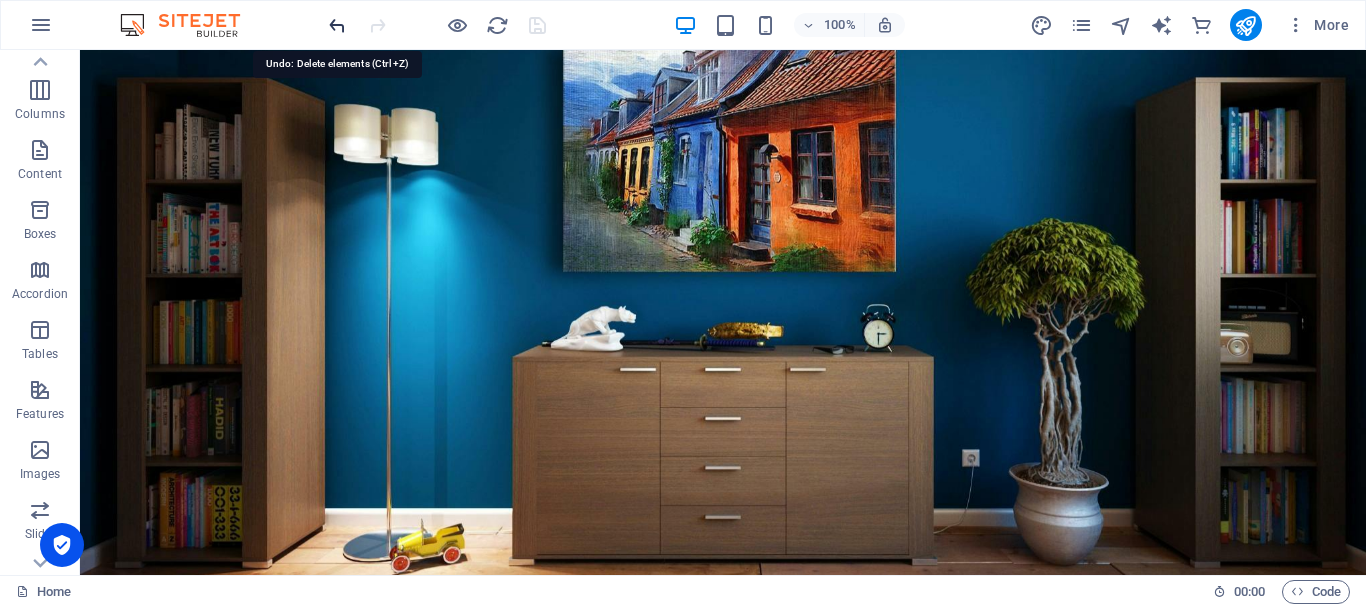 click at bounding box center (337, 25) 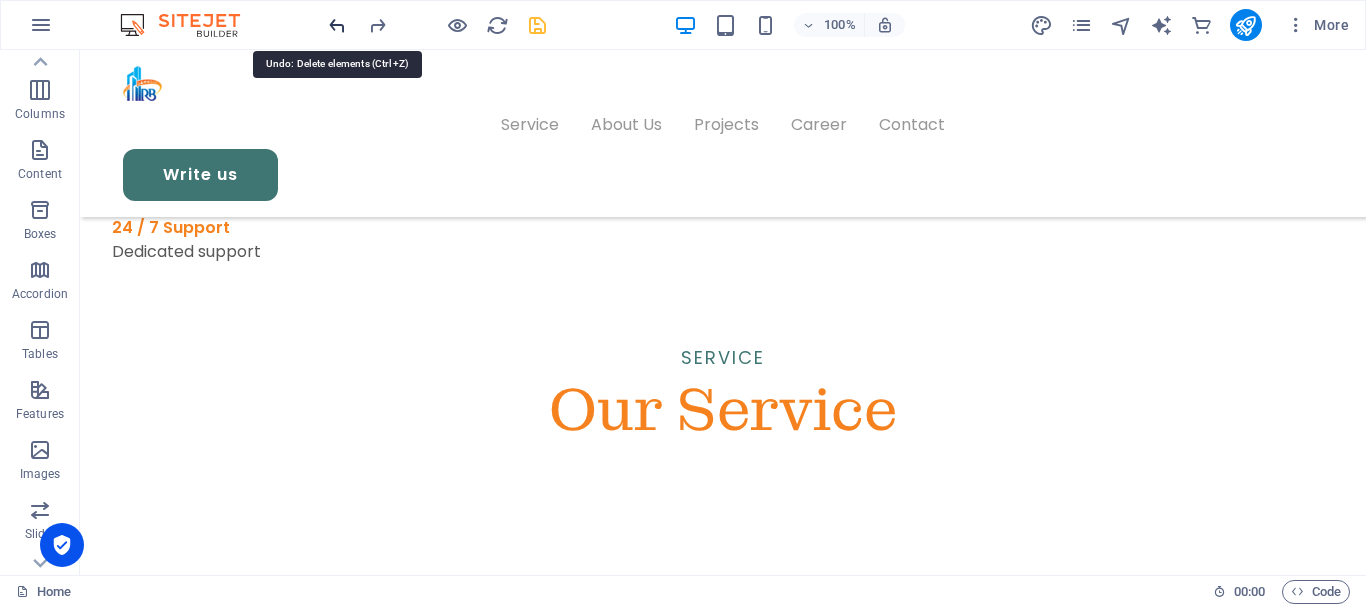 click at bounding box center (337, 25) 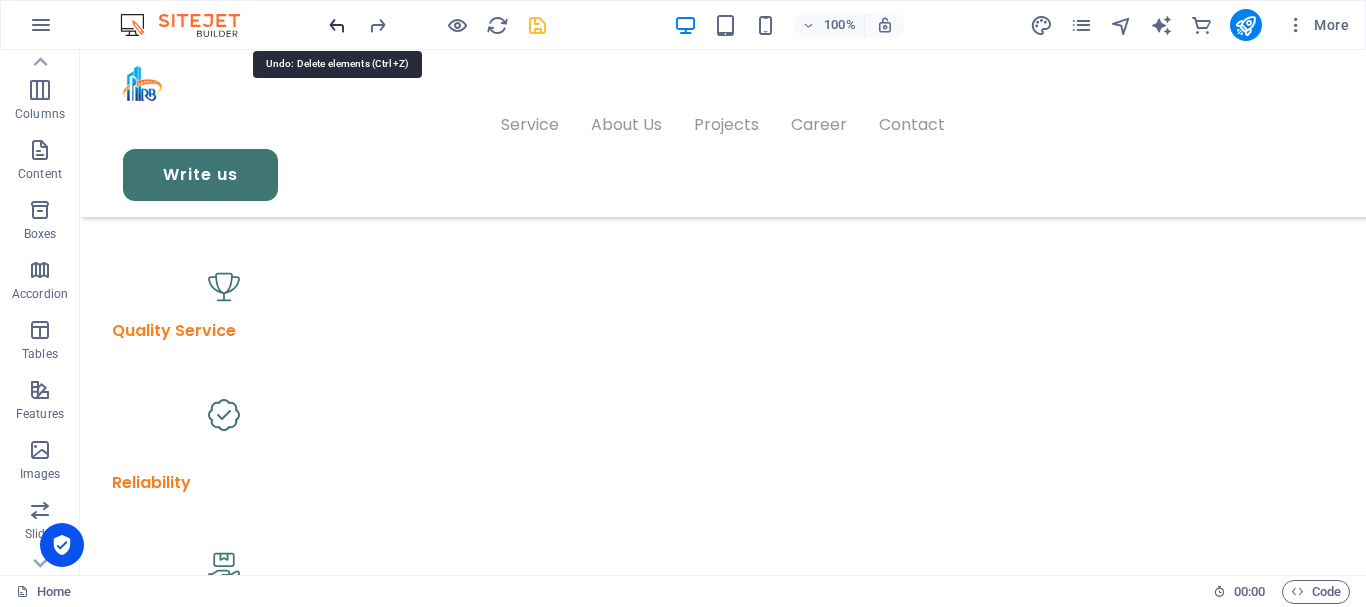 click at bounding box center [337, 25] 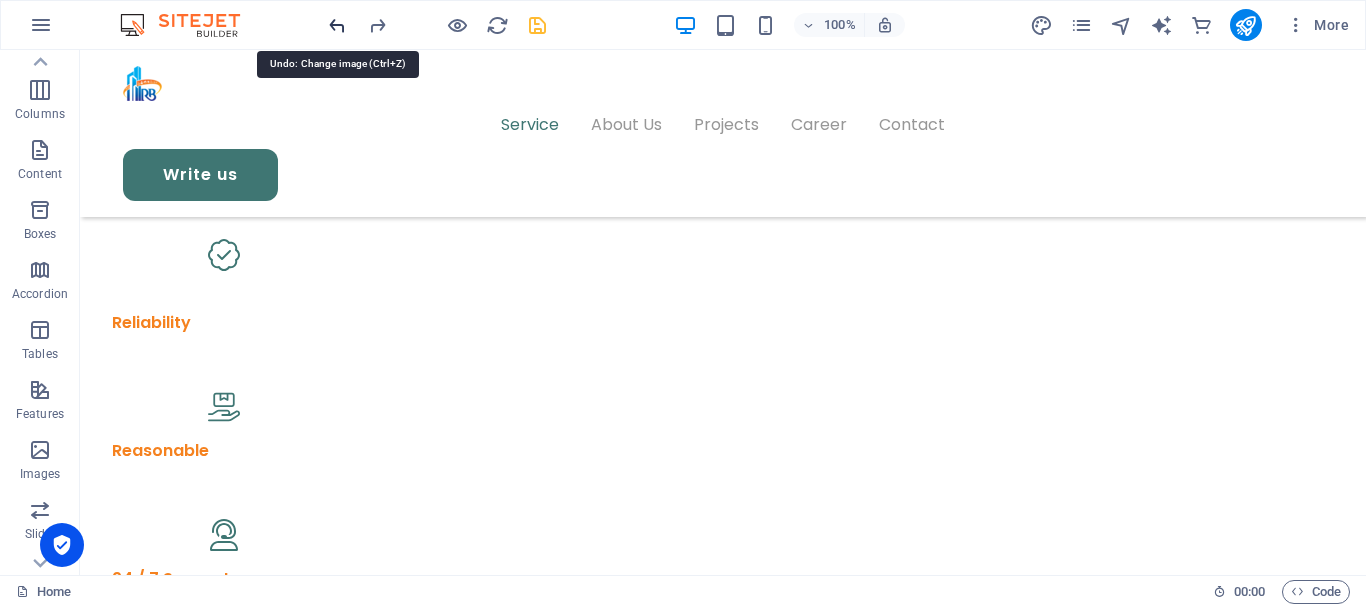 click at bounding box center [337, 25] 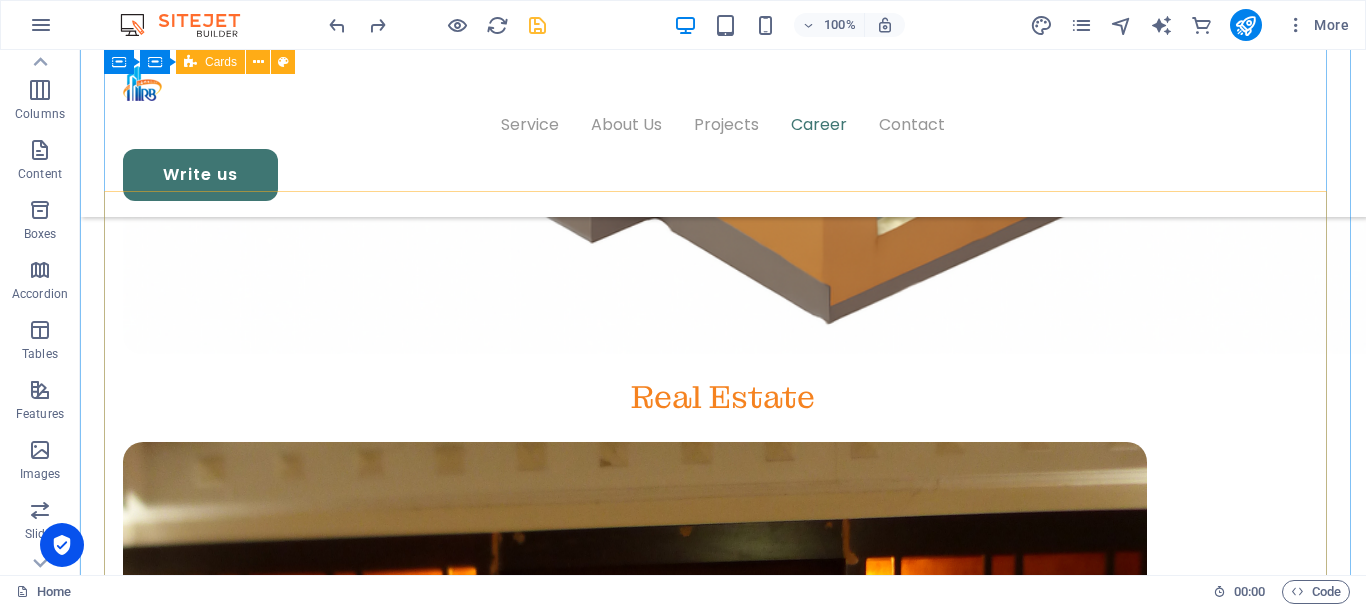scroll, scrollTop: 4610, scrollLeft: 0, axis: vertical 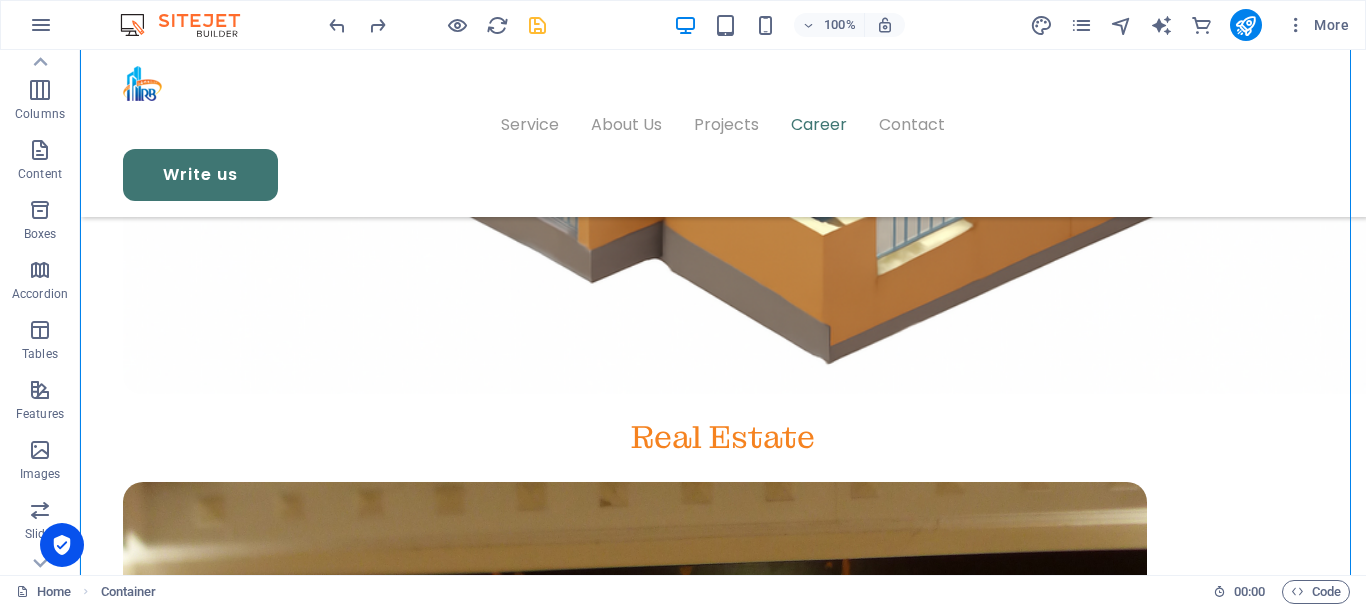 drag, startPoint x: 558, startPoint y: 355, endPoint x: 940, endPoint y: 422, distance: 387.83115 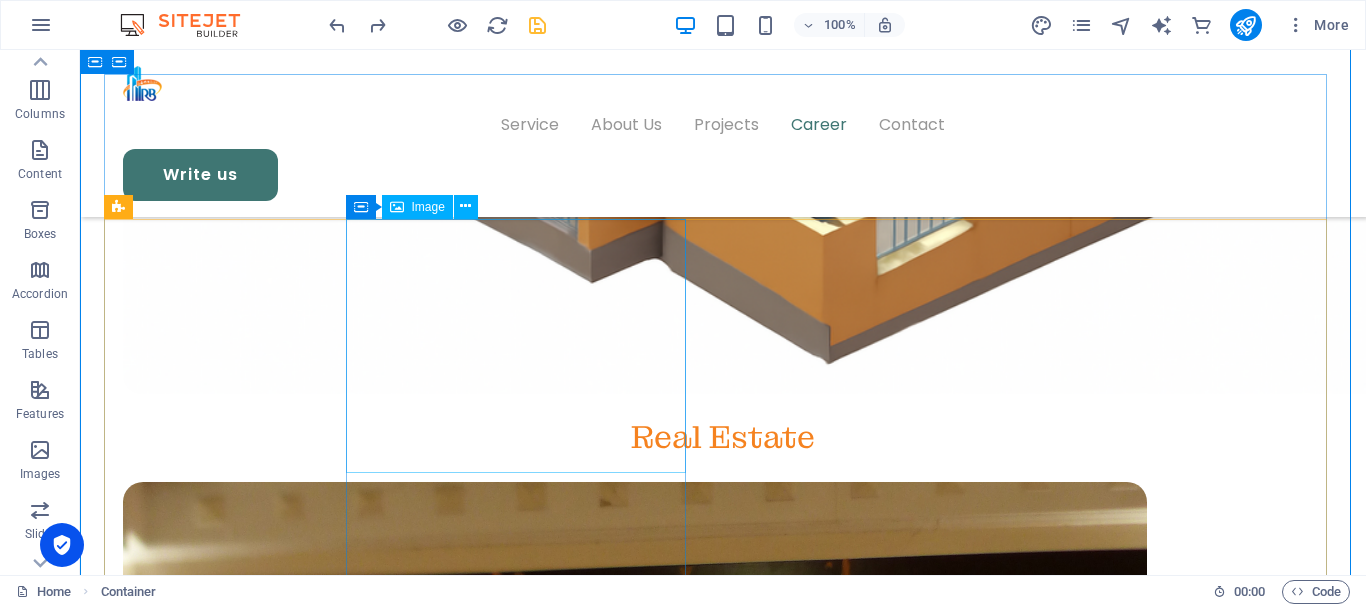 click at bounding box center (274, 8454) 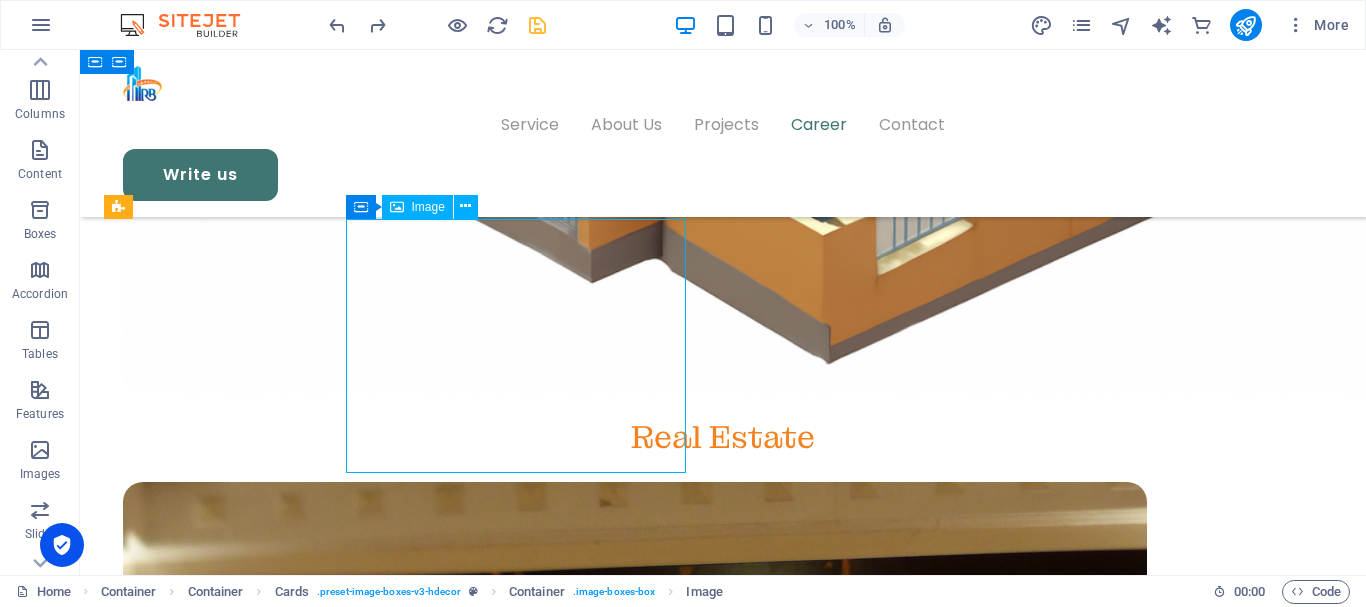 click at bounding box center [274, 8454] 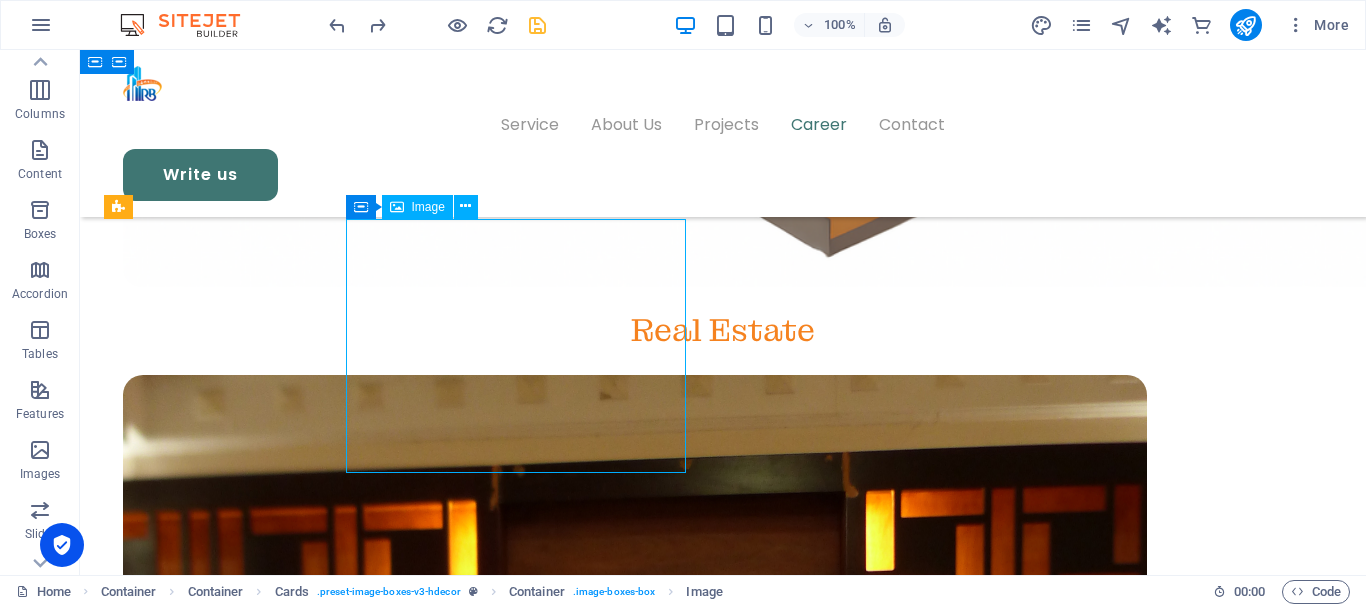 select on "%" 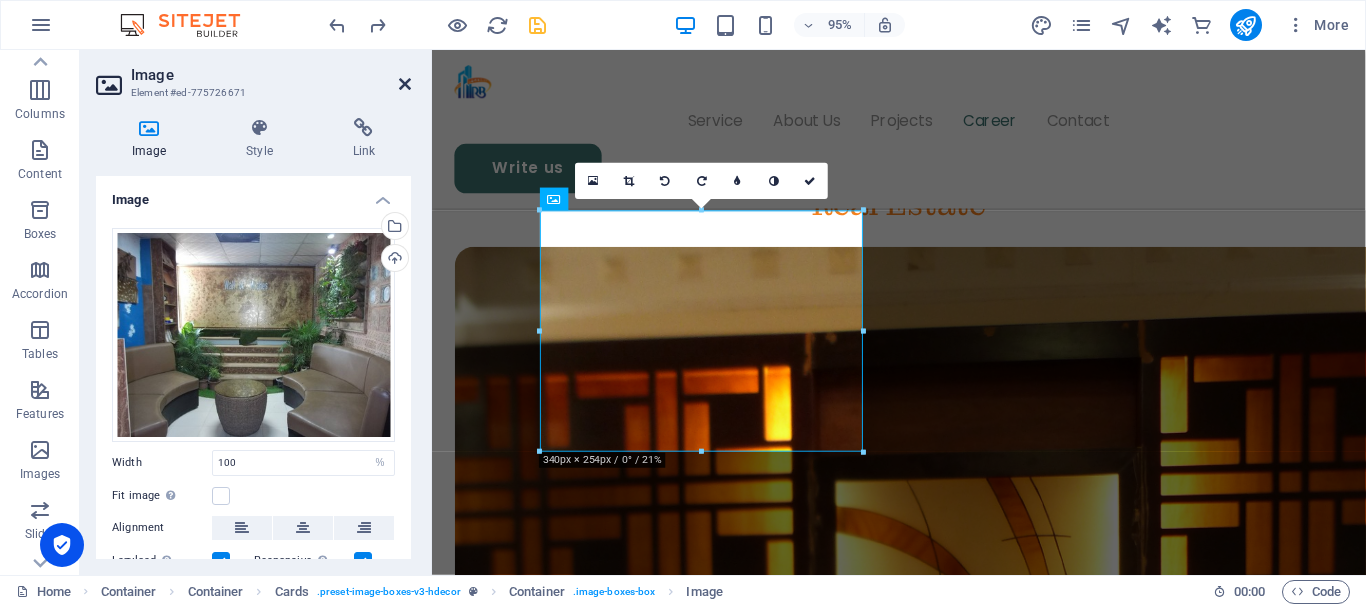 click at bounding box center [405, 84] 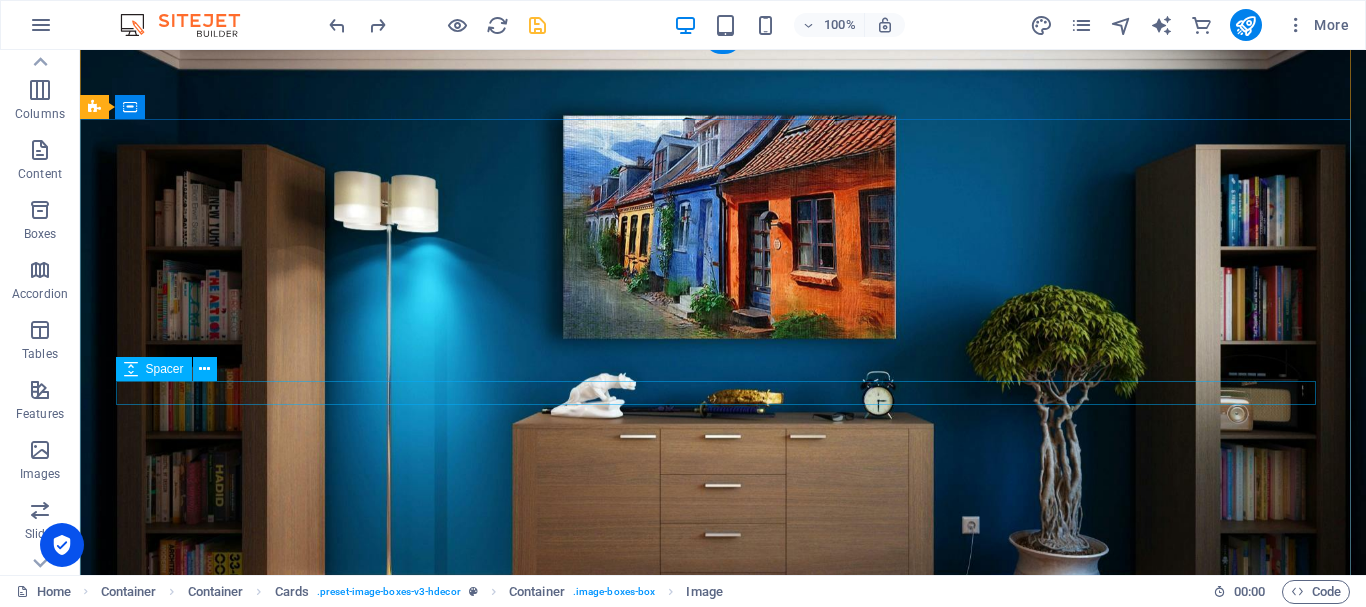 scroll, scrollTop: 0, scrollLeft: 0, axis: both 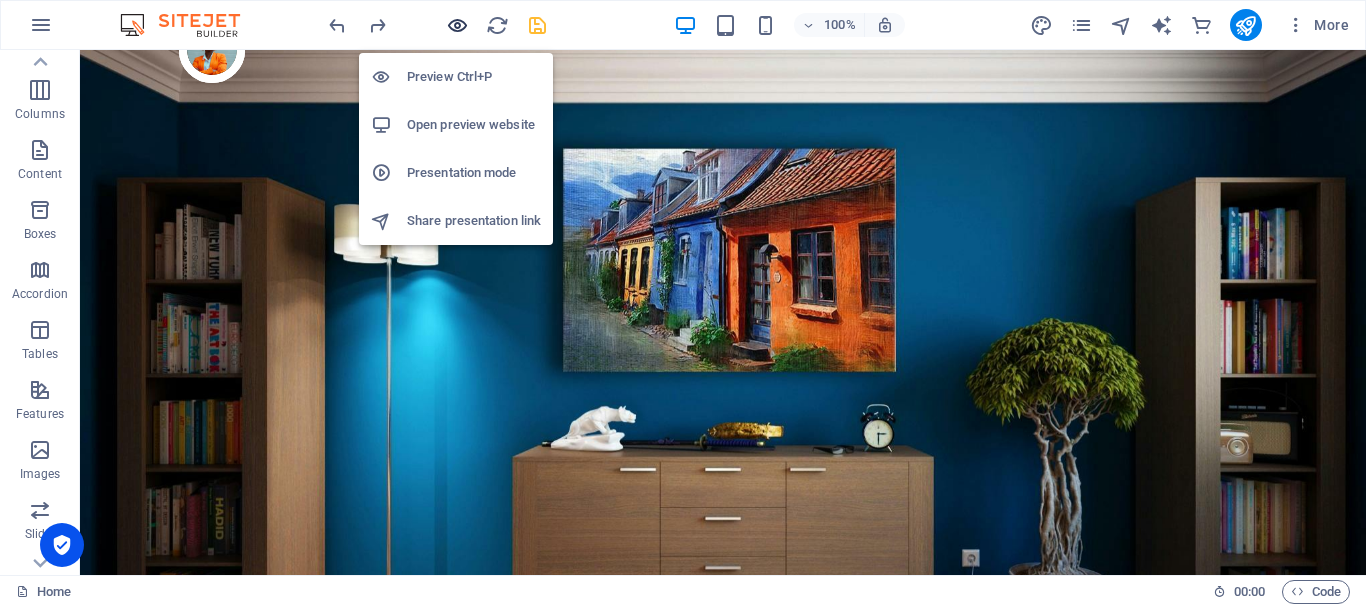 click at bounding box center (457, 25) 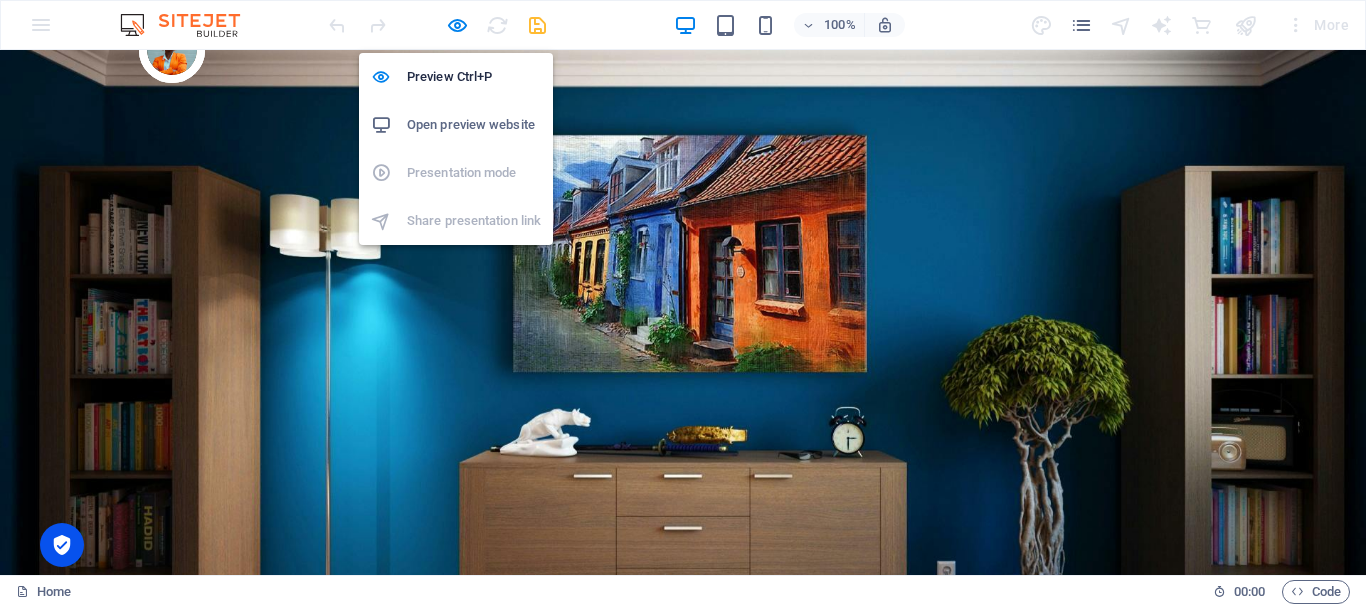 click on "Open preview website" at bounding box center [474, 125] 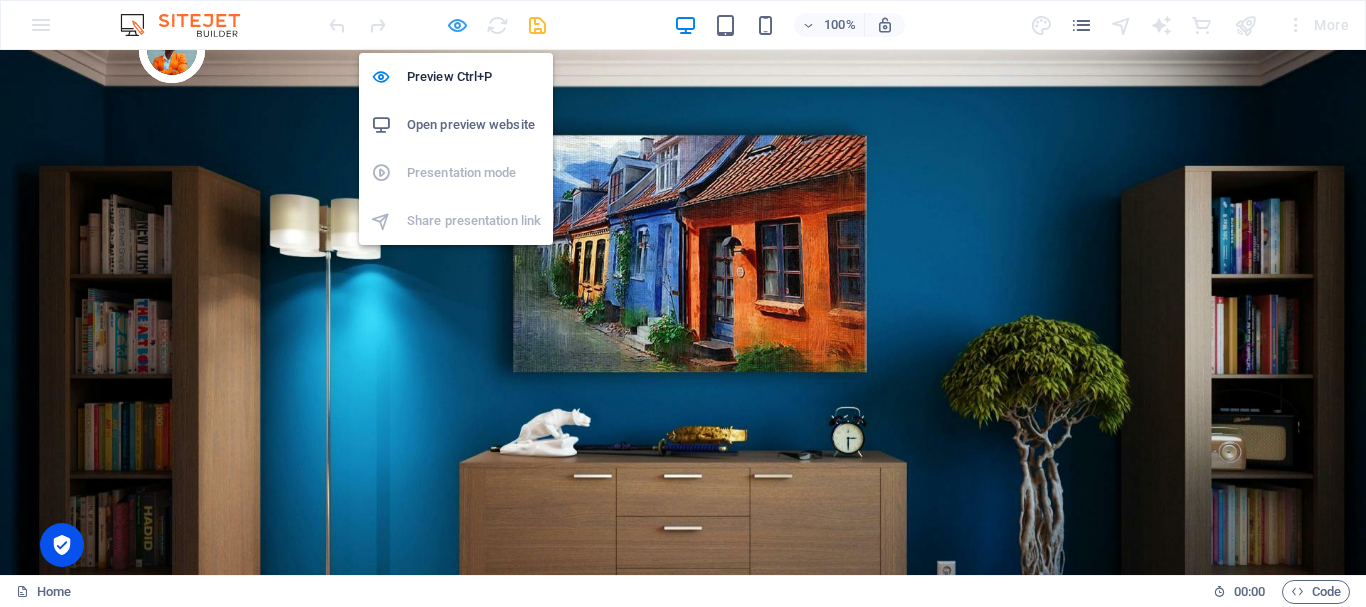 click at bounding box center [457, 25] 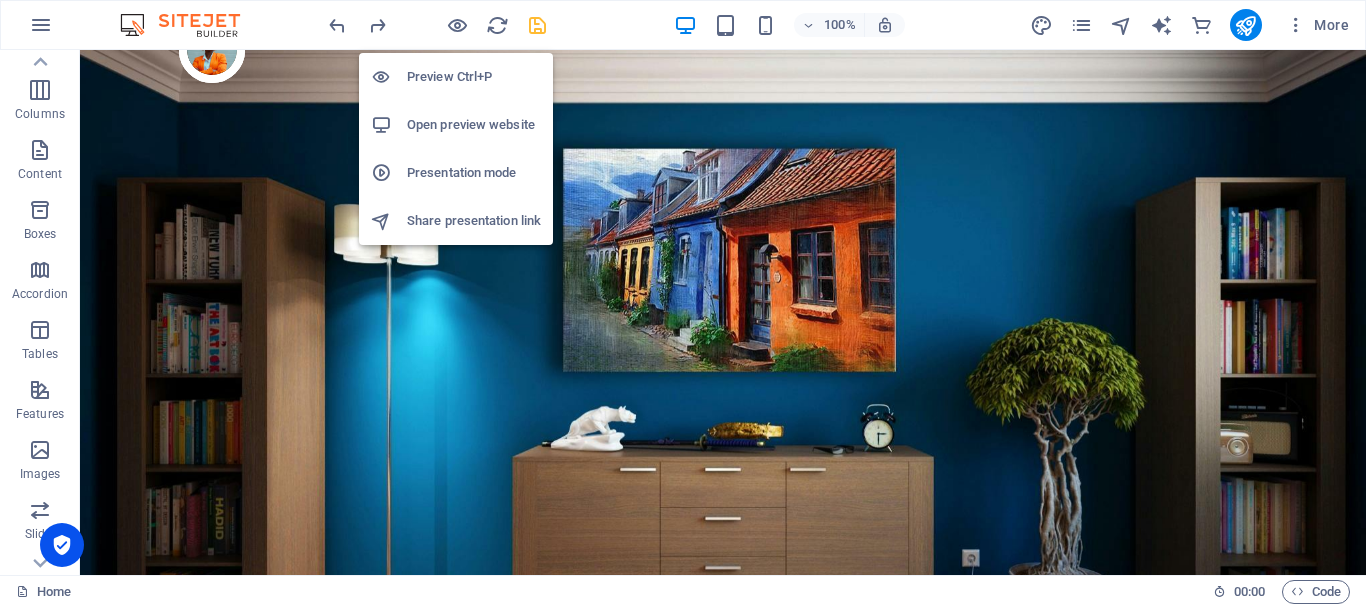 click on "Open preview website" at bounding box center (474, 125) 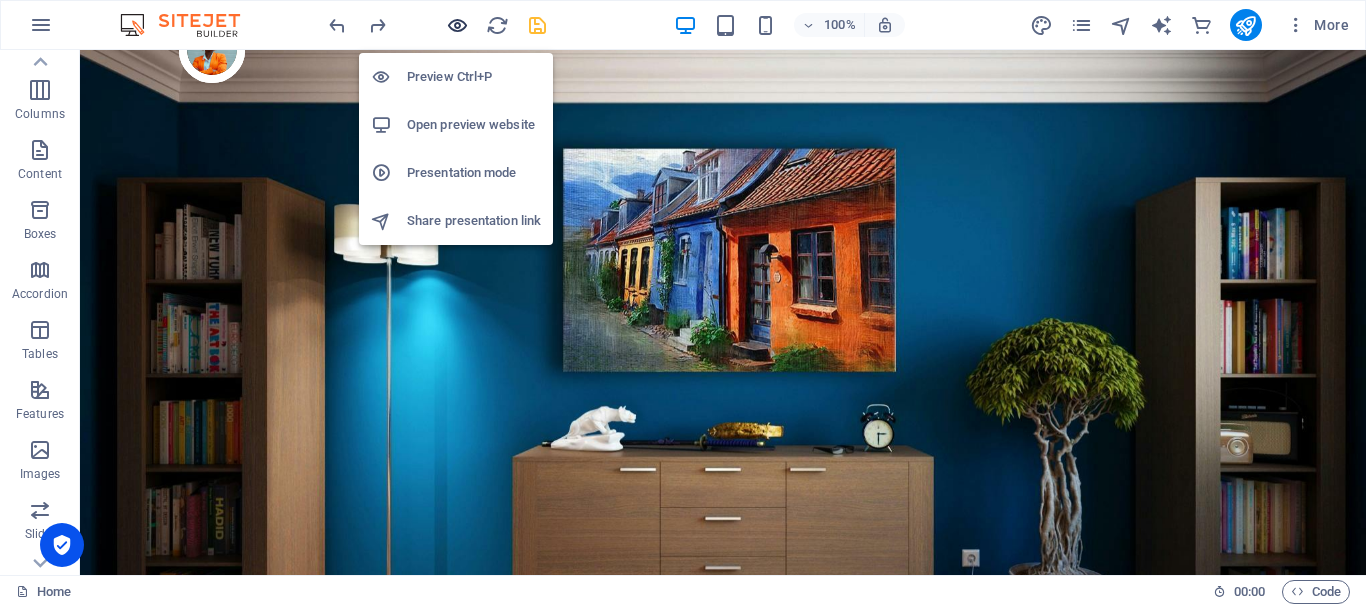 click at bounding box center [457, 25] 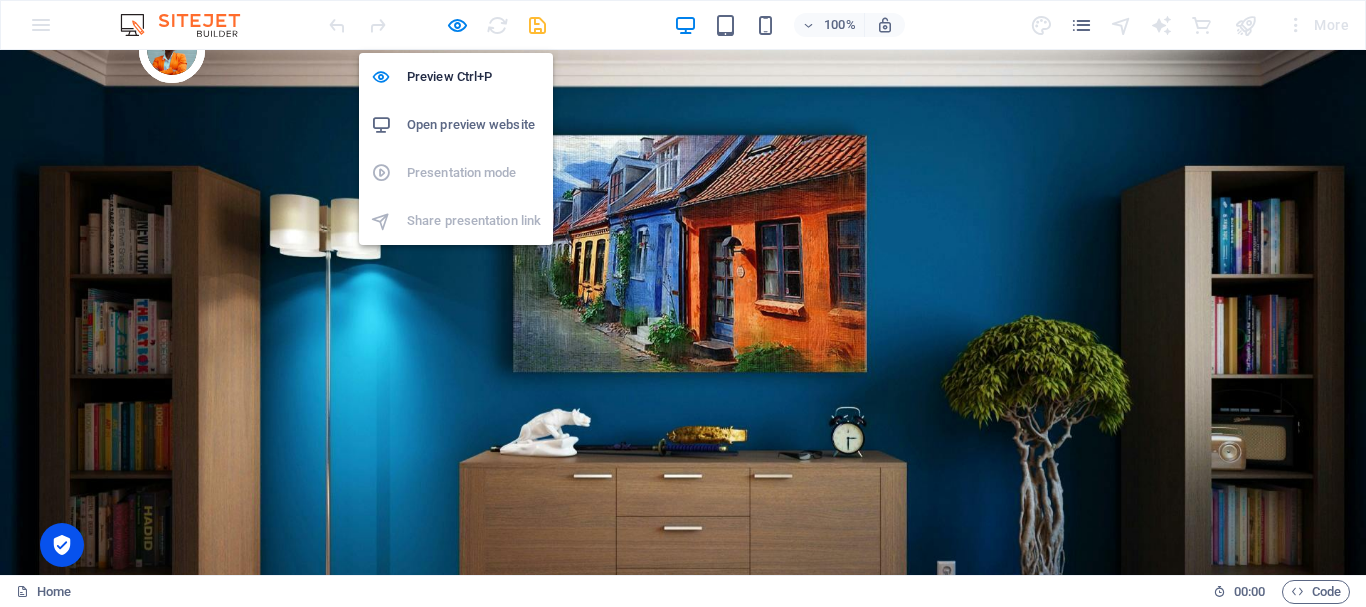 click on "Open preview website" at bounding box center (474, 125) 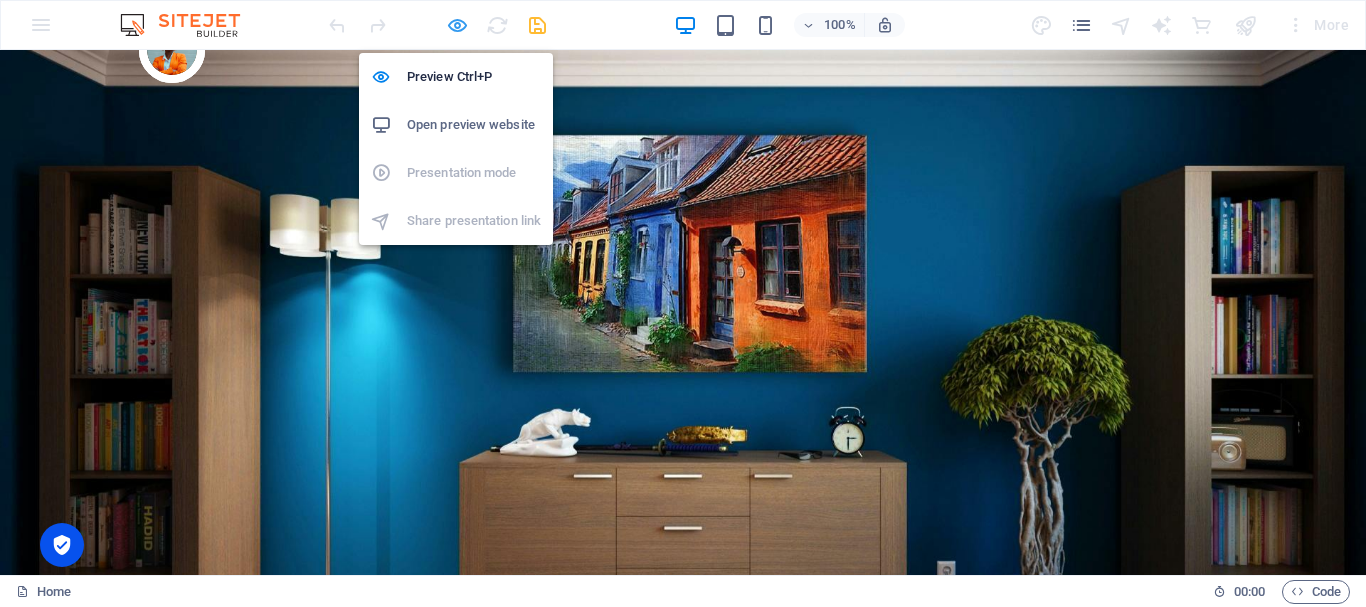 click at bounding box center [457, 25] 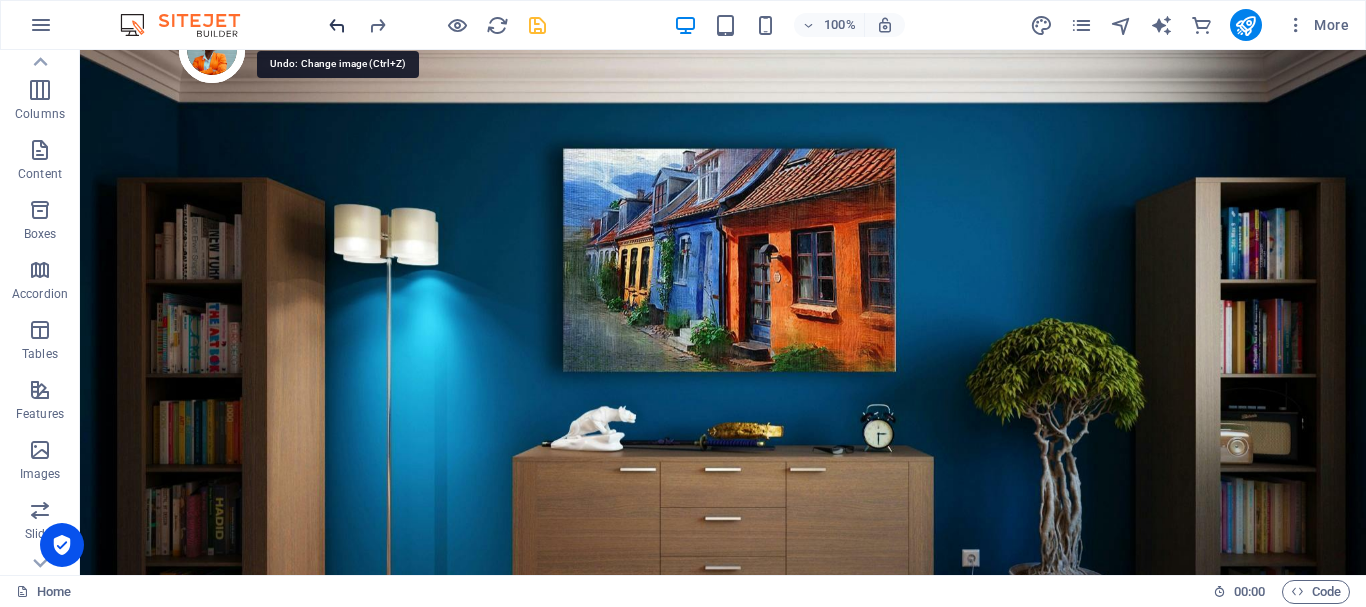 click at bounding box center [337, 25] 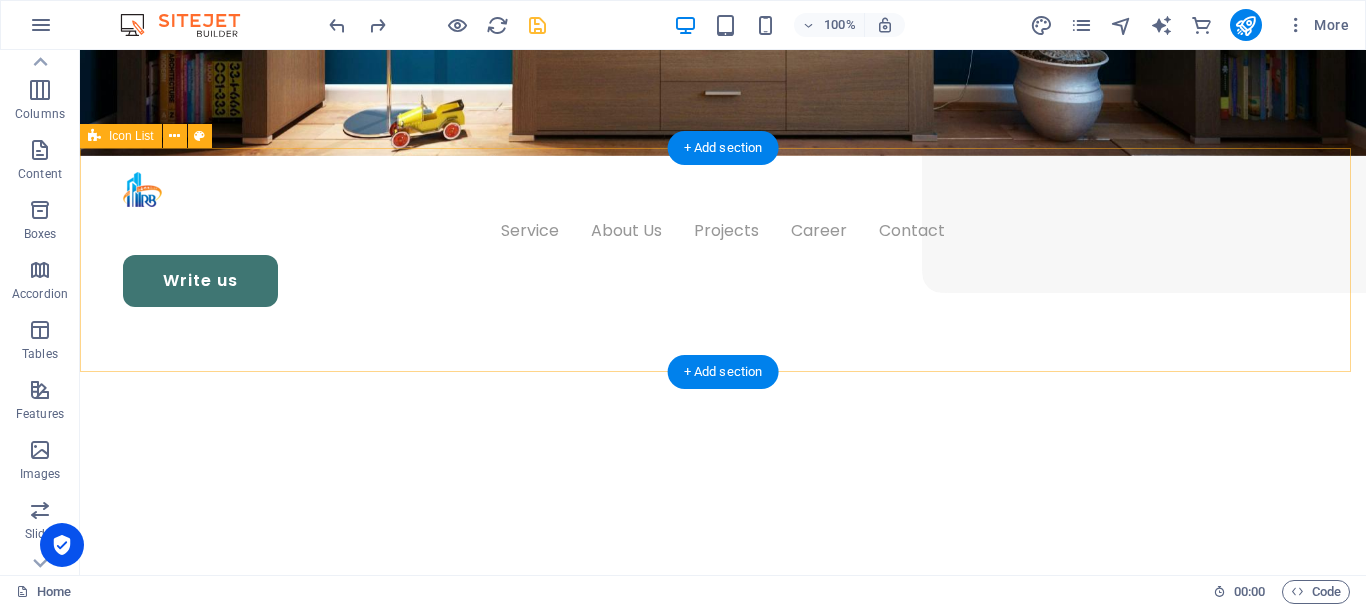 scroll, scrollTop: 440, scrollLeft: 0, axis: vertical 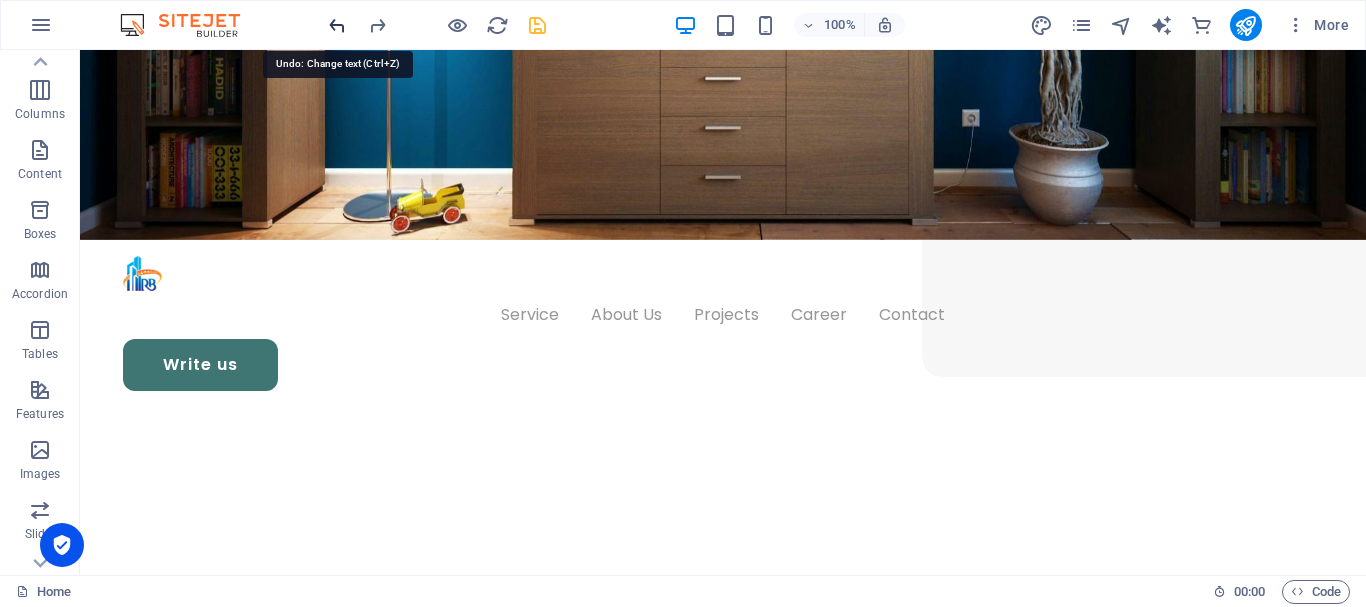 click at bounding box center (337, 25) 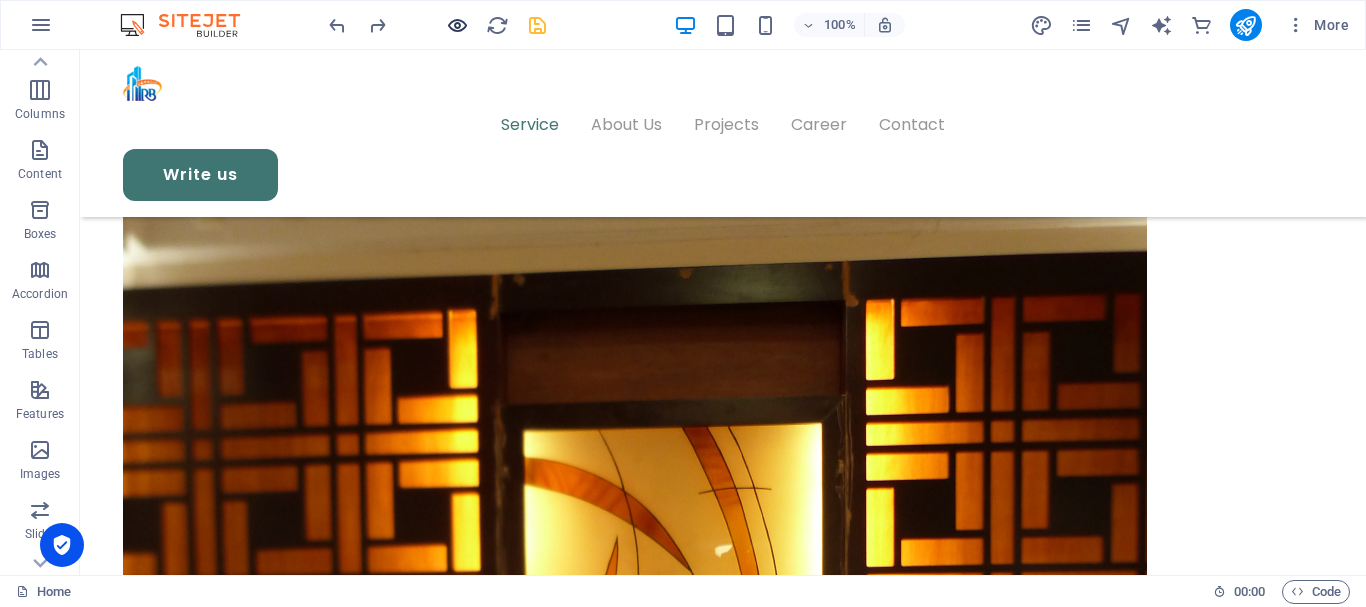 scroll, scrollTop: 5361, scrollLeft: 0, axis: vertical 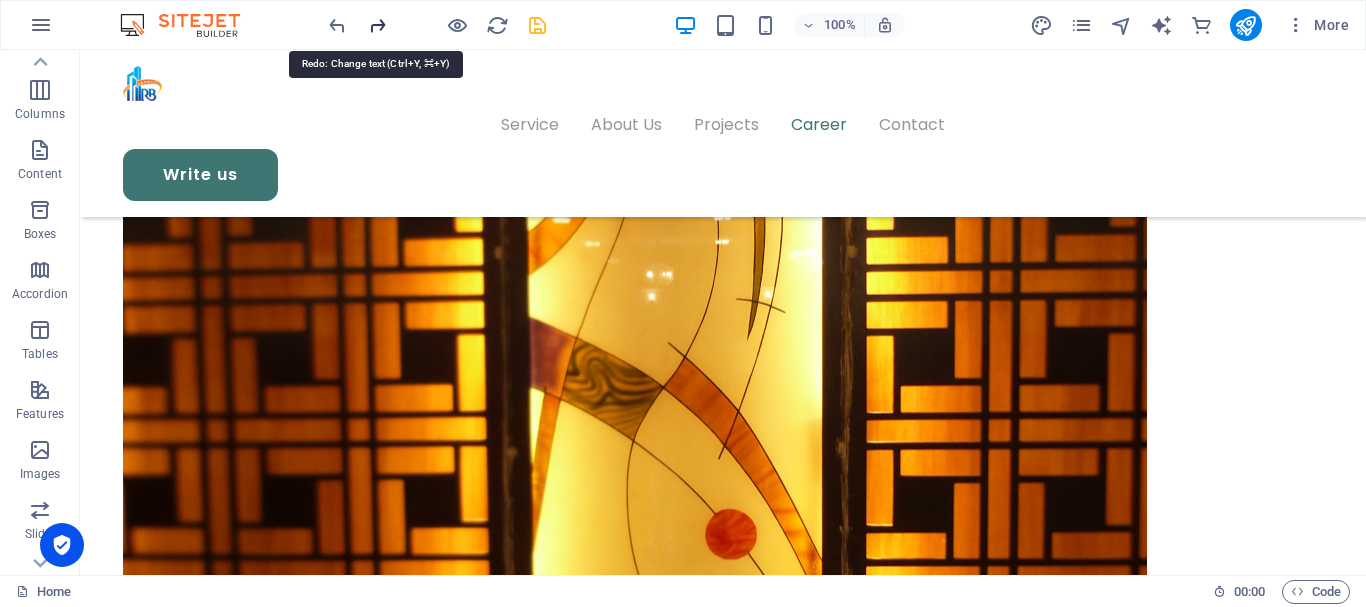 click at bounding box center [377, 25] 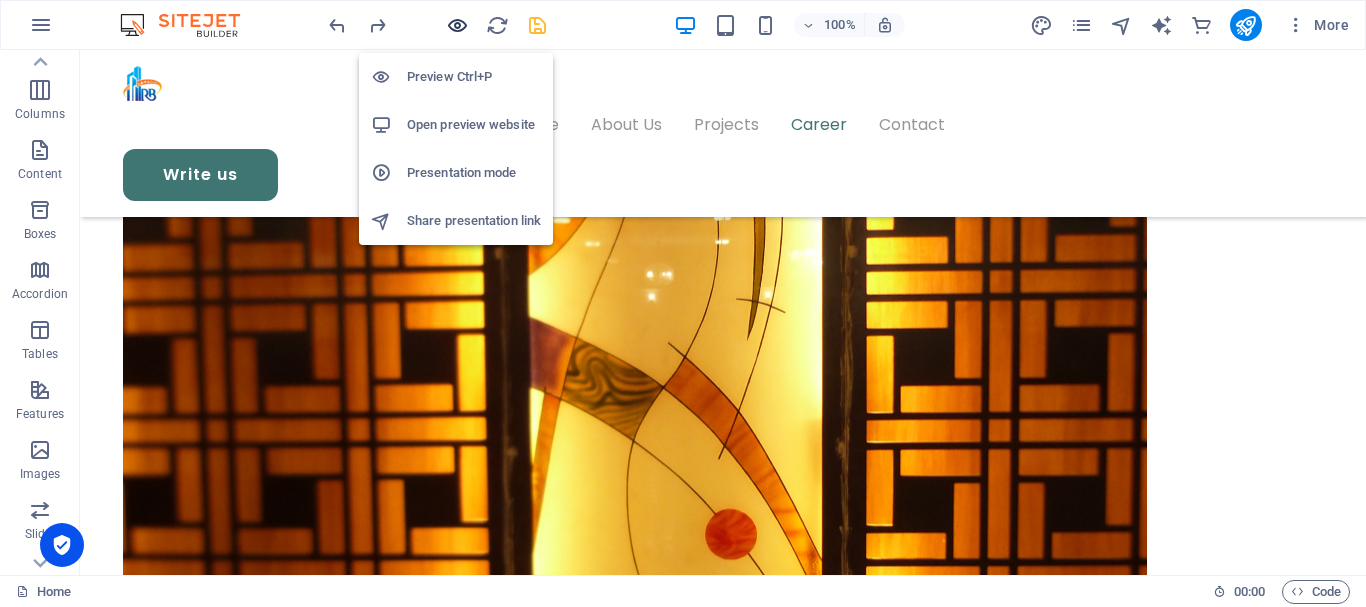 click at bounding box center [457, 25] 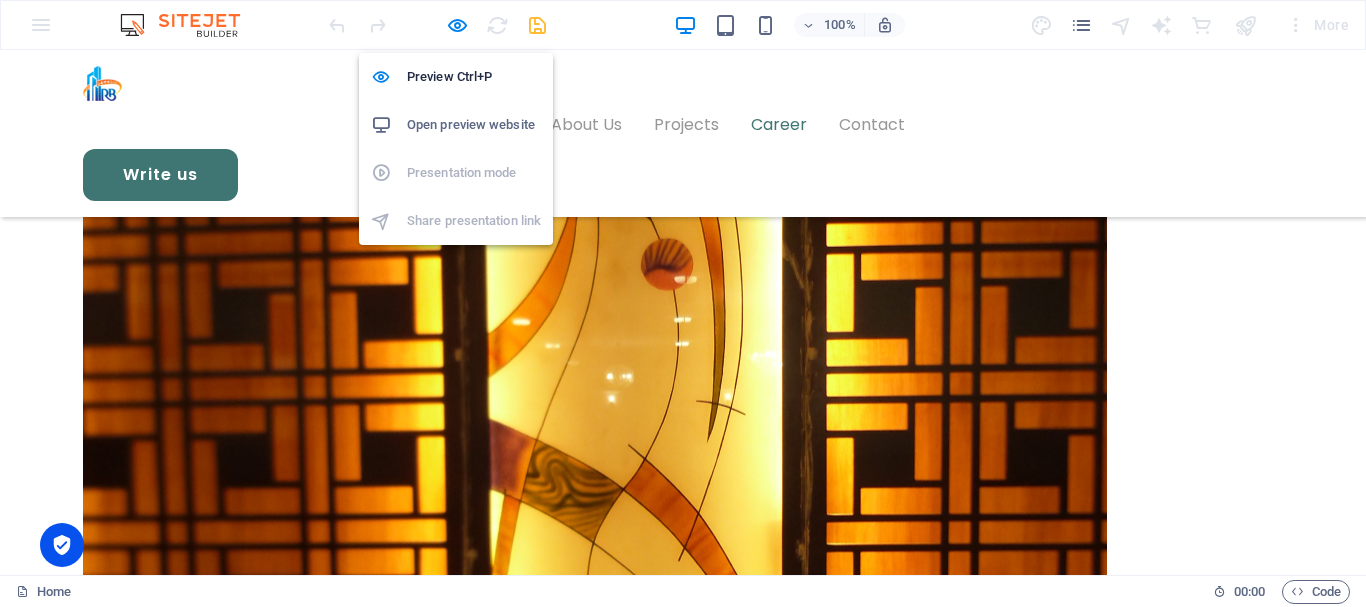 scroll, scrollTop: 5270, scrollLeft: 0, axis: vertical 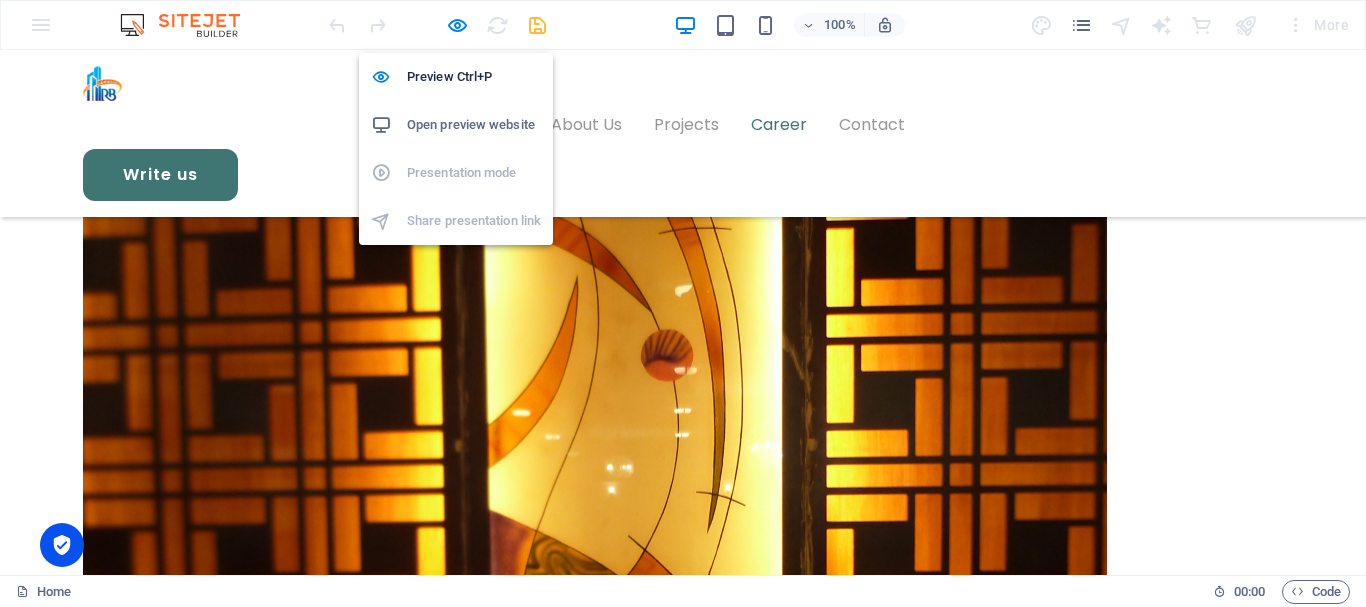 click on "Open preview website" at bounding box center [474, 125] 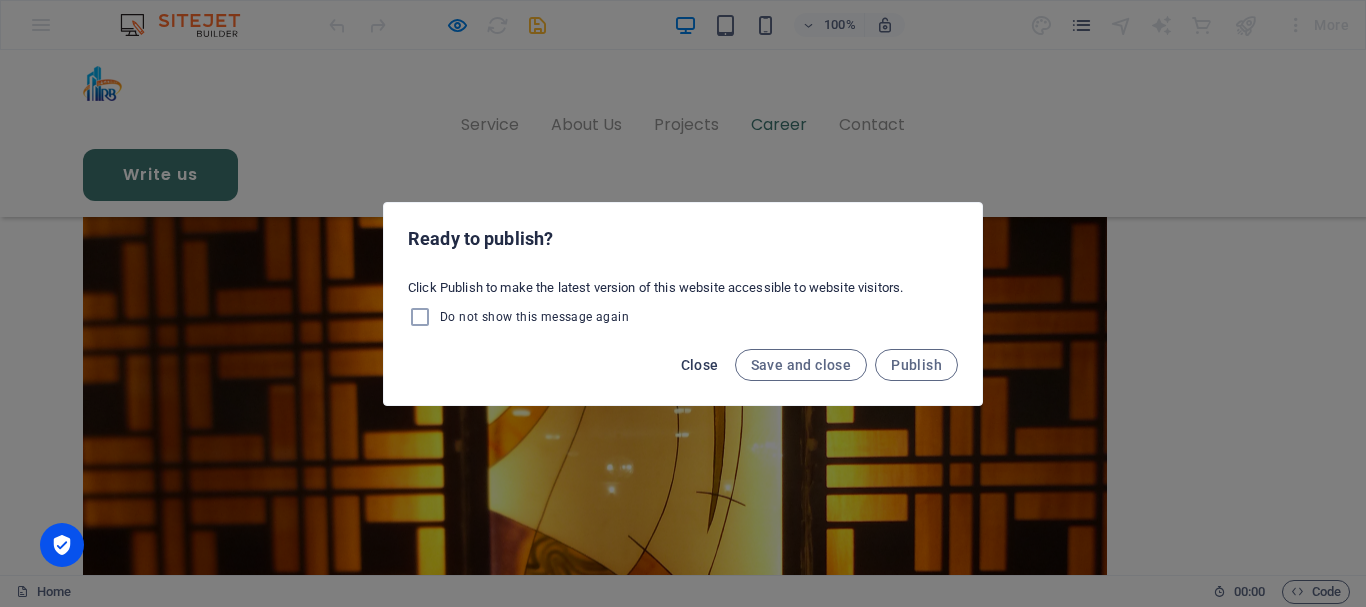 click on "Close" at bounding box center (700, 365) 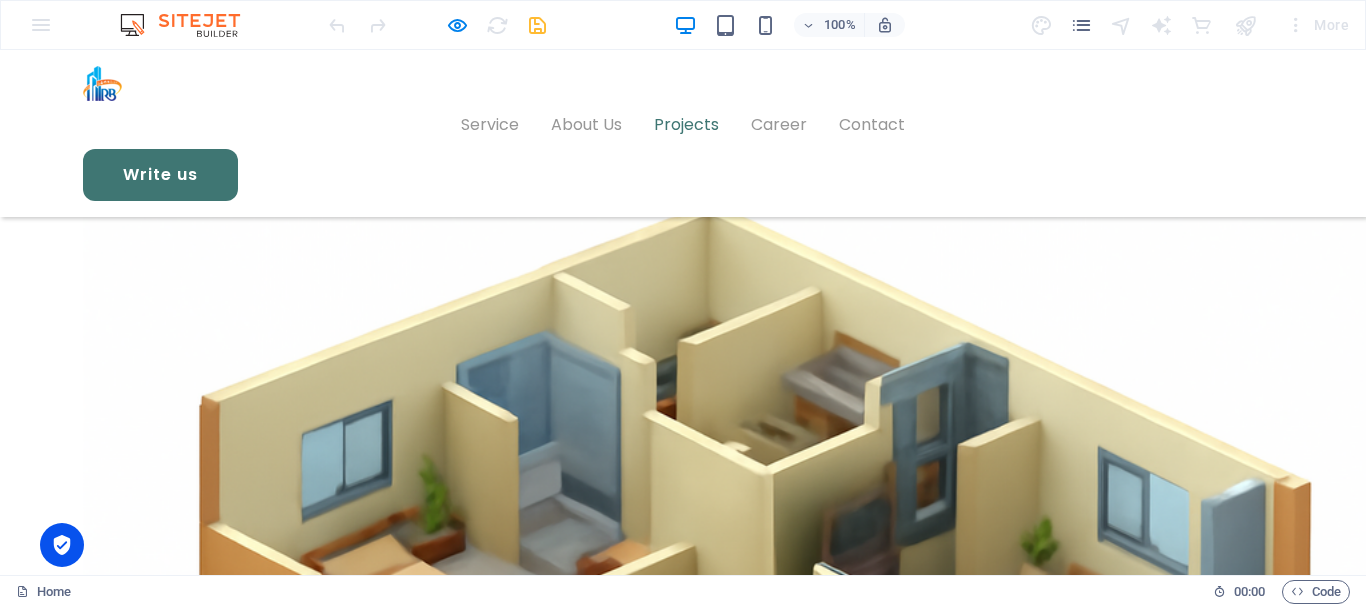 scroll, scrollTop: 3870, scrollLeft: 0, axis: vertical 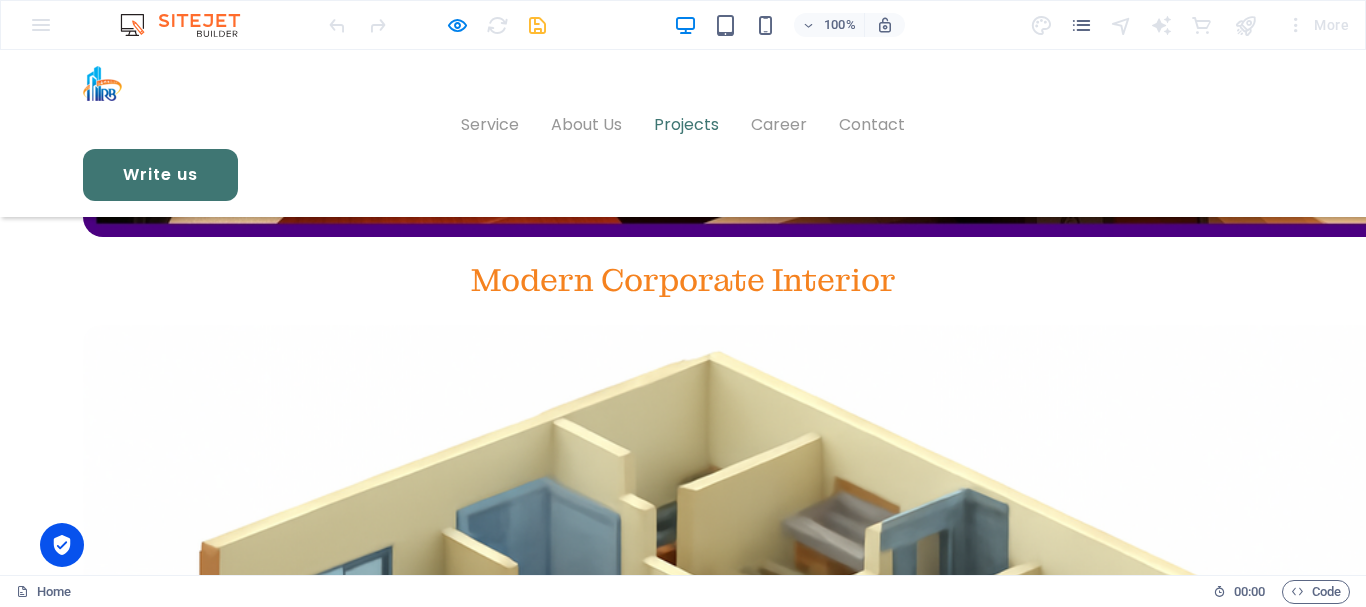 click at bounding box center (437, 25) 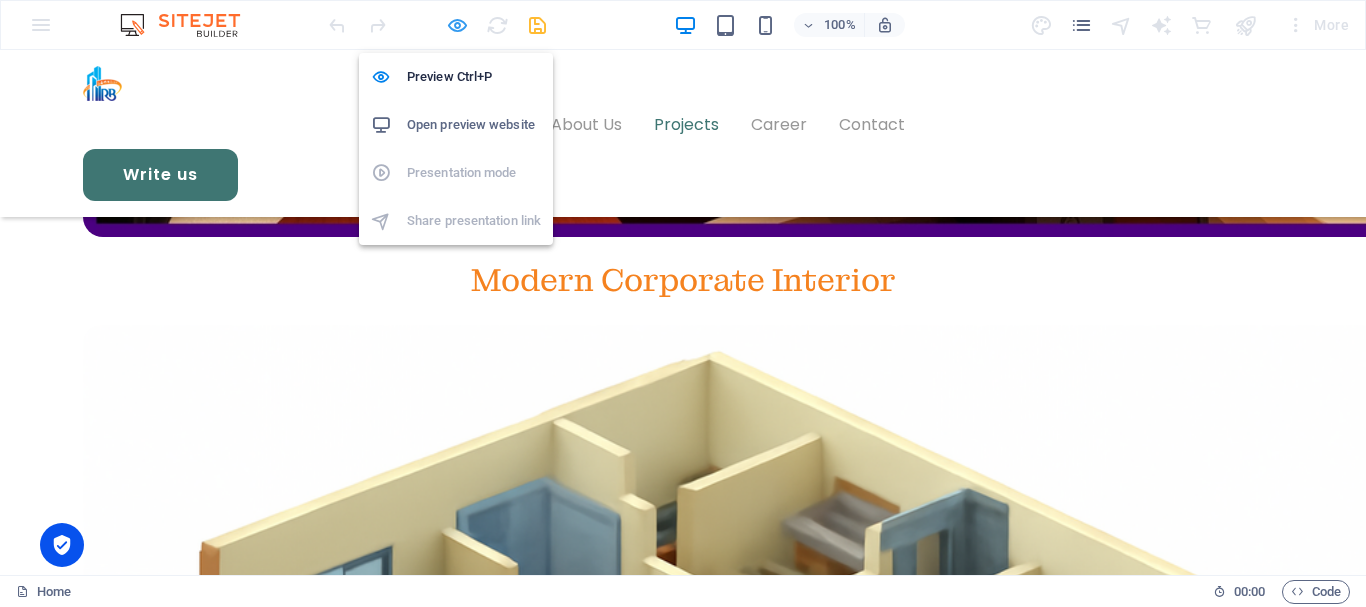click at bounding box center [457, 25] 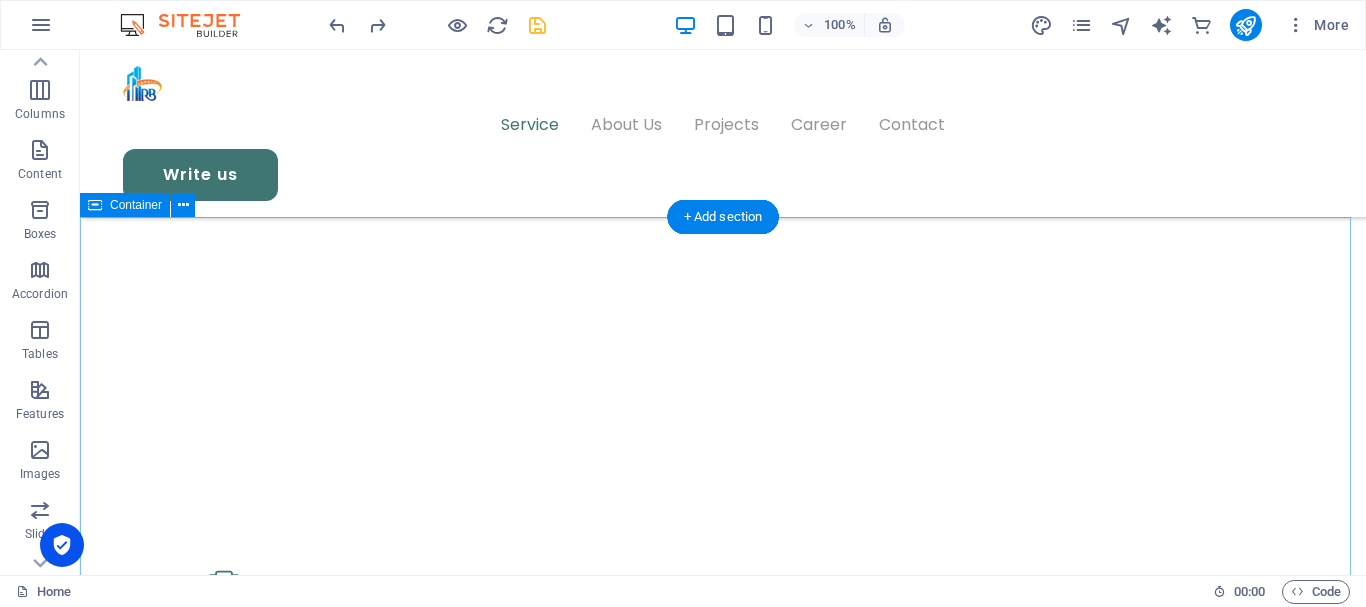 scroll, scrollTop: 961, scrollLeft: 0, axis: vertical 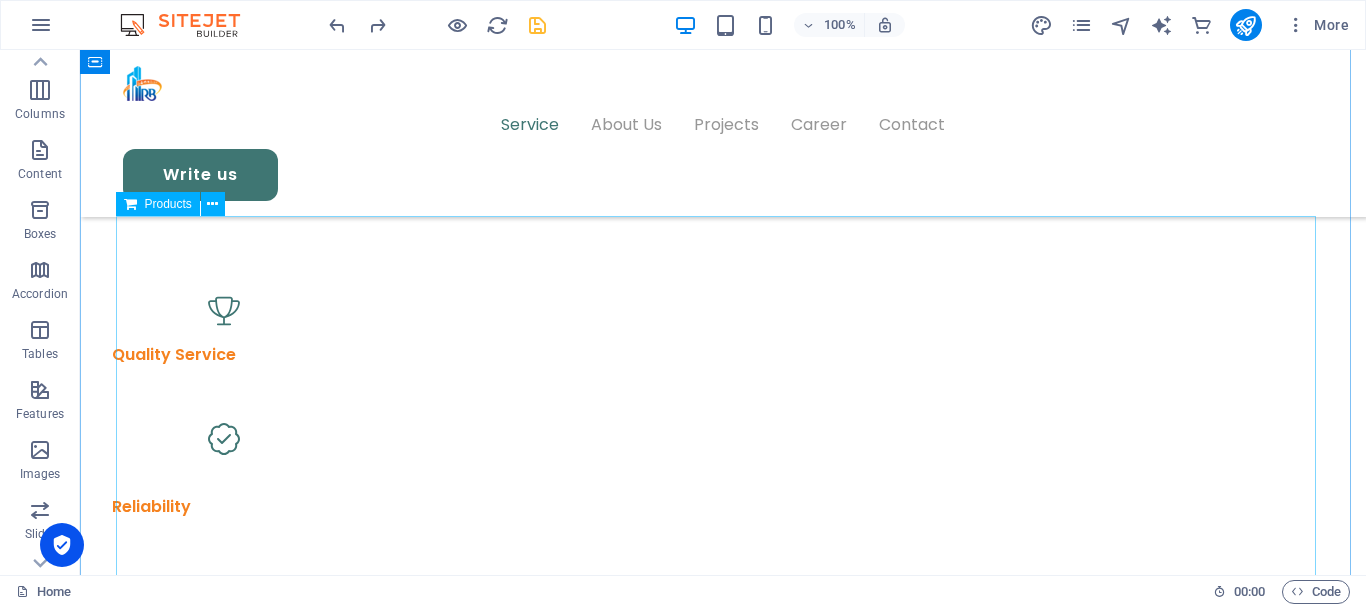 click at bounding box center [723, 1352] 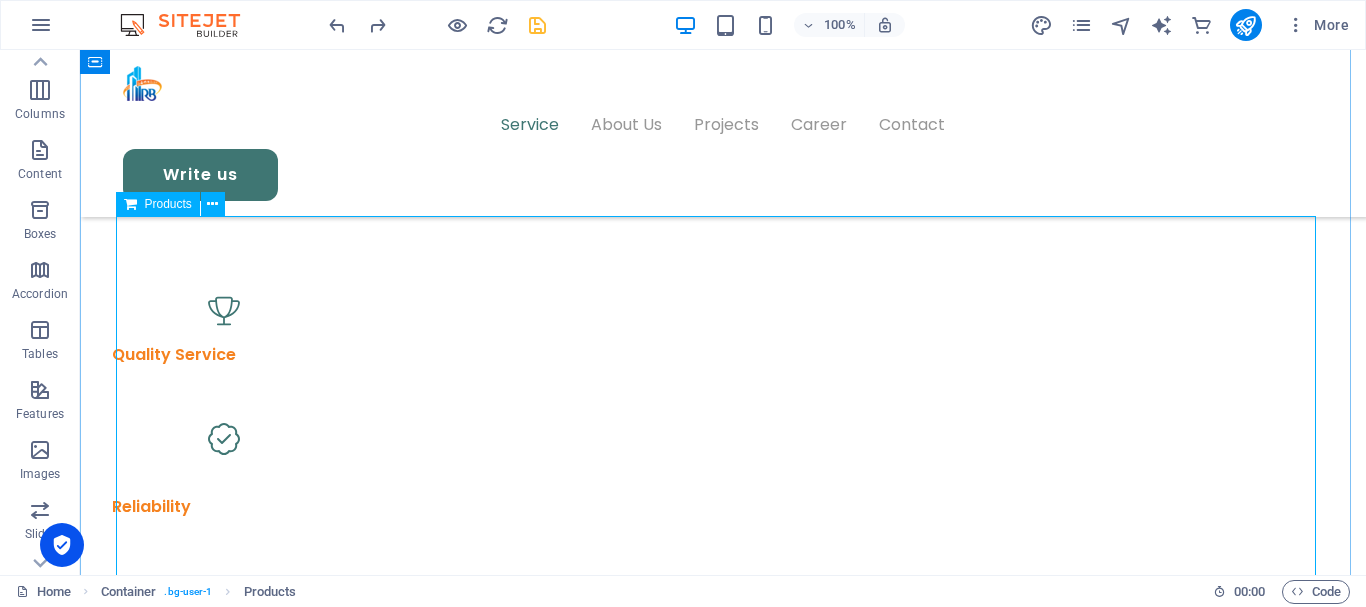 click on "Products" at bounding box center [158, 204] 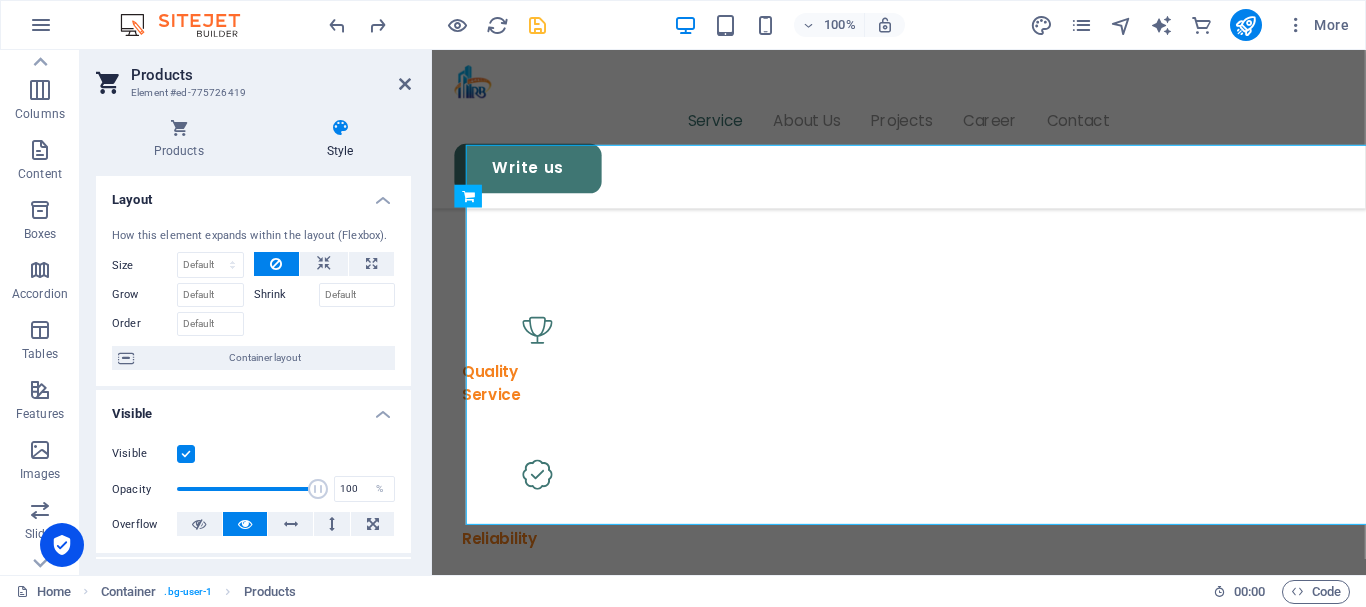 scroll, scrollTop: 1027, scrollLeft: 0, axis: vertical 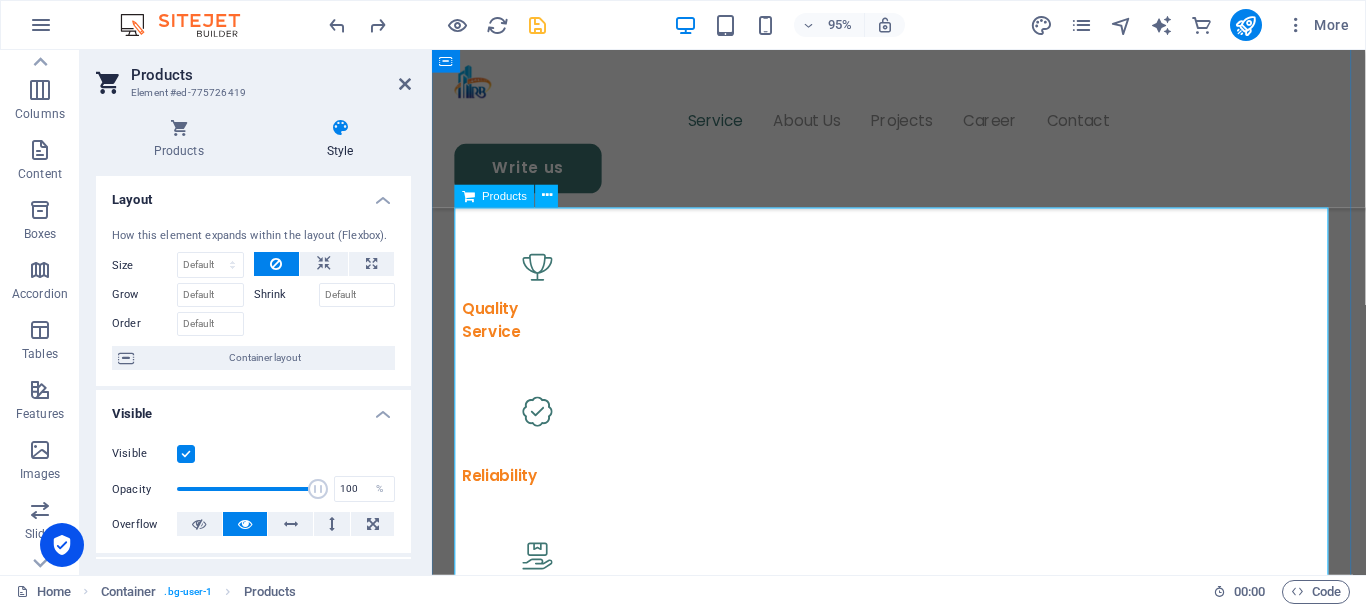 click on "Products" at bounding box center [504, 195] 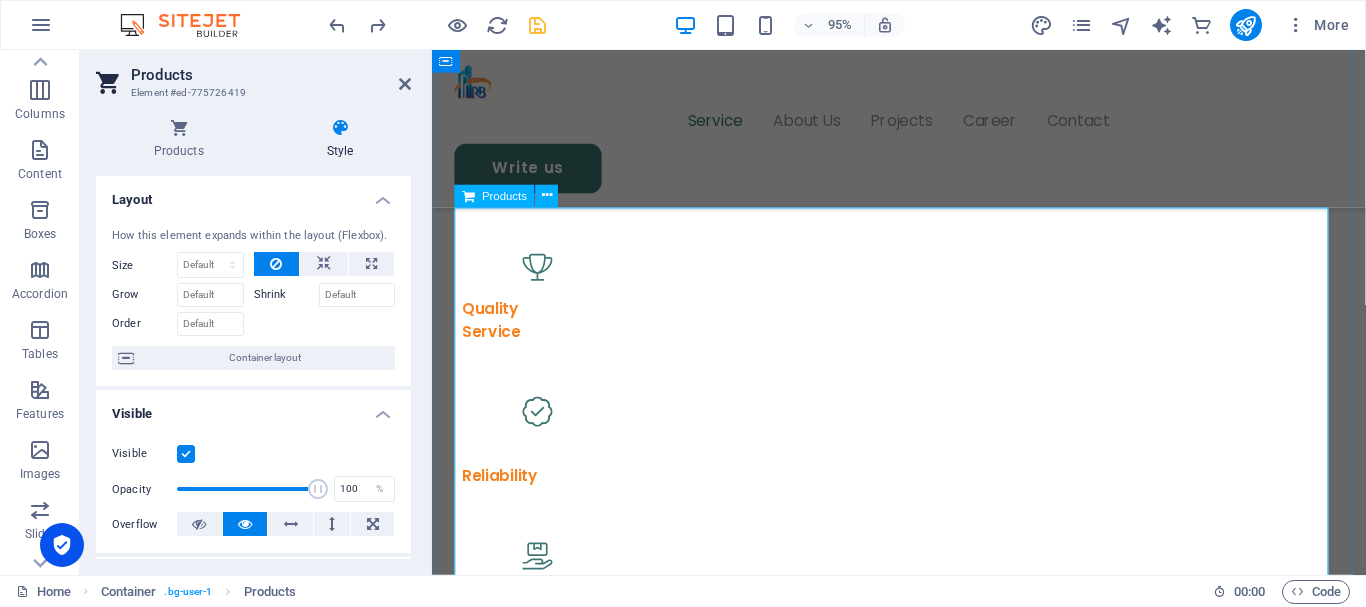 click on "Products" at bounding box center [504, 195] 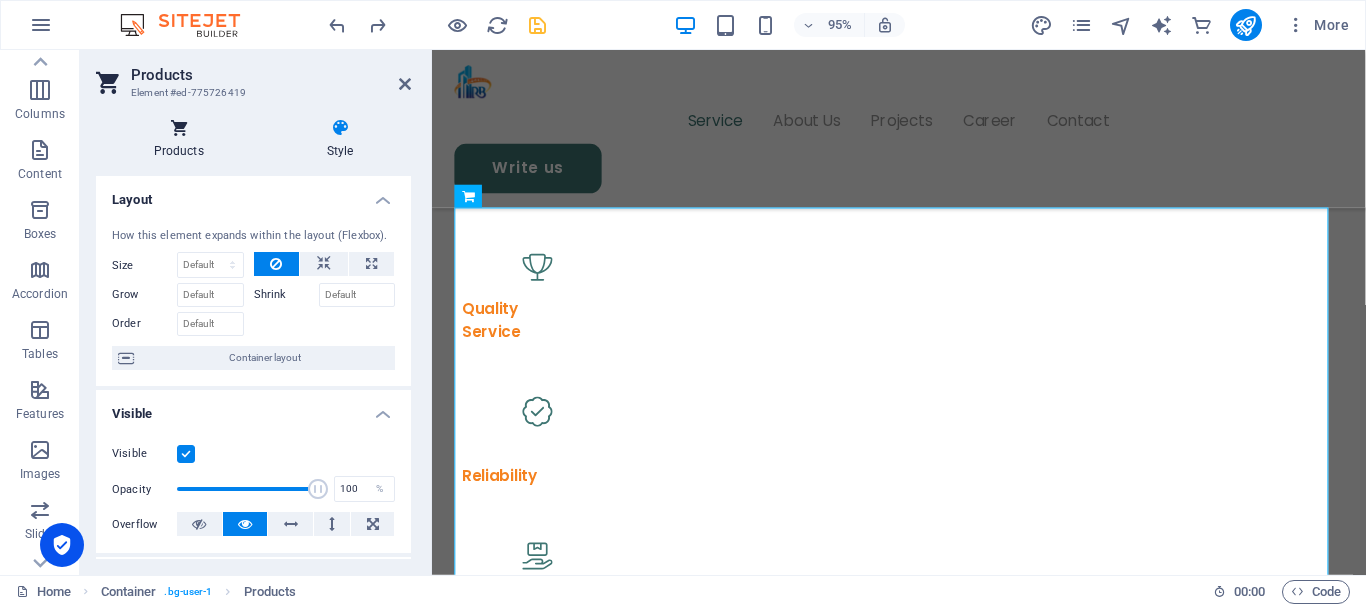 click at bounding box center [178, 128] 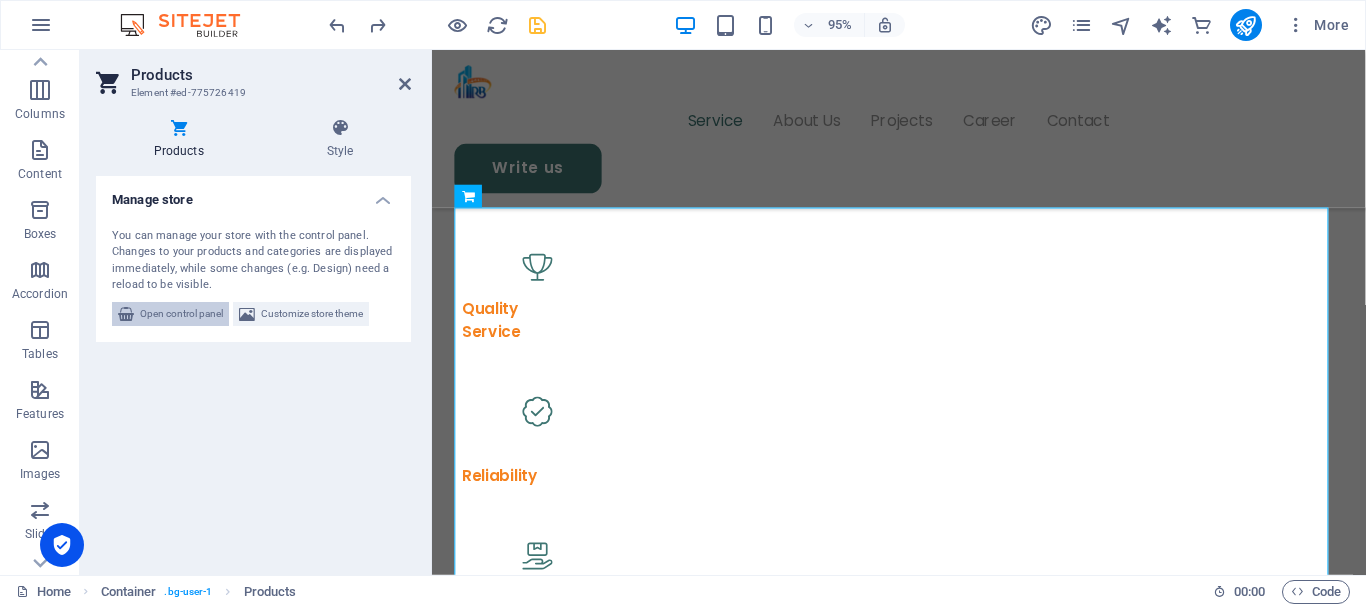 click on "Open control panel" at bounding box center (181, 314) 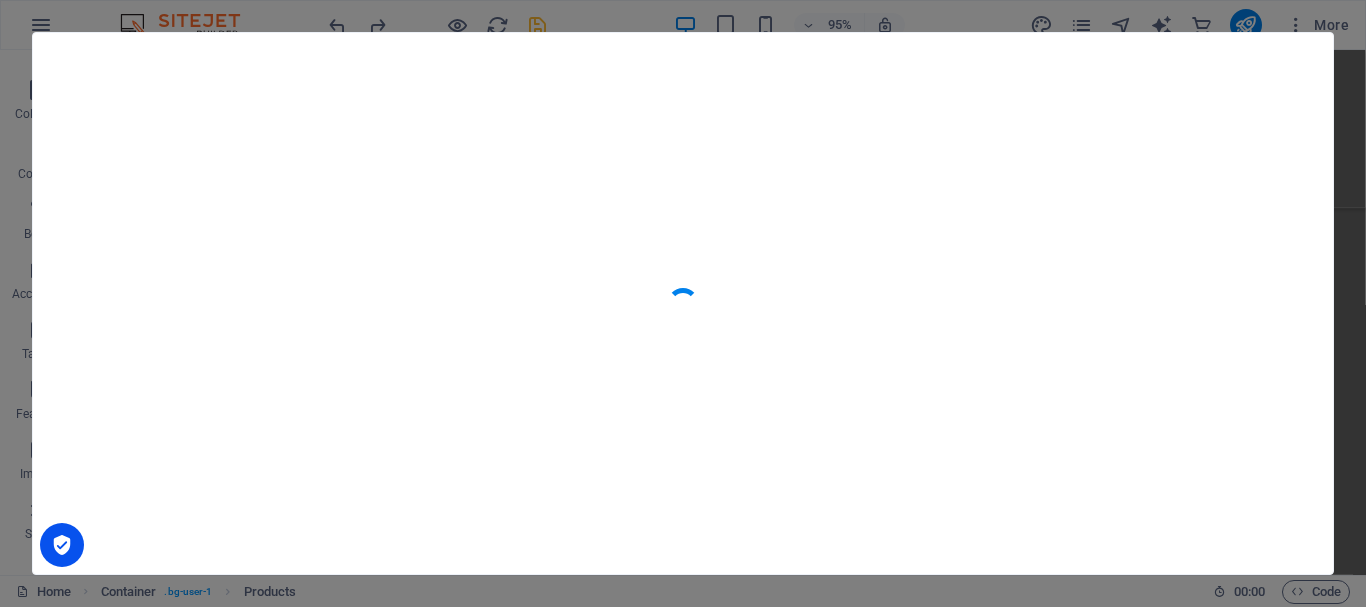 click at bounding box center (683, 303) 